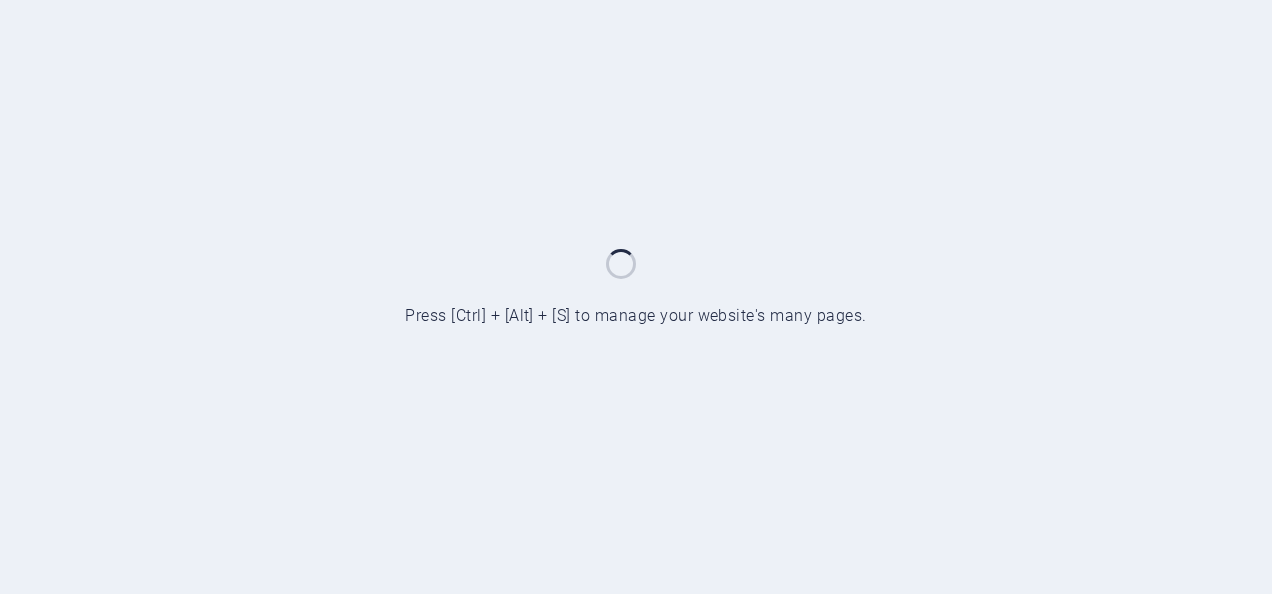scroll, scrollTop: 0, scrollLeft: 0, axis: both 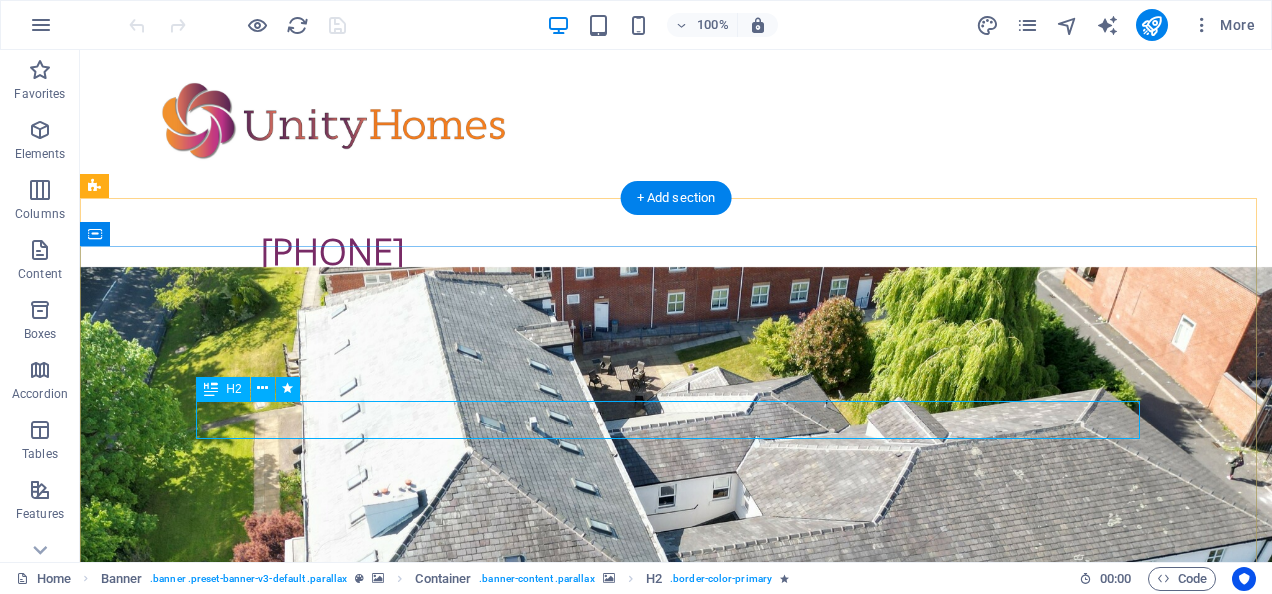 click on "Care without compromise" at bounding box center [676, 1446] 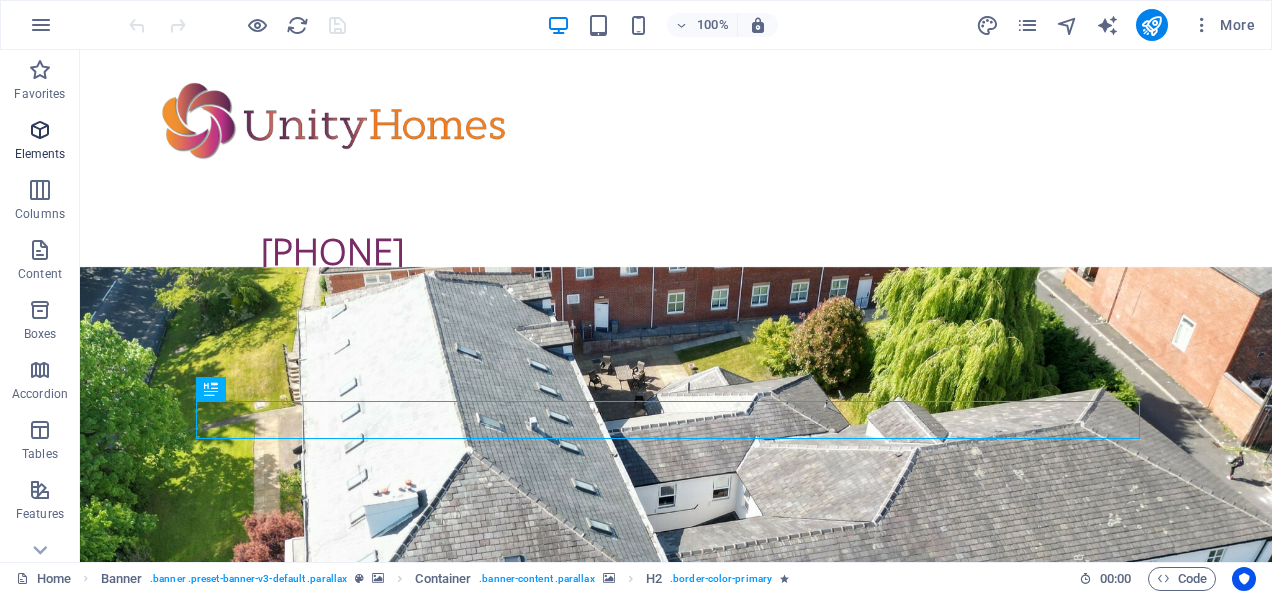 click on "Elements" at bounding box center (40, 142) 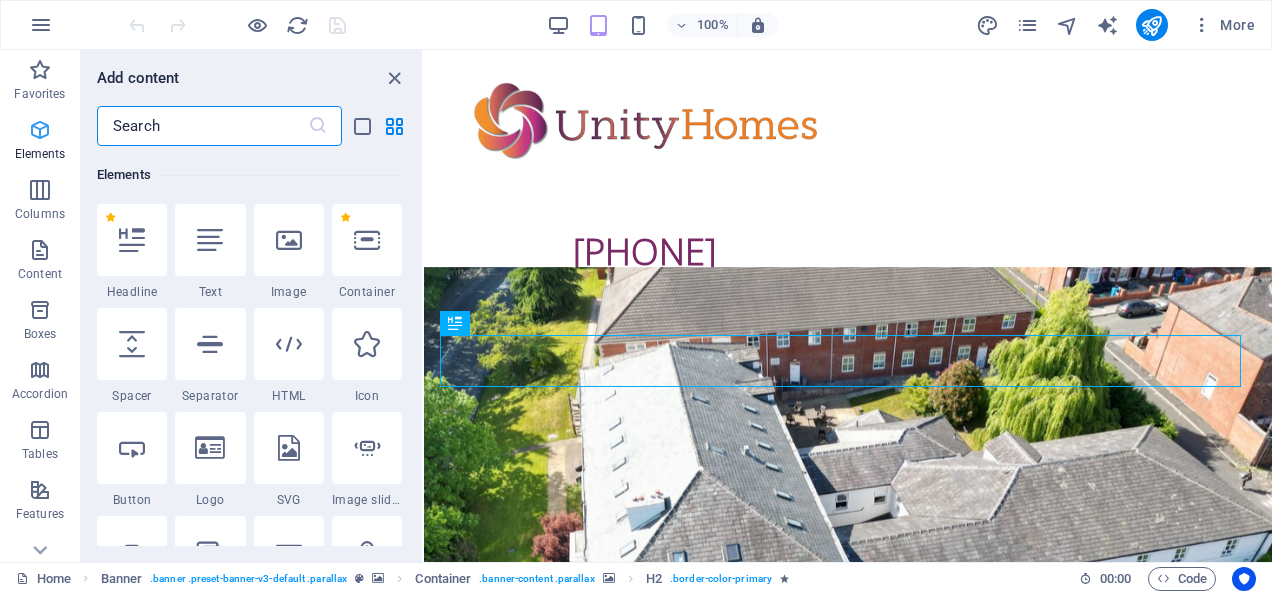 scroll, scrollTop: 213, scrollLeft: 0, axis: vertical 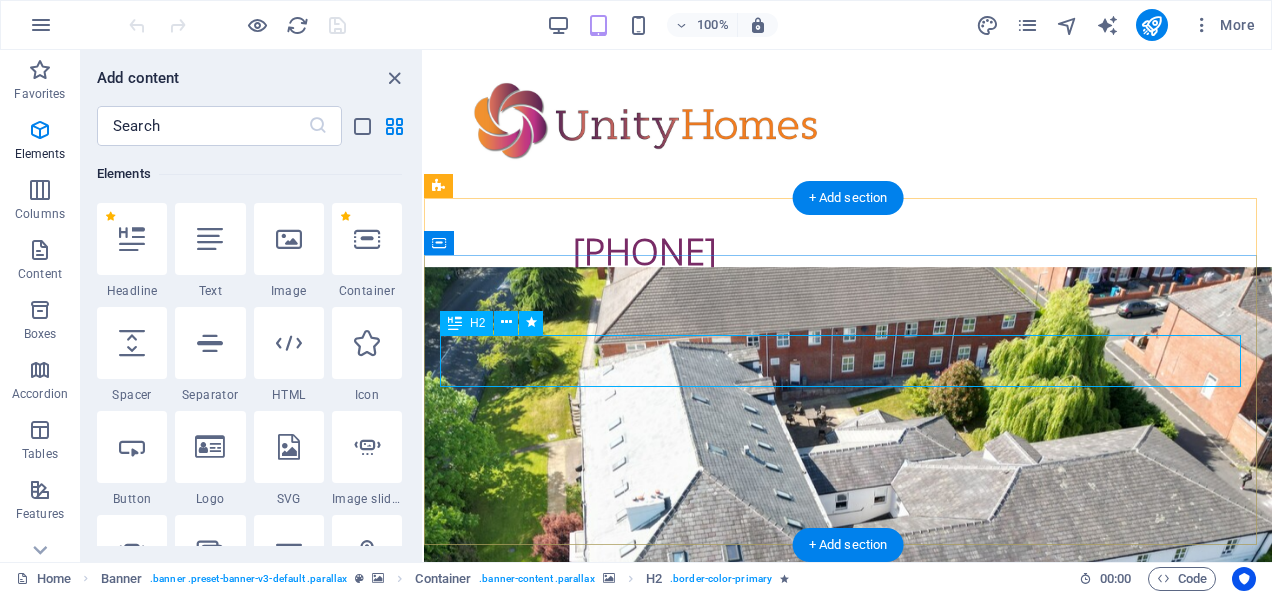 click on "Care without compromise" at bounding box center [848, 1537] 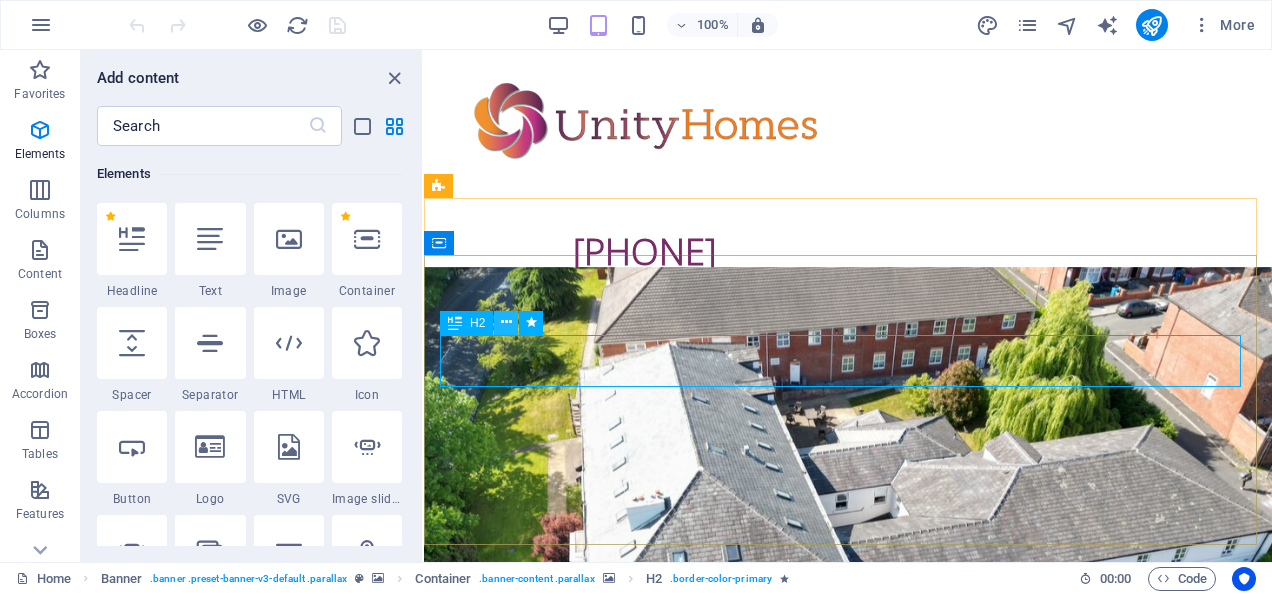 click at bounding box center (506, 322) 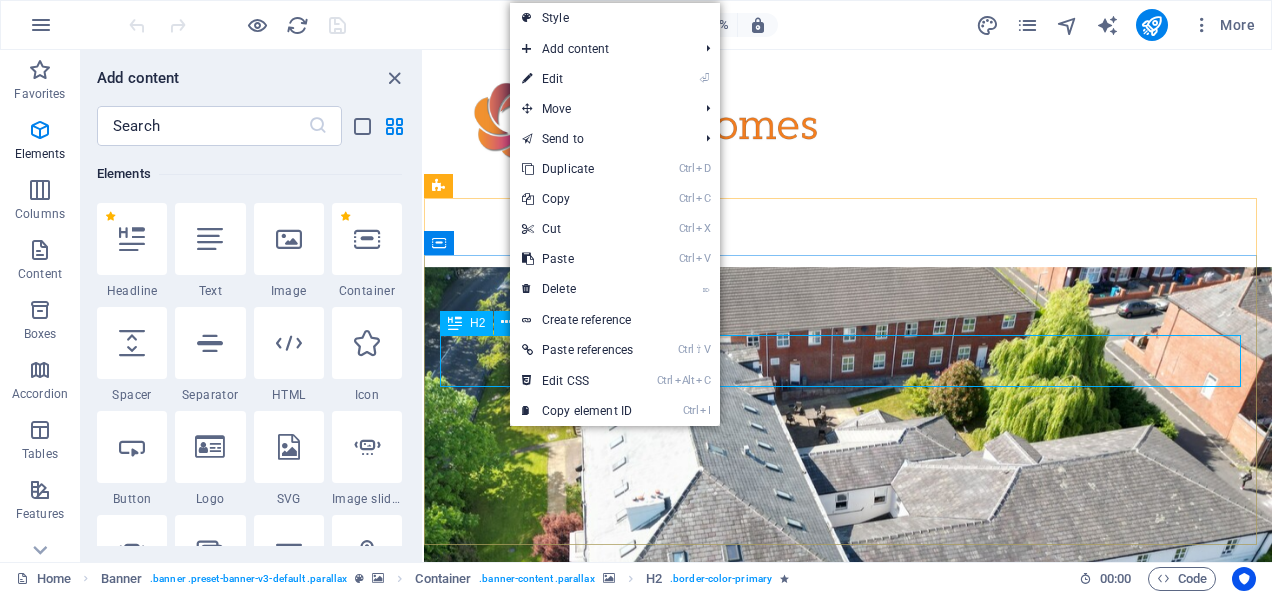click on "H2" at bounding box center (466, 323) 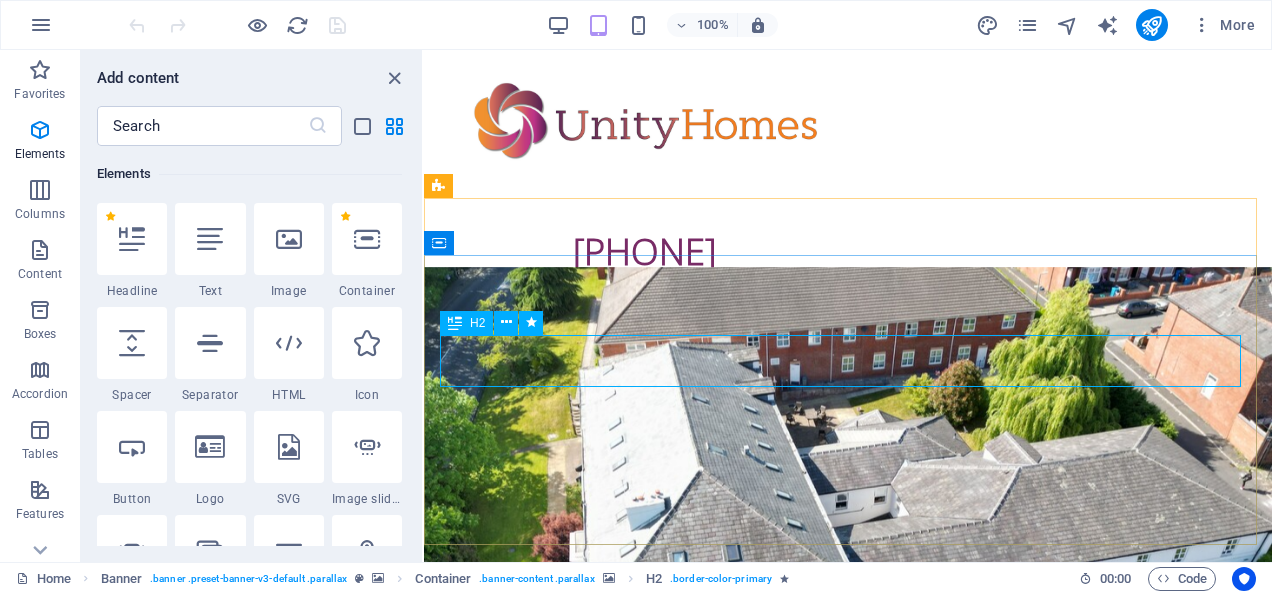 click on "H2" at bounding box center (466, 323) 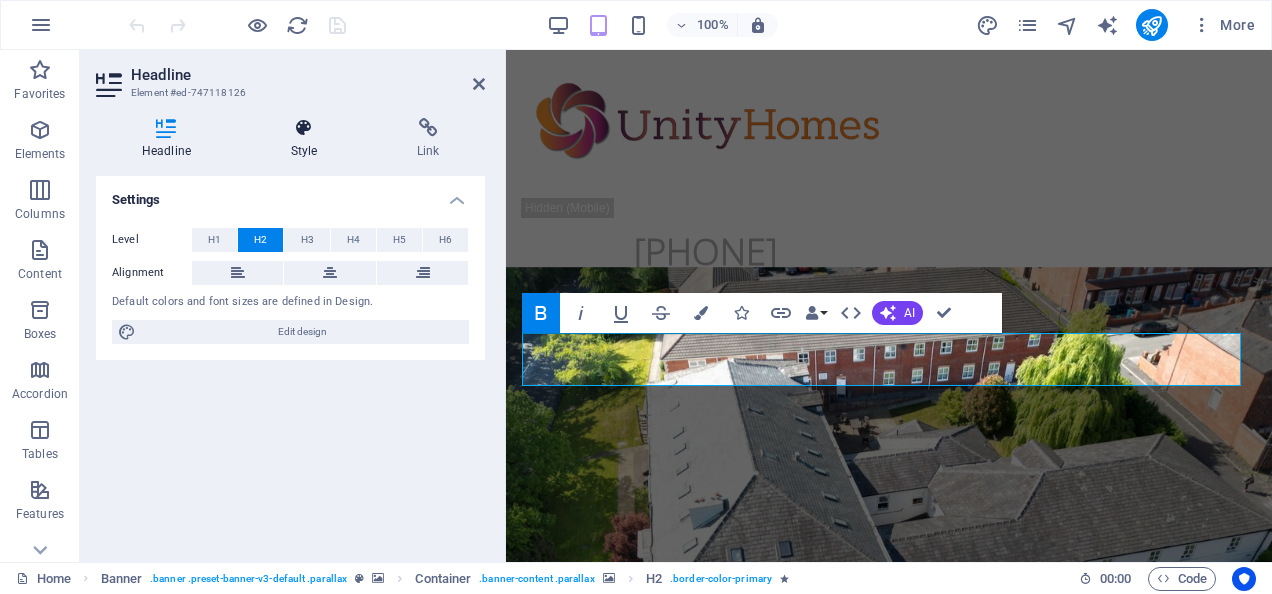 click at bounding box center (304, 128) 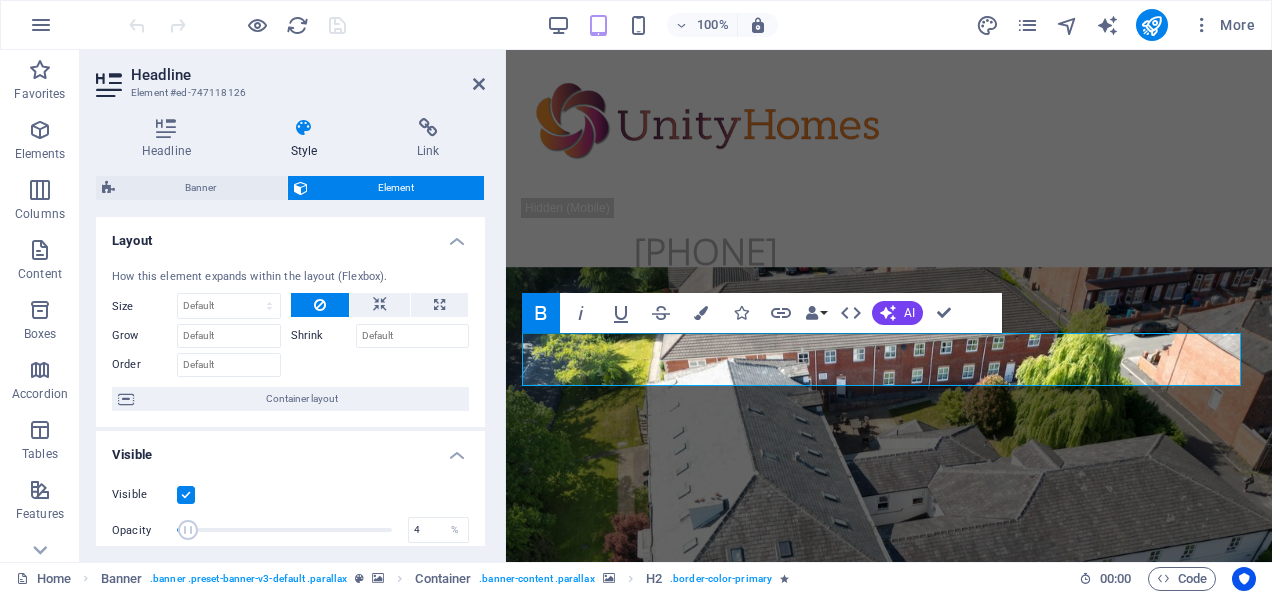 drag, startPoint x: 383, startPoint y: 527, endPoint x: 184, endPoint y: 520, distance: 199.12308 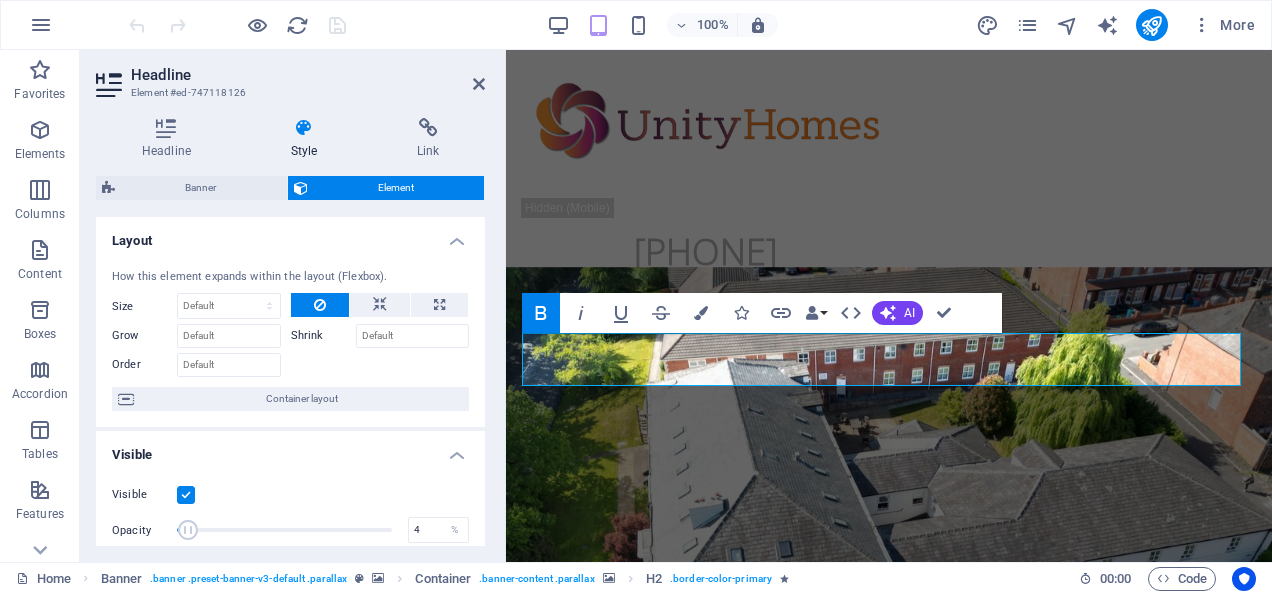 click at bounding box center [188, 530] 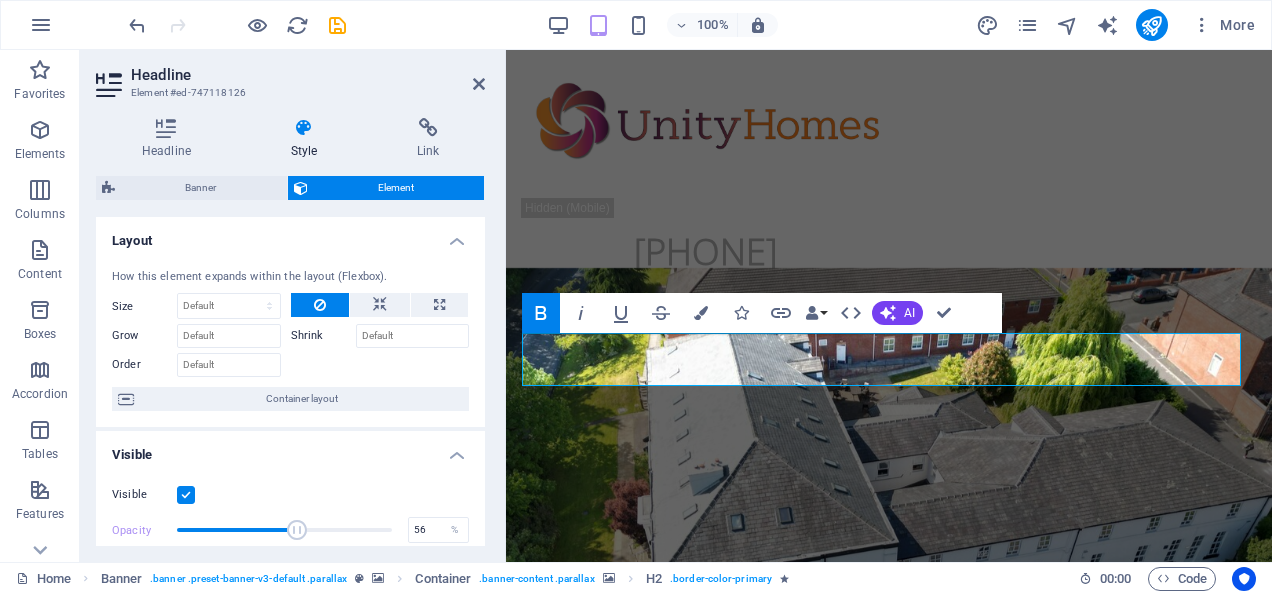 drag, startPoint x: 187, startPoint y: 527, endPoint x: 295, endPoint y: 530, distance: 108.04166 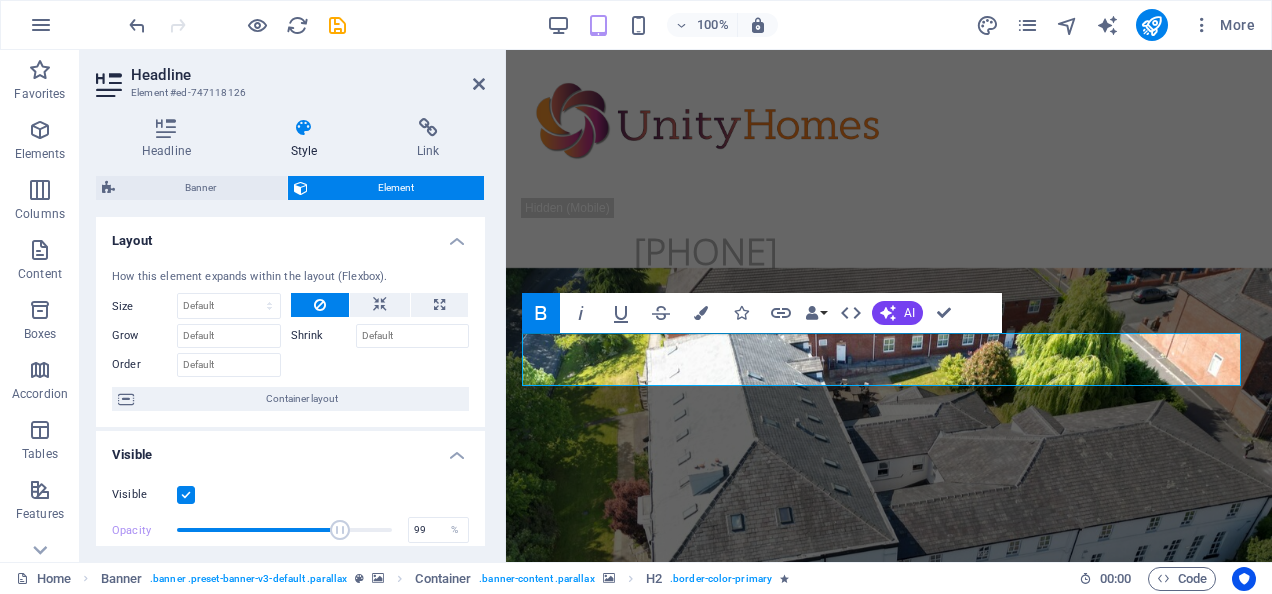 type on "100" 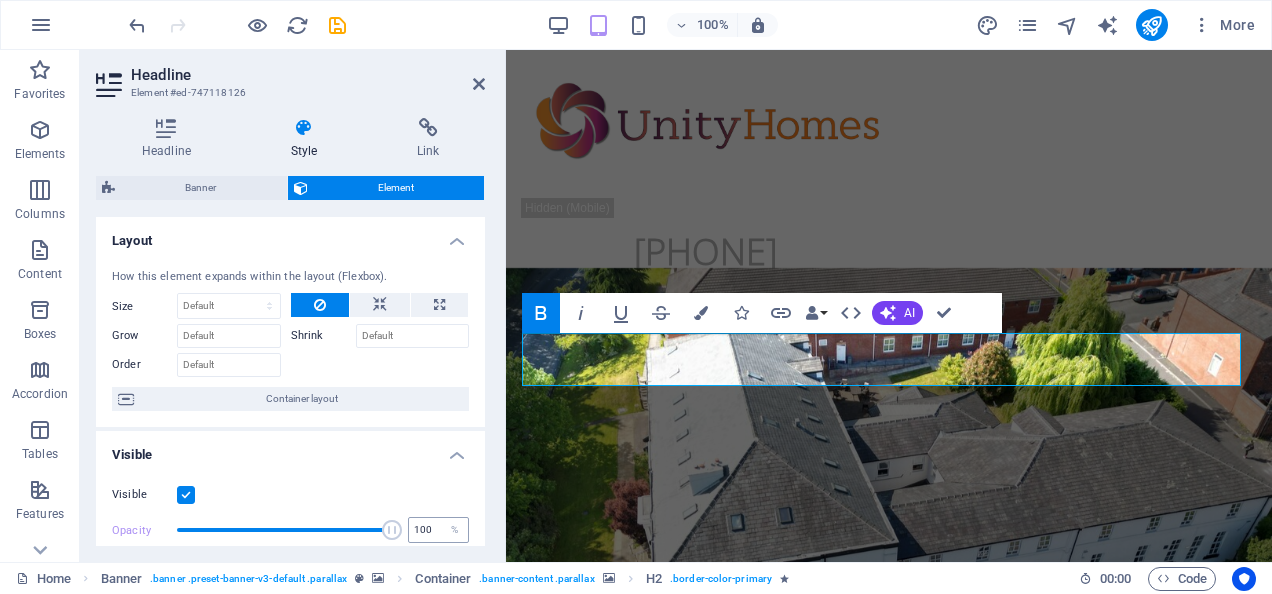 drag, startPoint x: 295, startPoint y: 530, endPoint x: 414, endPoint y: 537, distance: 119.2057 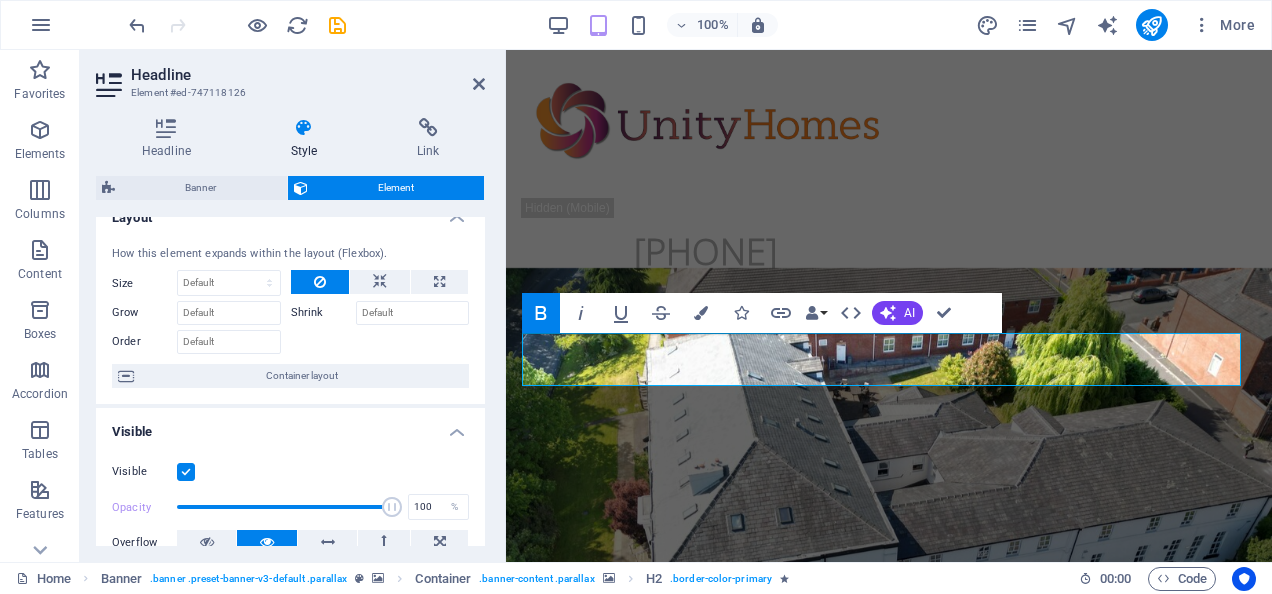 scroll, scrollTop: 29, scrollLeft: 0, axis: vertical 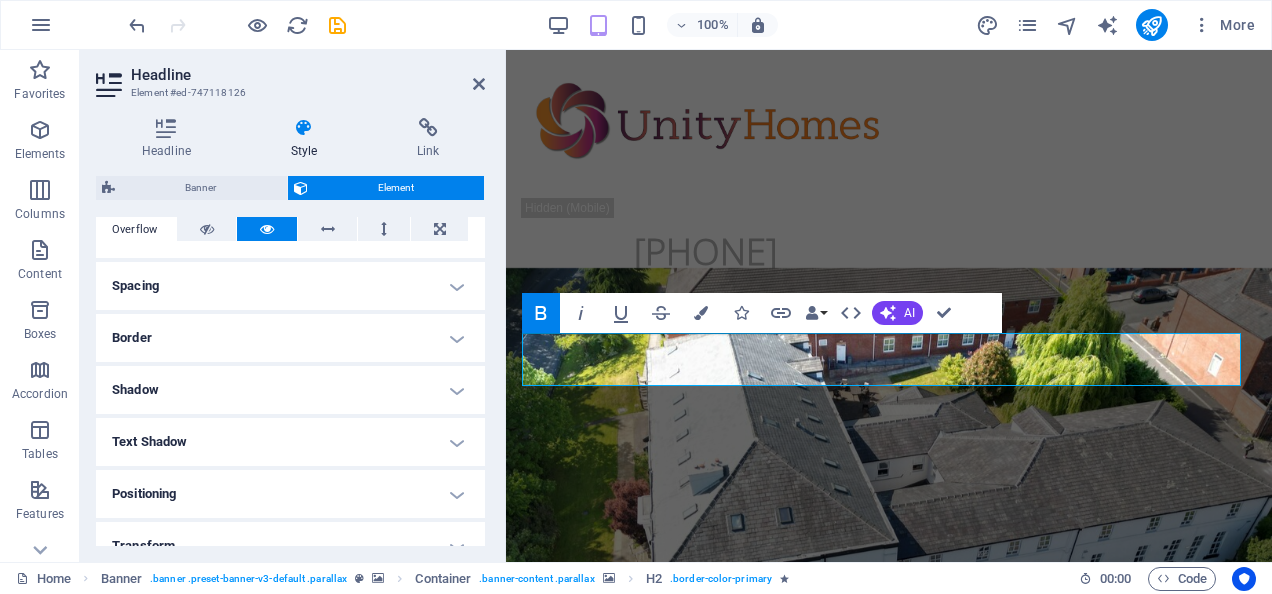 click on "Border" at bounding box center [290, 338] 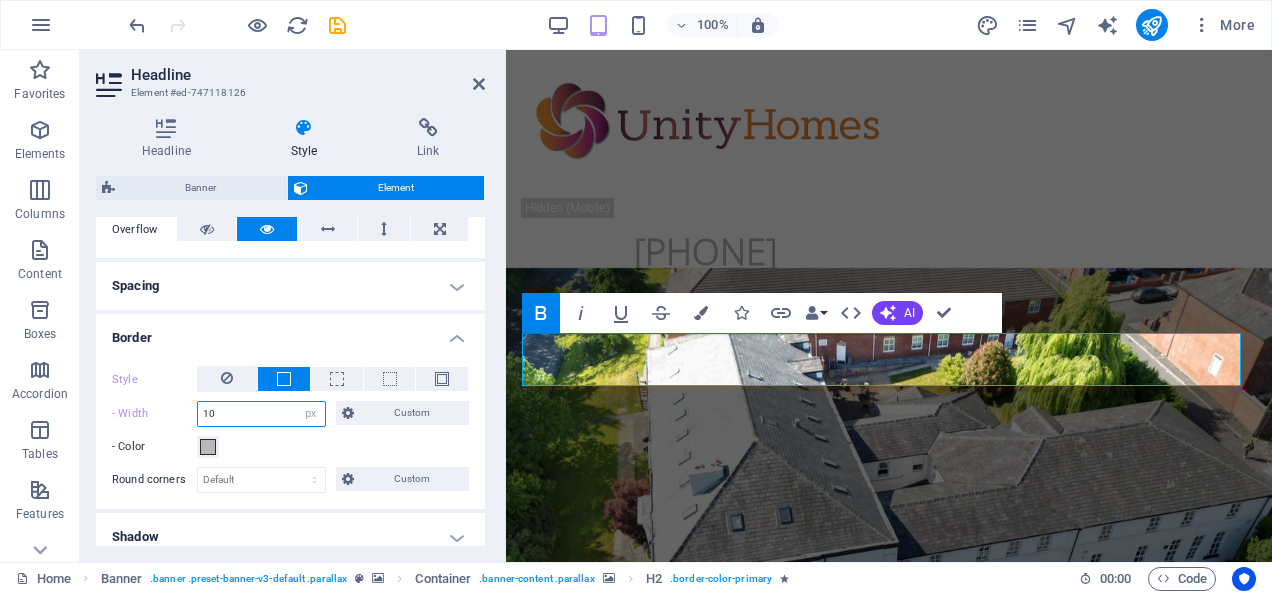 click on "10" at bounding box center [261, 414] 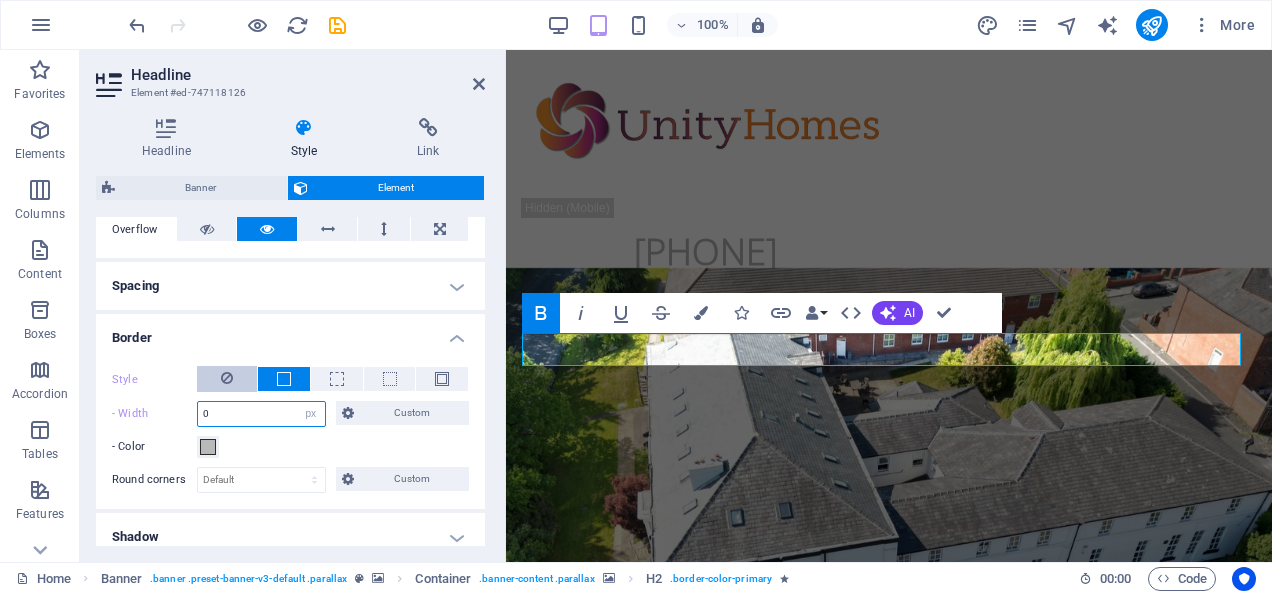 type on "0" 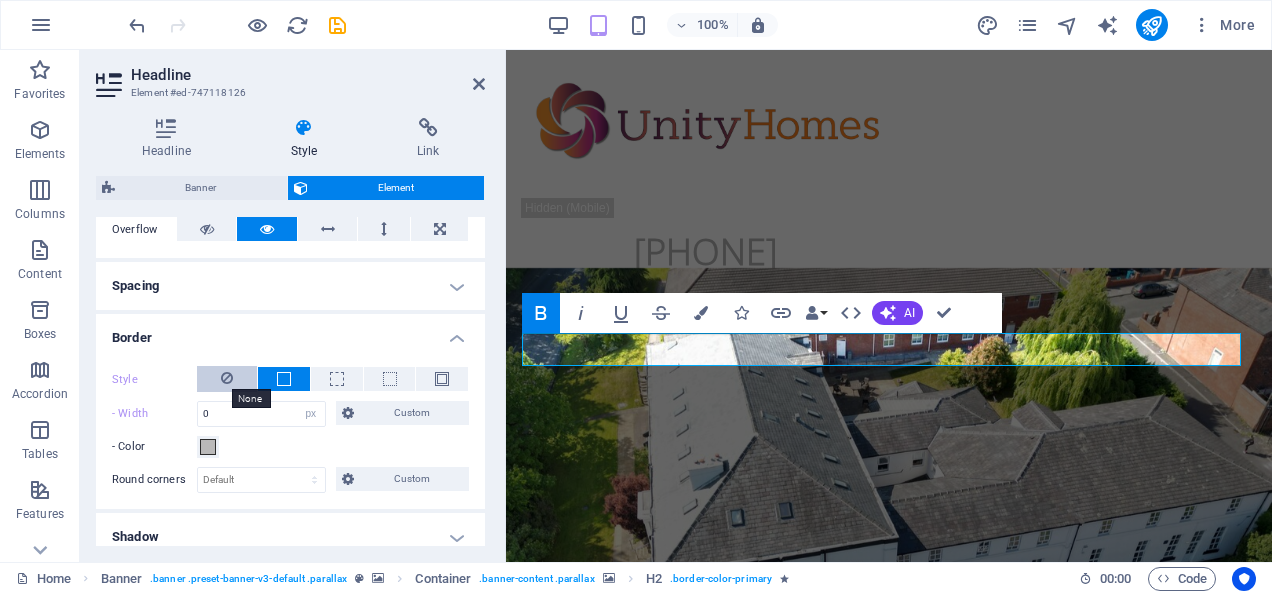 click at bounding box center (227, 378) 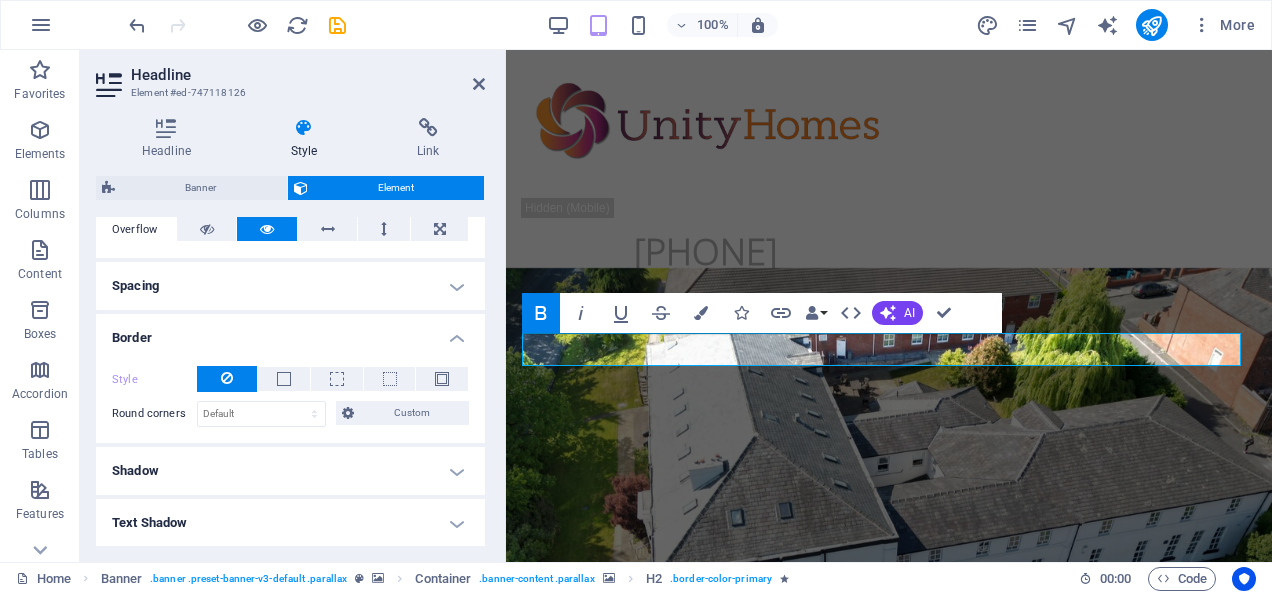 drag, startPoint x: 464, startPoint y: 470, endPoint x: 448, endPoint y: 522, distance: 54.405884 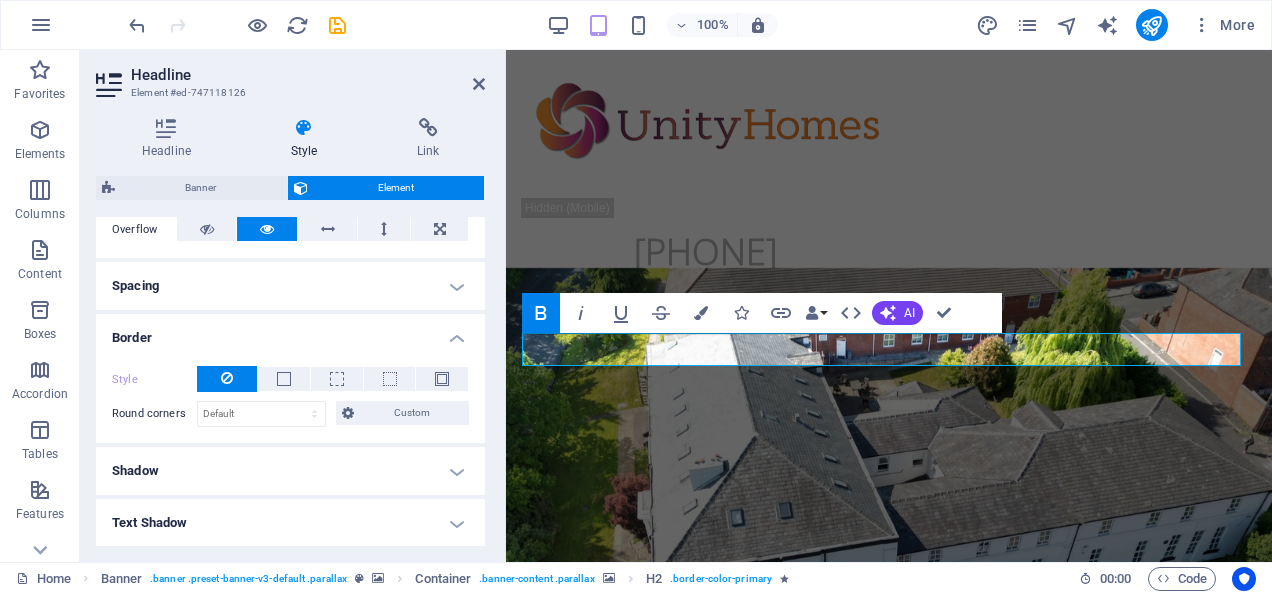click on "Layout How this element expands within the layout (Flexbox). Size Default auto px % 1/1 1/2 1/3 1/4 1/5 1/6 1/7 1/8 1/9 1/10 Grow Shrink Order Container layout Visible Visible Opacity 100 % Overflow Spacing Margin Default auto px % rem vw vh Custom Custom auto px % rem vw vh auto px % rem vw vh auto px % rem vw vh auto px % rem vw vh Padding Default px rem % vh vw Custom Custom px rem % vh vw px rem % vh vw px rem % vh vw px rem % vh vw Border Style              - Width 0 auto px rem % vh vw Custom Custom 0 auto px rem % vh vw 0 auto px rem % vh vw 0 auto px rem % vh vw 0 auto px rem % vh vw  - Color Round corners Default px rem % vh vw Custom Custom px rem % vh vw px rem % vh vw px rem % vh vw px rem % vh vw Shadow Default None Outside Inside Color X offset 0 px rem vh vw Y offset 0 px rem vh vw Blur 0 px rem % vh vw Spread 0 px rem vh vw Text Shadow Default None Outside Color X offset 0 px rem vh vw Y offset 0 px rem vh vw Blur 0 px rem % vh vw Positioning Default Static Relative Absolute Fixed px" at bounding box center (290, 344) 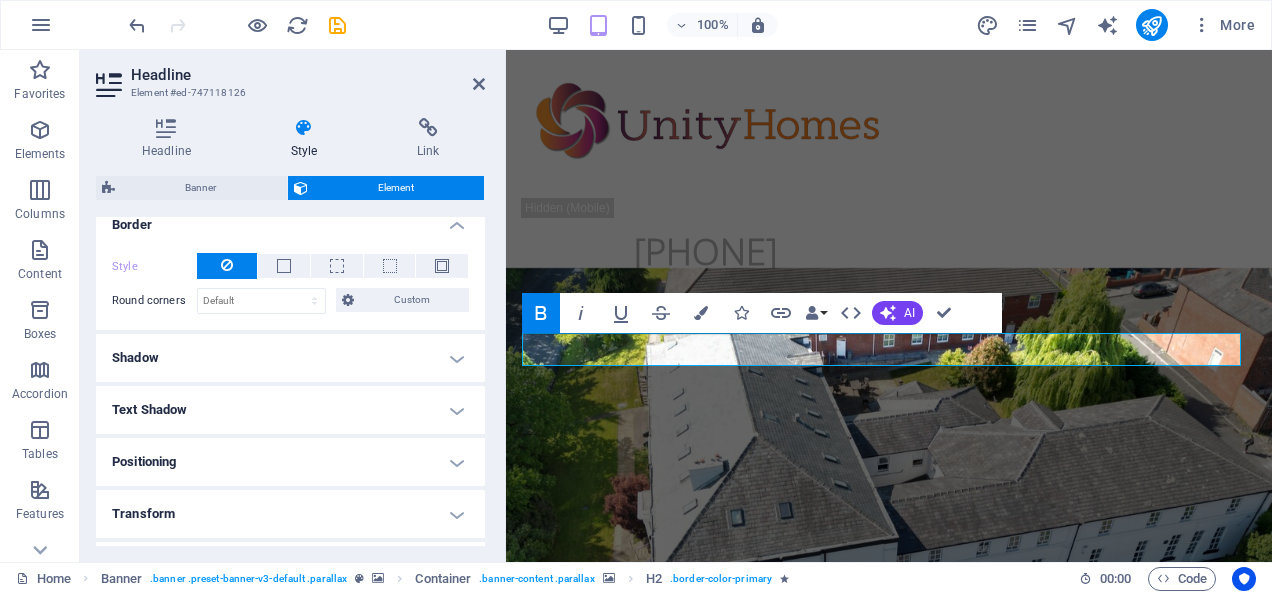 scroll, scrollTop: 468, scrollLeft: 0, axis: vertical 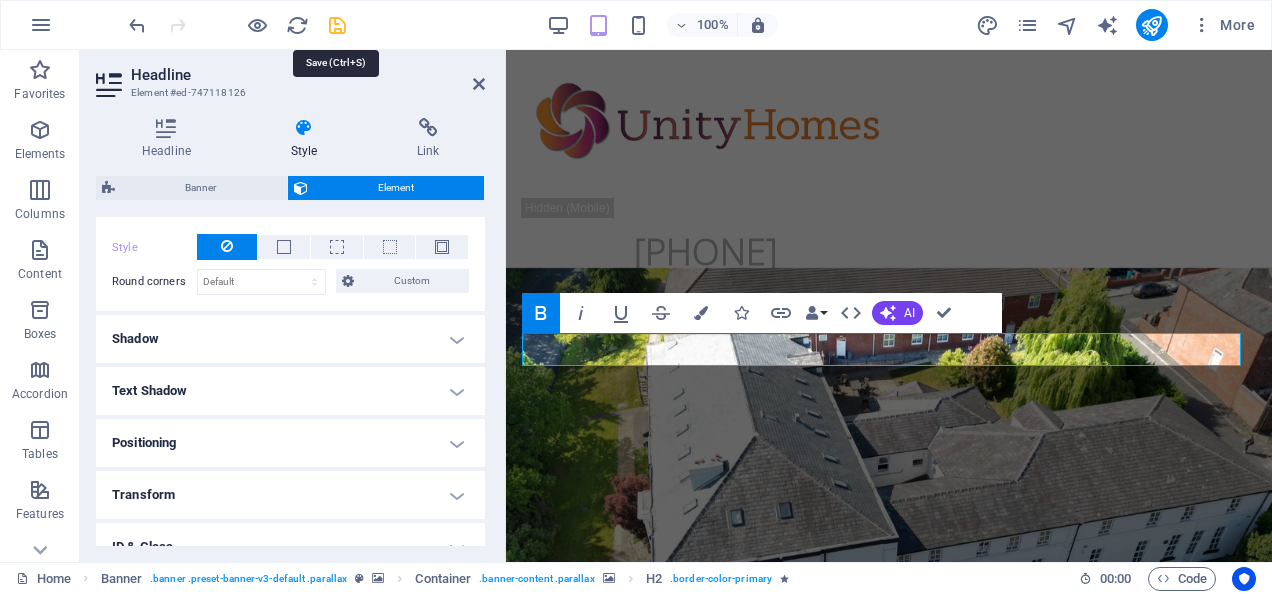 click at bounding box center (337, 25) 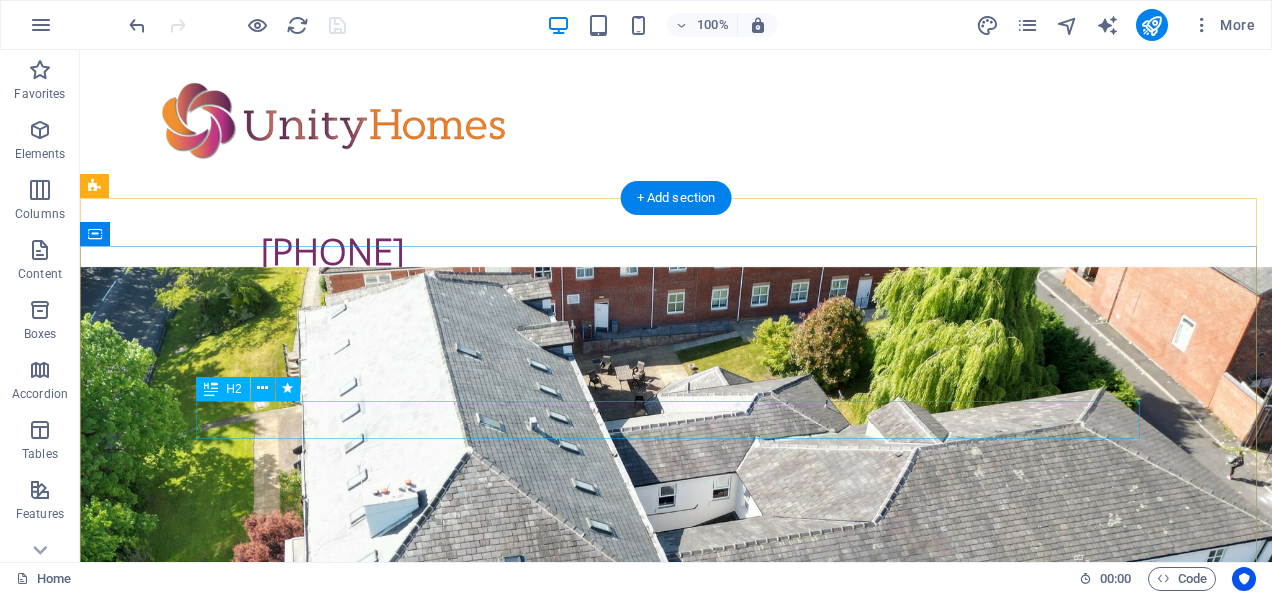 click on "Care without compromise" at bounding box center [676, 1440] 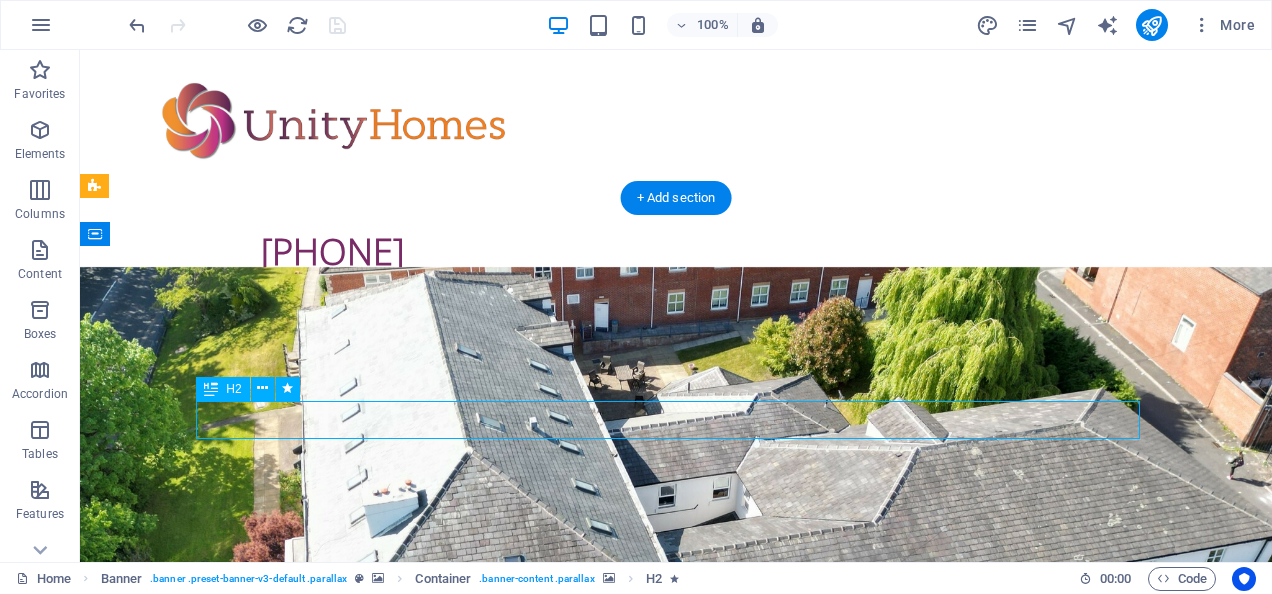 click on "Care without compromise" at bounding box center (676, 1440) 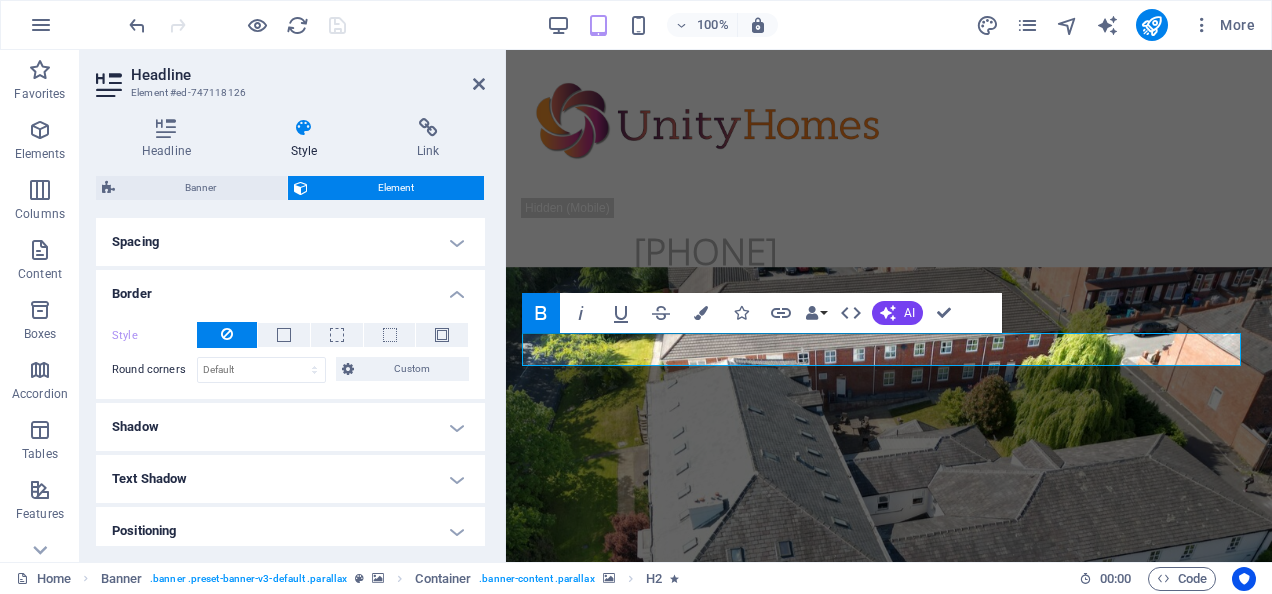 scroll, scrollTop: 396, scrollLeft: 0, axis: vertical 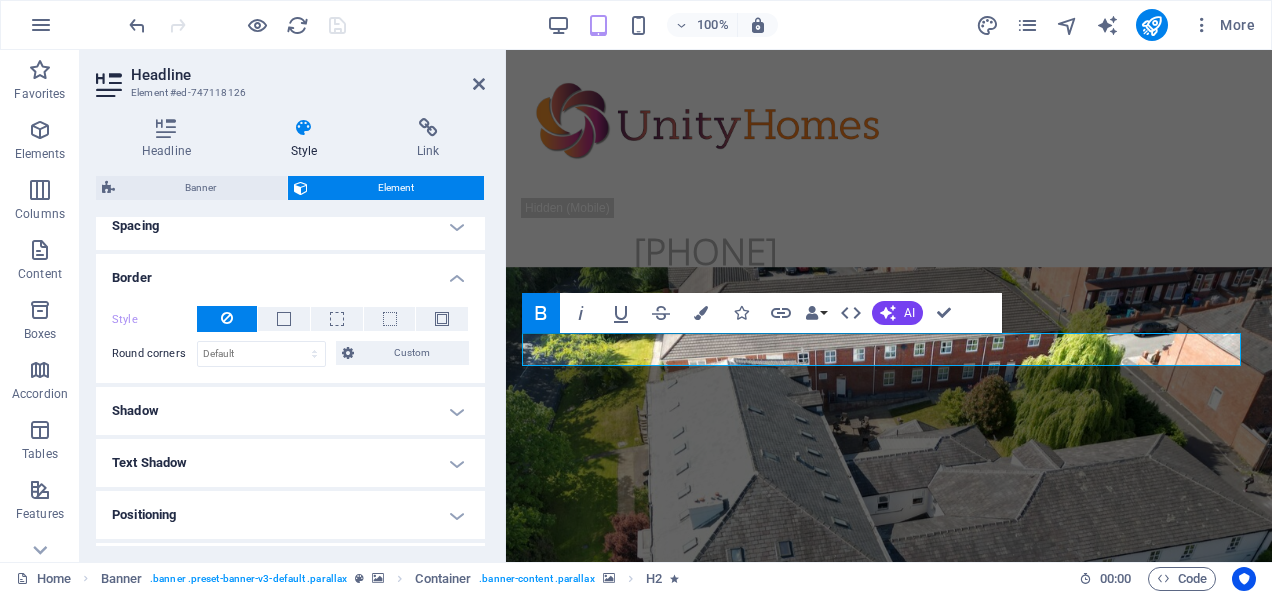 drag, startPoint x: 481, startPoint y: 400, endPoint x: 485, endPoint y: 444, distance: 44.181442 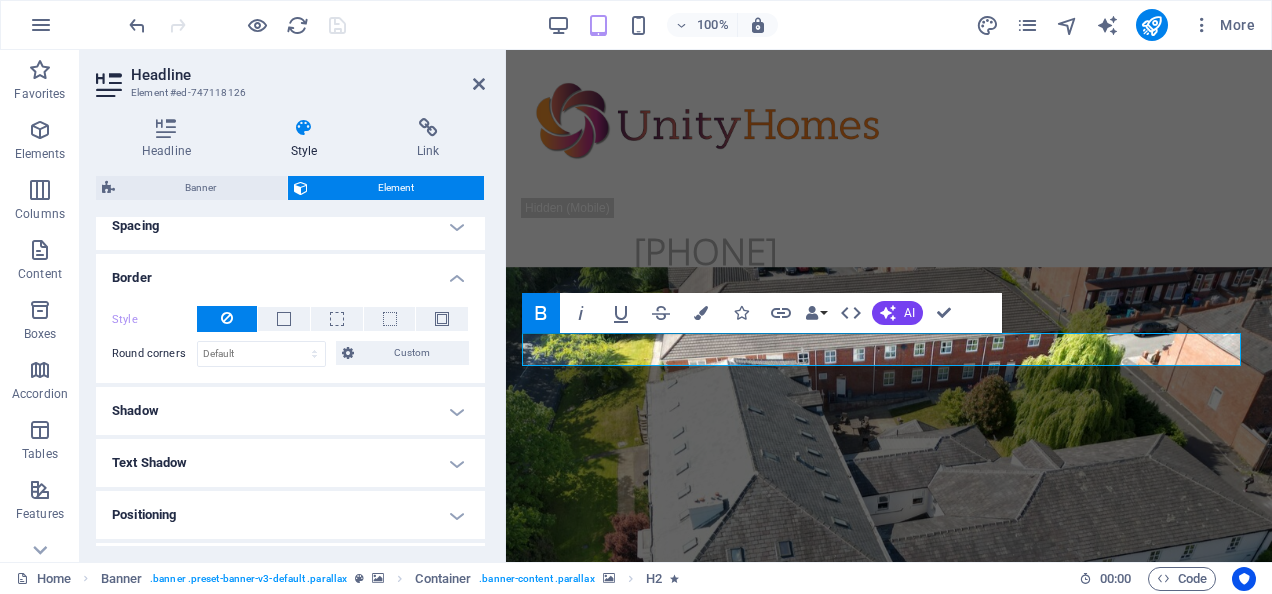 click on "Layout How this element expands within the layout (Flexbox). Size Default auto px % 1/1 1/2 1/3 1/4 1/5 1/6 1/7 1/8 1/9 1/10 Grow Shrink Order Container layout Visible Visible Opacity 100 % Overflow Spacing Margin Default auto px % rem vw vh Custom Custom auto px % rem vw vh auto px % rem vw vh auto px % rem vw vh auto px % rem vw vh Padding Default px rem % vh vw Custom Custom px rem % vh vw px rem % vh vw px rem % vh vw px rem % vh vw Border Style              - Width 0 auto px rem % vh vw Custom Custom 0 auto px rem % vh vw 0 auto px rem % vh vw 0 auto px rem % vh vw 0 auto px rem % vh vw  - Color Round corners Default px rem % vh vw Custom Custom px rem % vh vw px rem % vh vw px rem % vh vw px rem % vh vw Shadow Default None Outside Inside Color X offset 0 px rem vh vw Y offset 0 px rem vh vw Blur 0 px rem % vh vw Spread 0 px rem vh vw Text Shadow Default None Outside Color X offset 0 px rem vh vw Y offset 0 px rem vh vw Blur 0 px rem % vh vw Positioning Default Static Relative Absolute Fixed px" at bounding box center (290, 381) 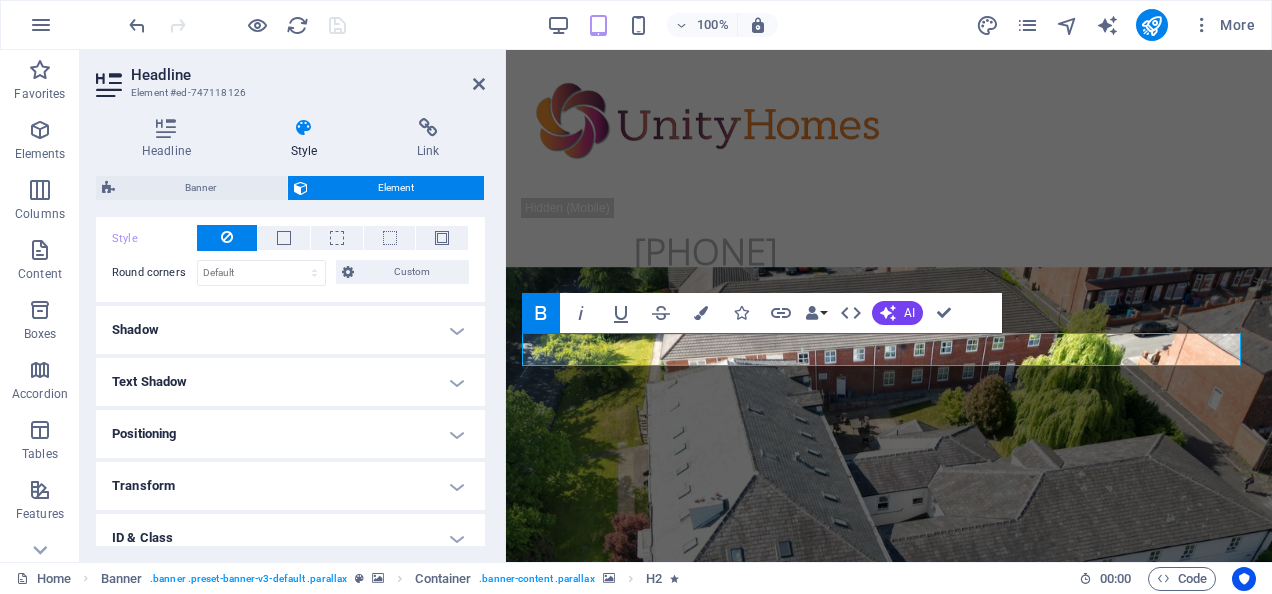 scroll, scrollTop: 512, scrollLeft: 0, axis: vertical 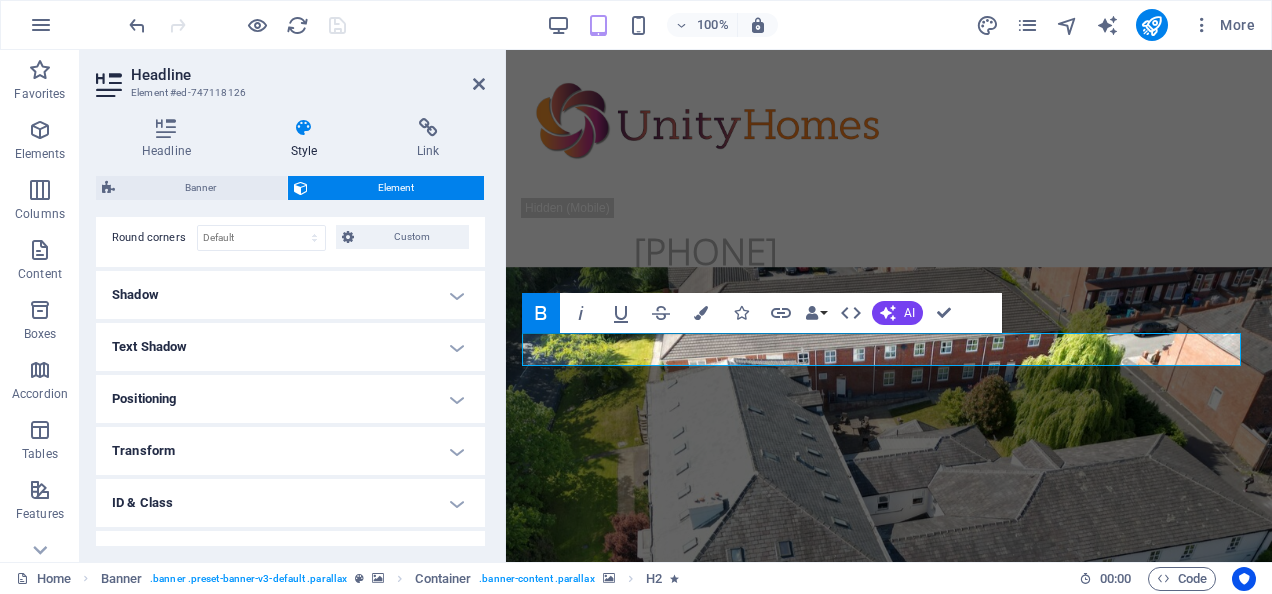 drag, startPoint x: 480, startPoint y: 429, endPoint x: 483, endPoint y: 407, distance: 22.203604 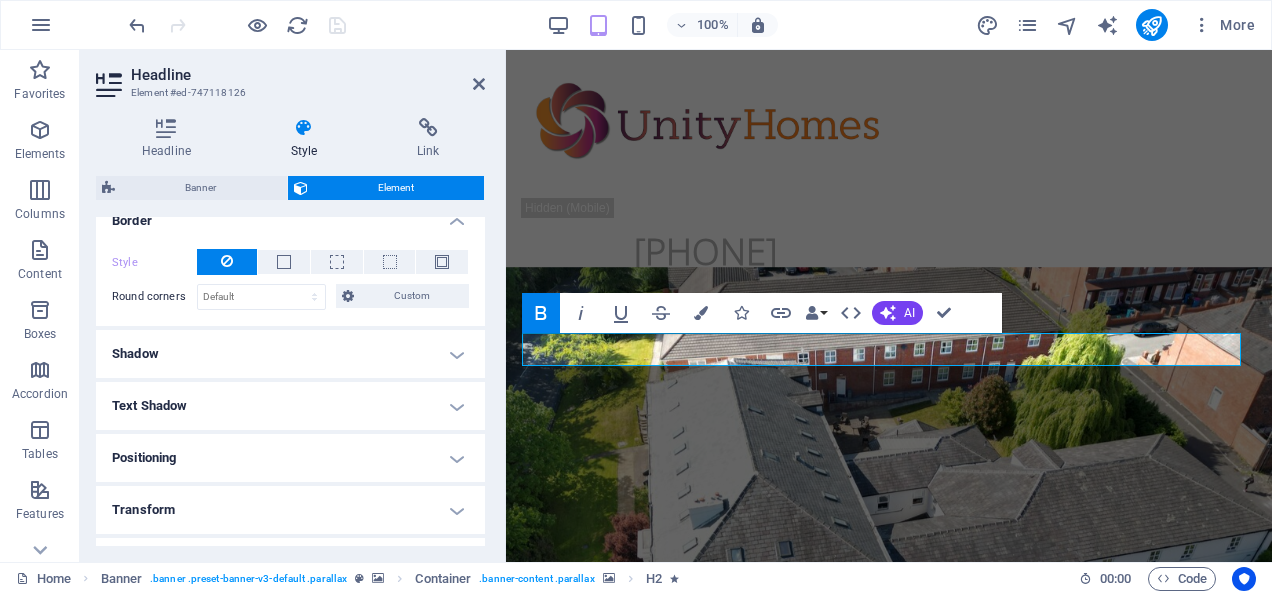 scroll, scrollTop: 454, scrollLeft: 0, axis: vertical 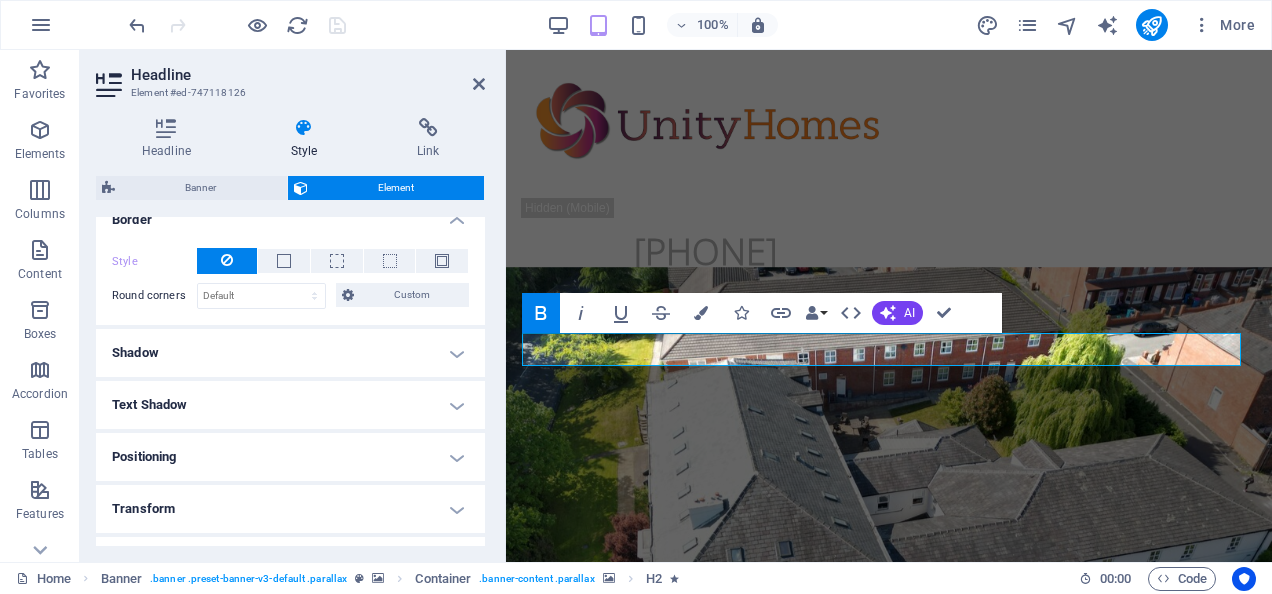 click on "Shadow" at bounding box center [290, 353] 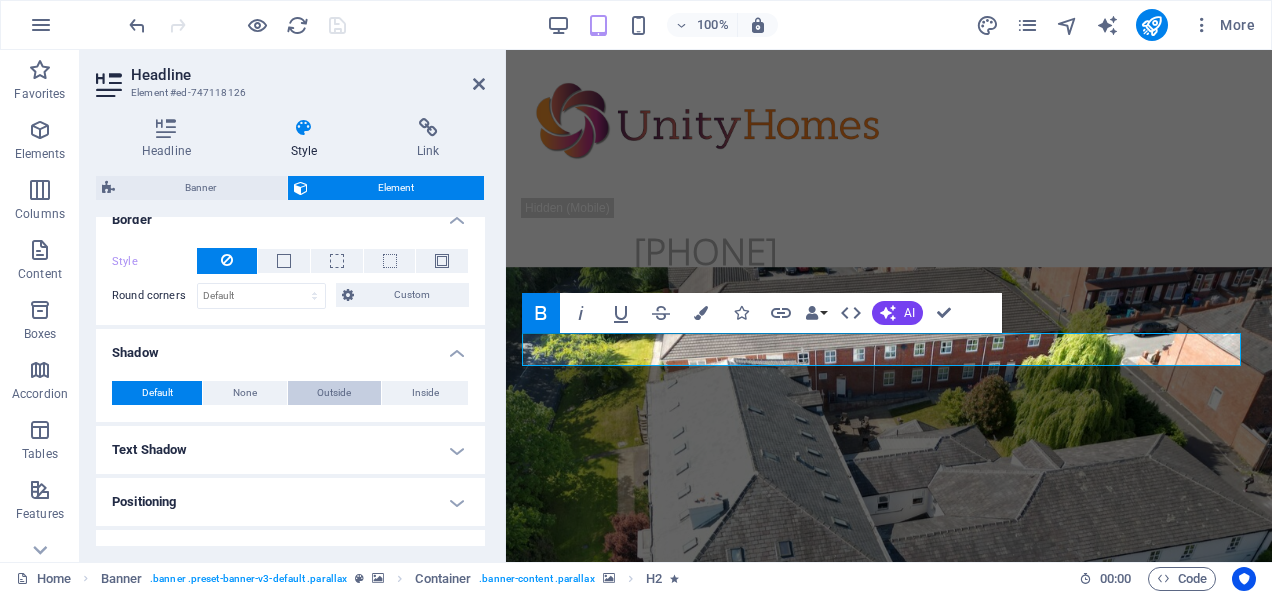 click on "Outside" at bounding box center (334, 393) 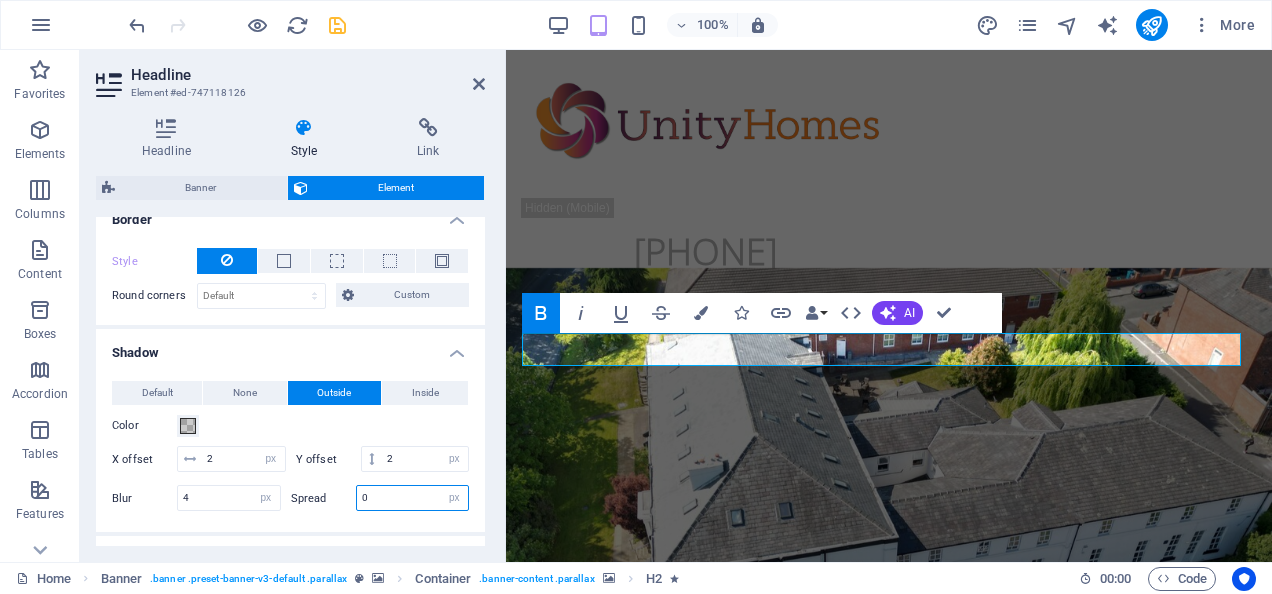 drag, startPoint x: 382, startPoint y: 497, endPoint x: 354, endPoint y: 489, distance: 29.12044 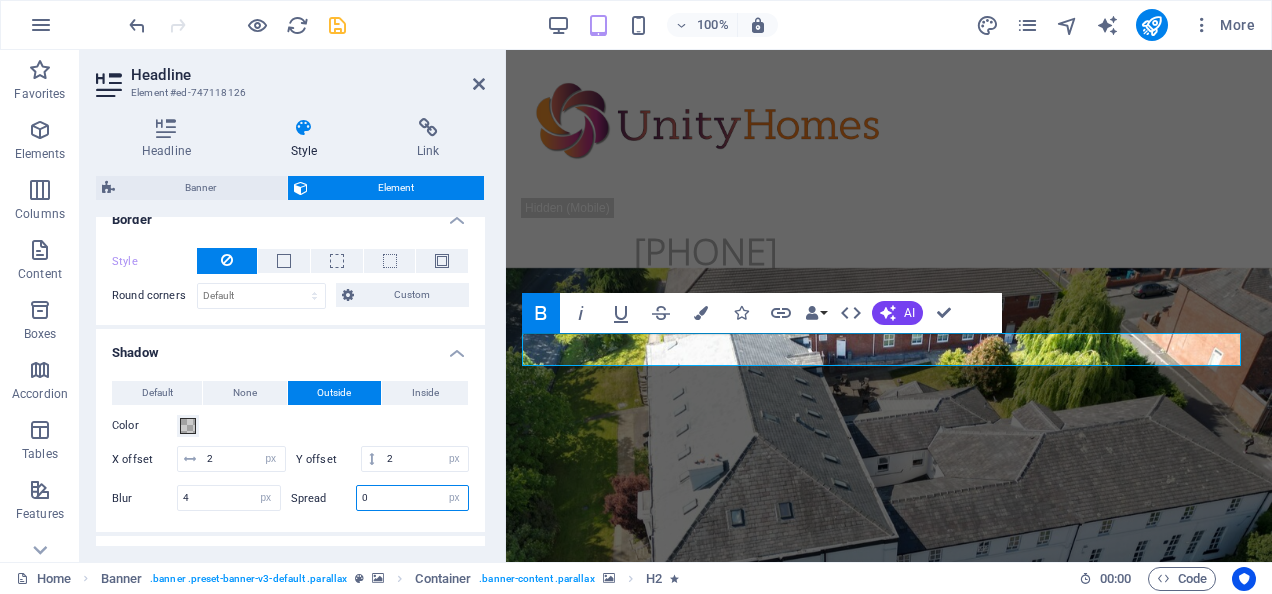 click on "0" at bounding box center (413, 498) 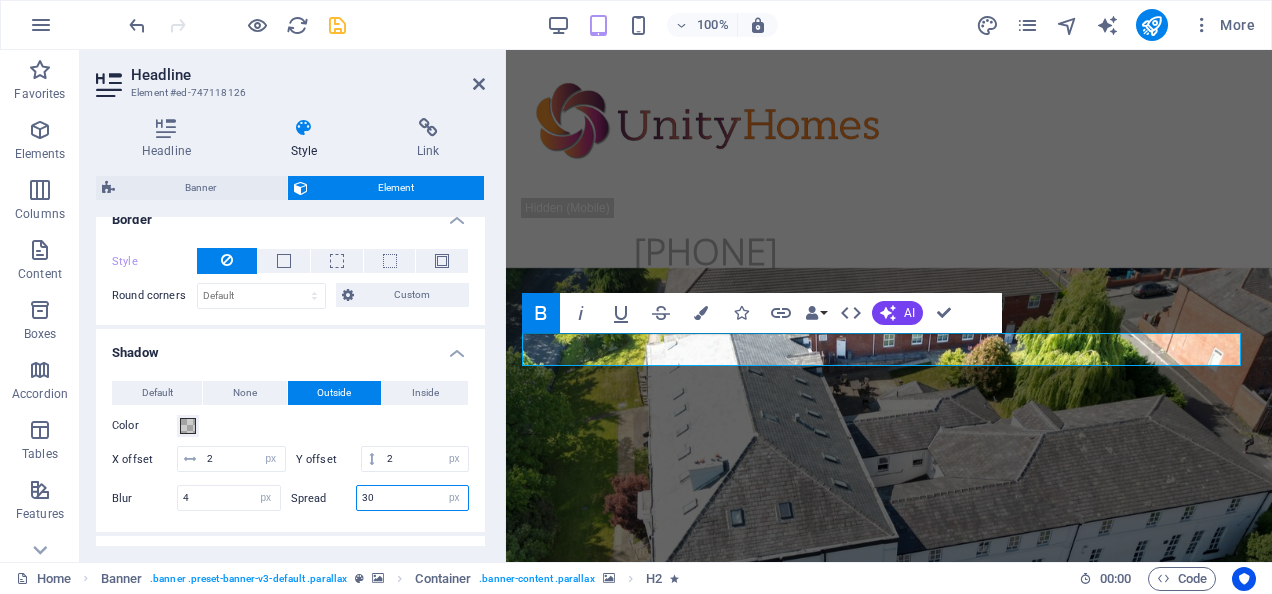 type on "30" 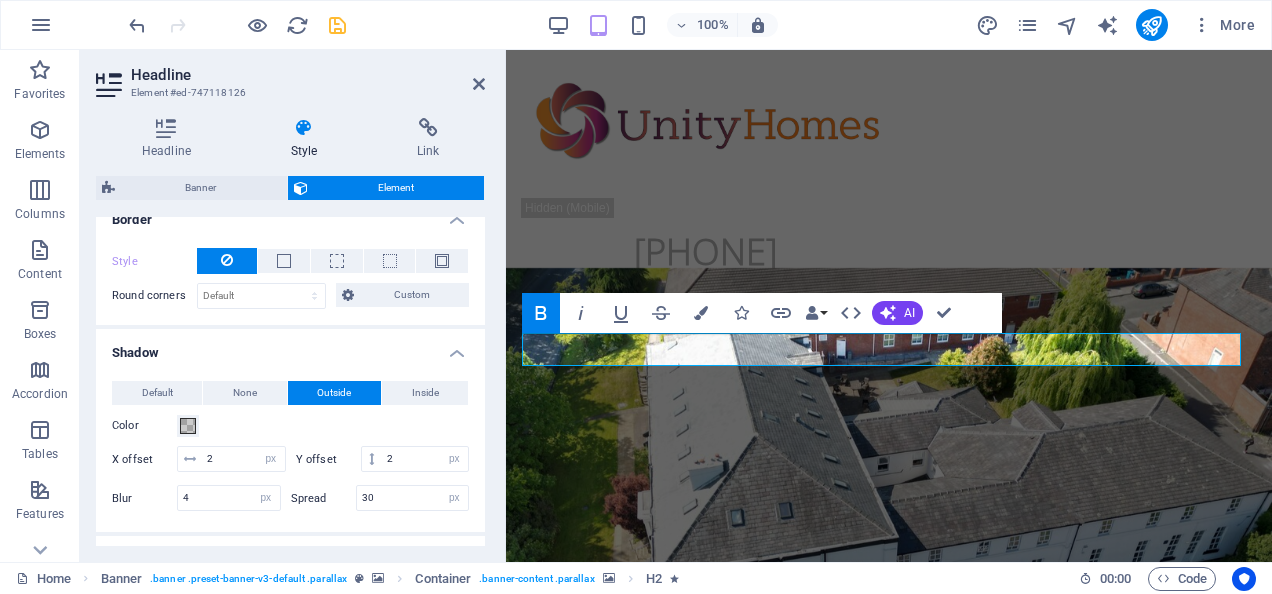 click at bounding box center [380, 513] 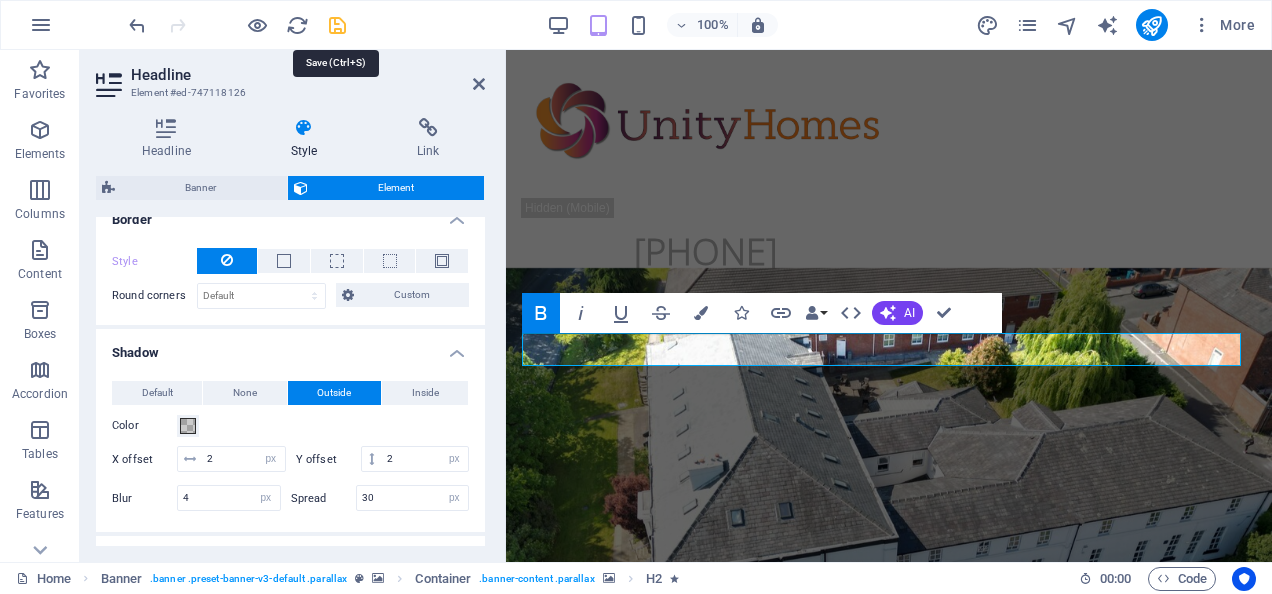 click at bounding box center [337, 25] 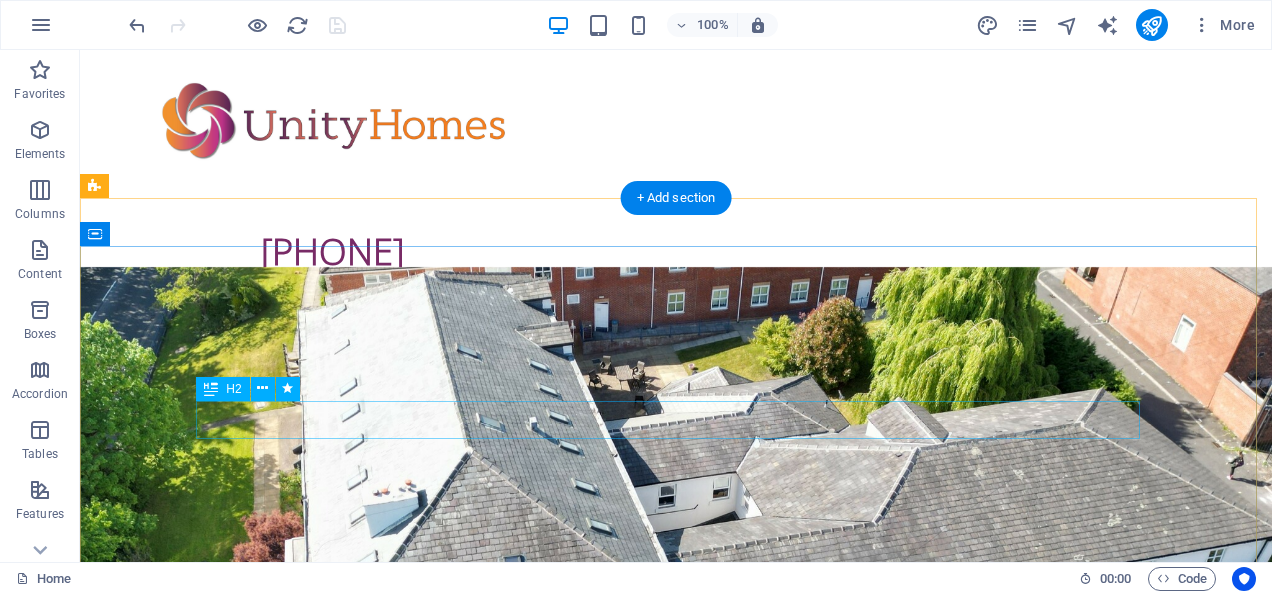 click on "Care without compromise" at bounding box center [676, 1440] 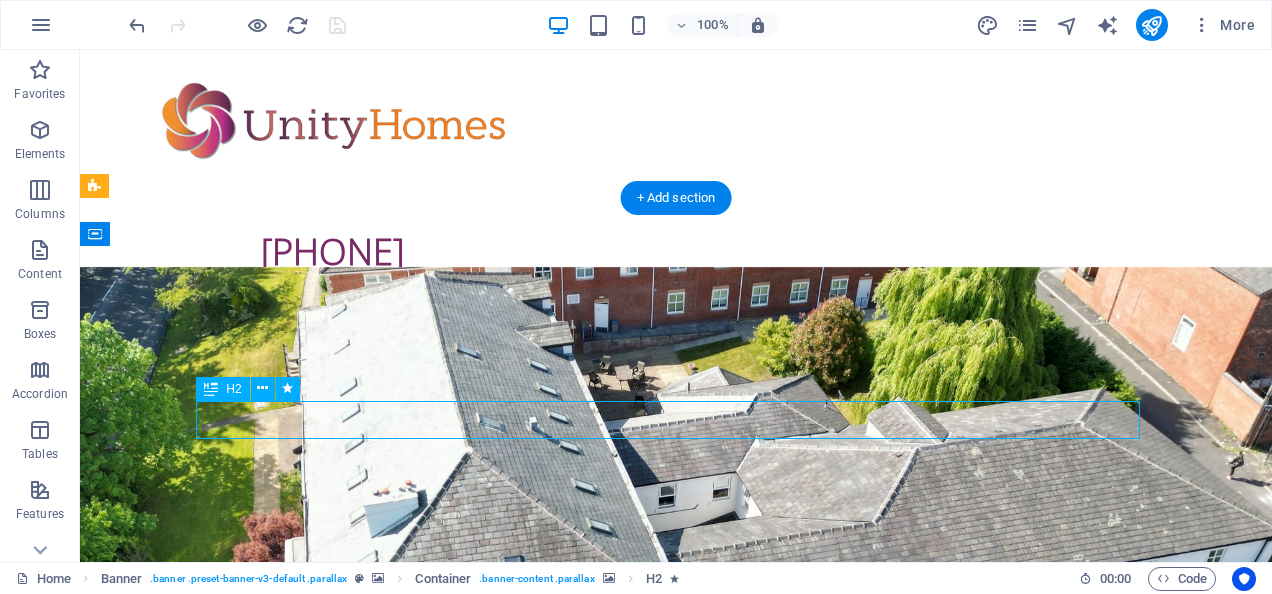 click on "Care without compromise" at bounding box center (676, 1440) 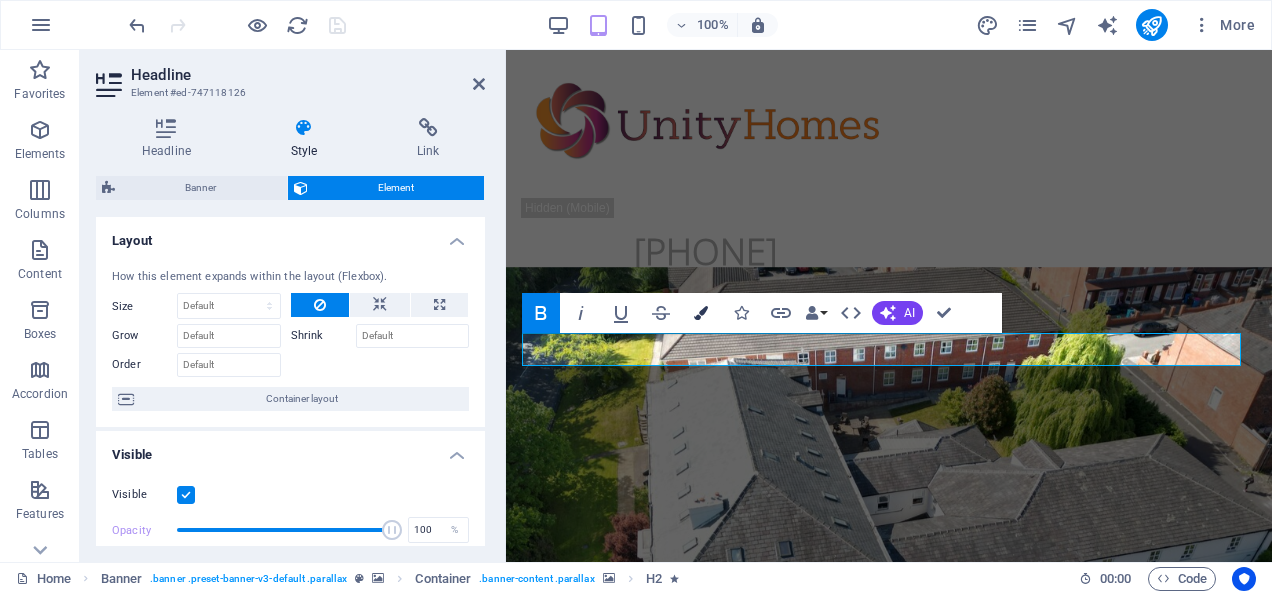 click at bounding box center [701, 313] 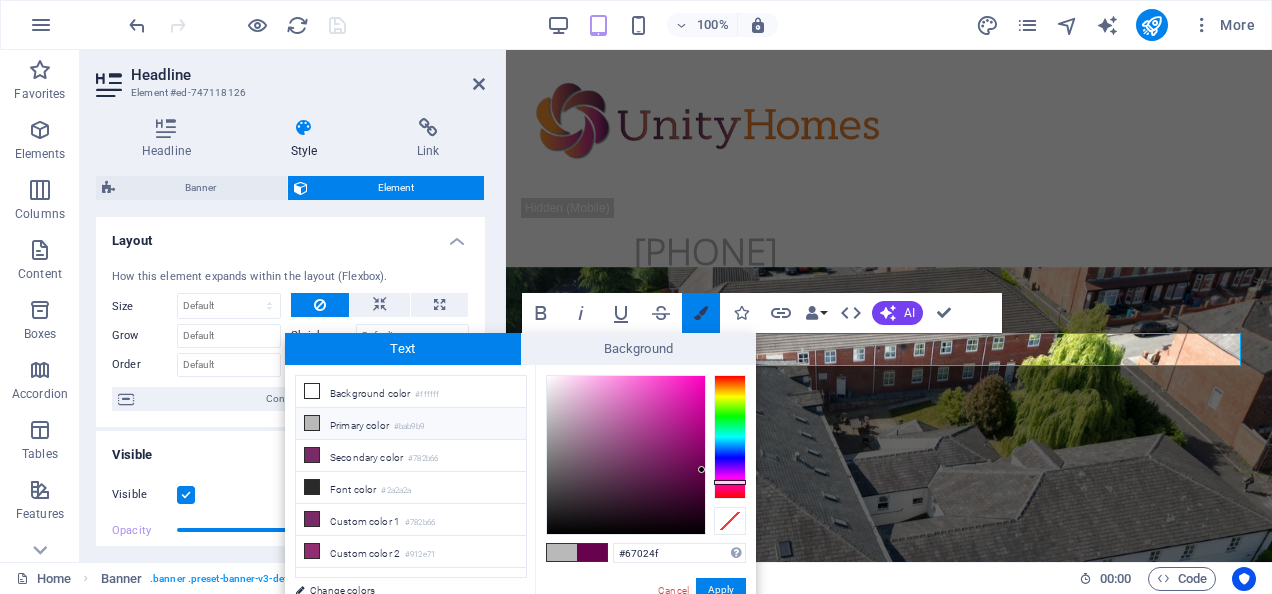 click at bounding box center (701, 313) 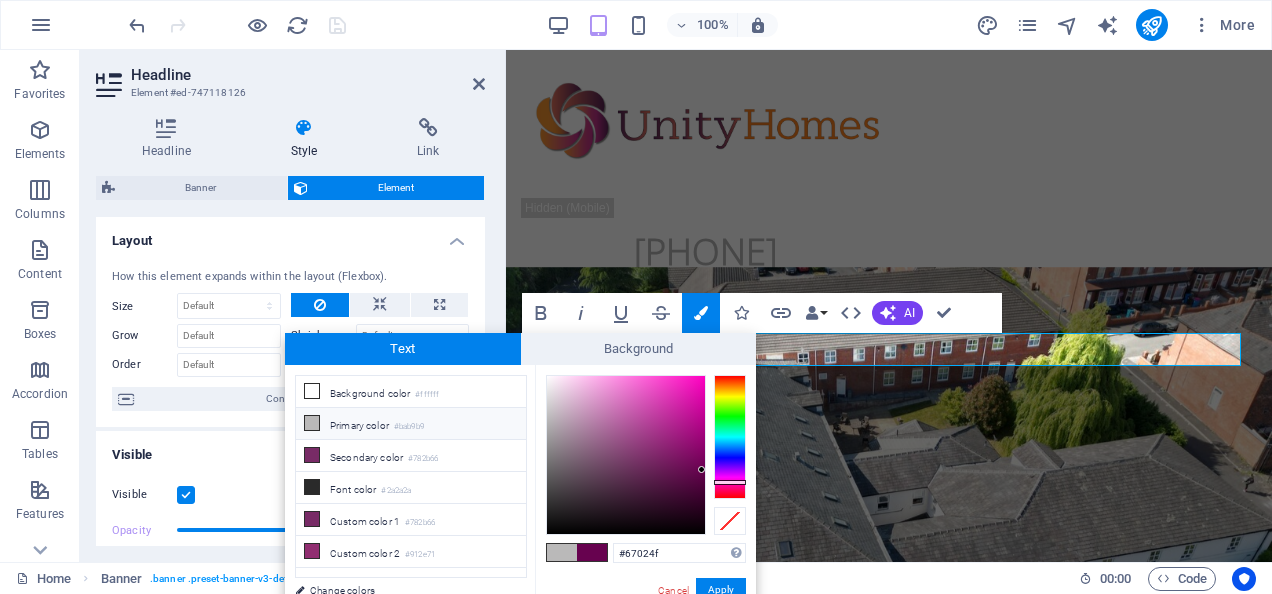 click at bounding box center [889, 1113] 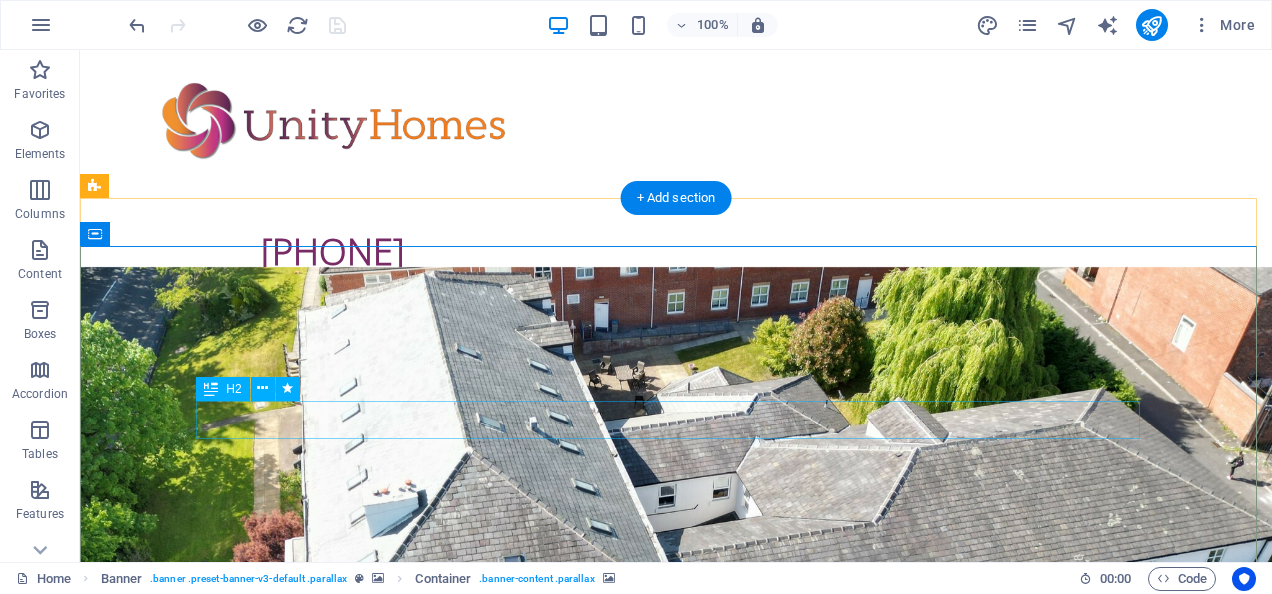 click on "Care without compromise" at bounding box center [676, 1440] 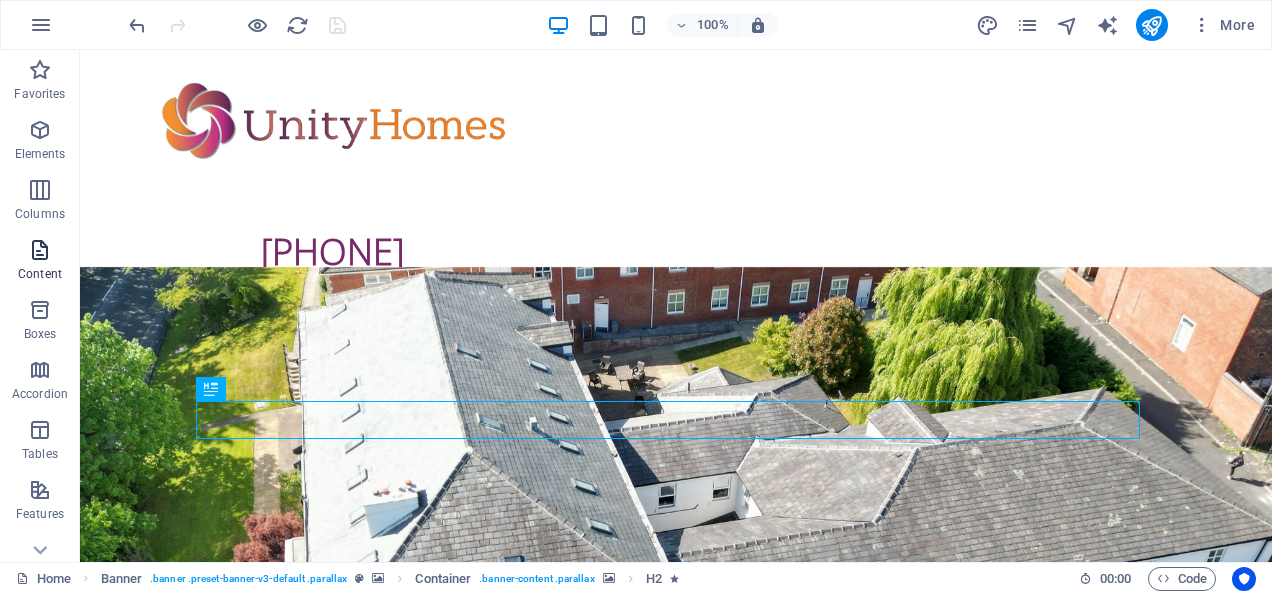 click at bounding box center (40, 250) 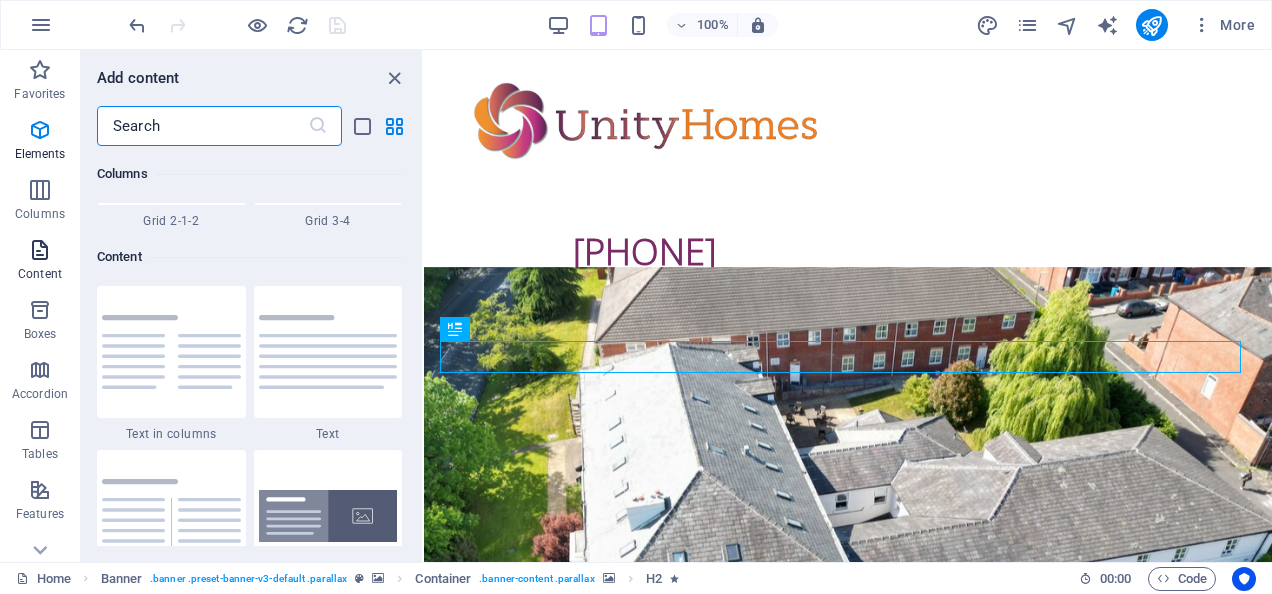 scroll, scrollTop: 3499, scrollLeft: 0, axis: vertical 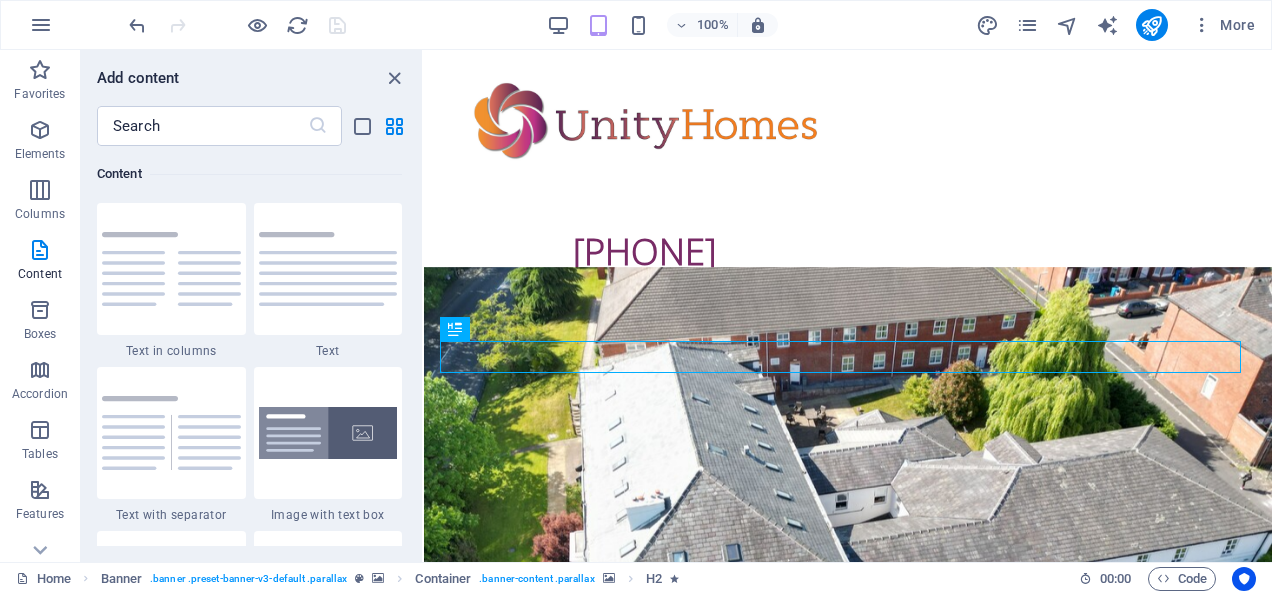 drag, startPoint x: 421, startPoint y: 218, endPoint x: 421, endPoint y: 242, distance: 24 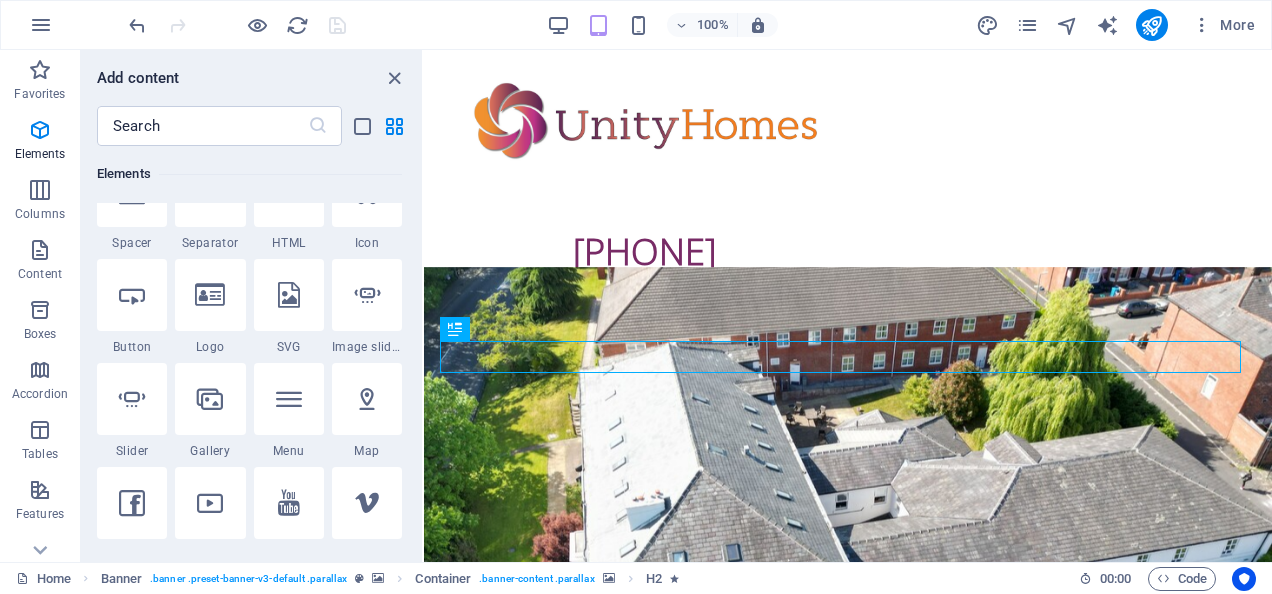 scroll, scrollTop: 299, scrollLeft: 0, axis: vertical 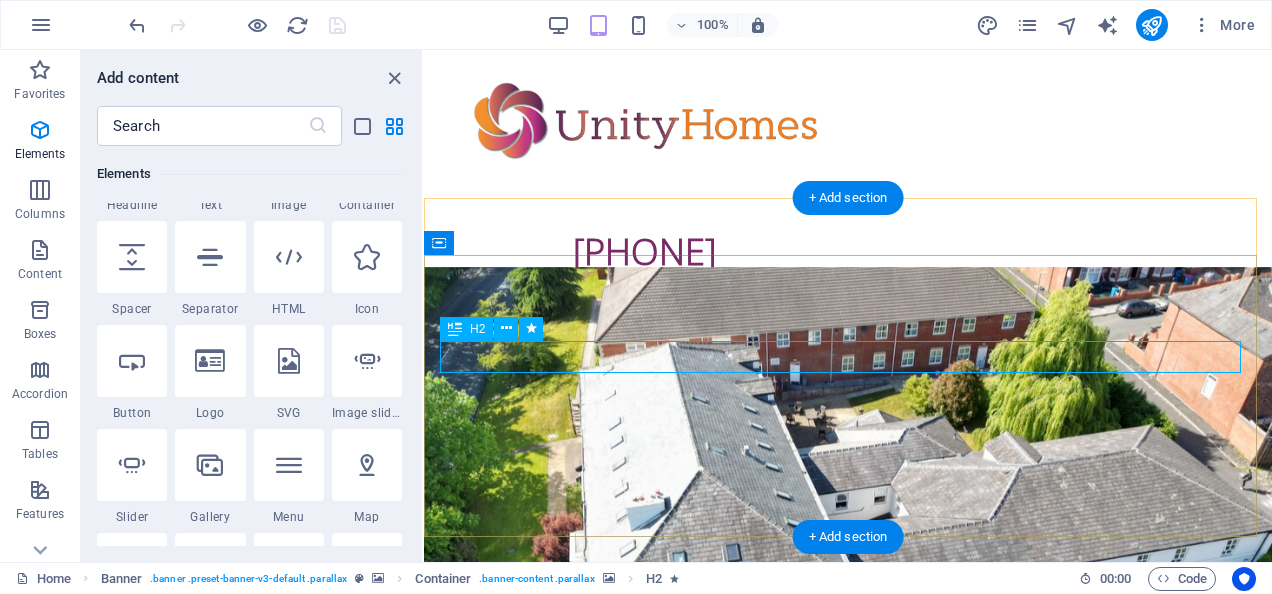 click on "Care without compromise" at bounding box center [848, 1521] 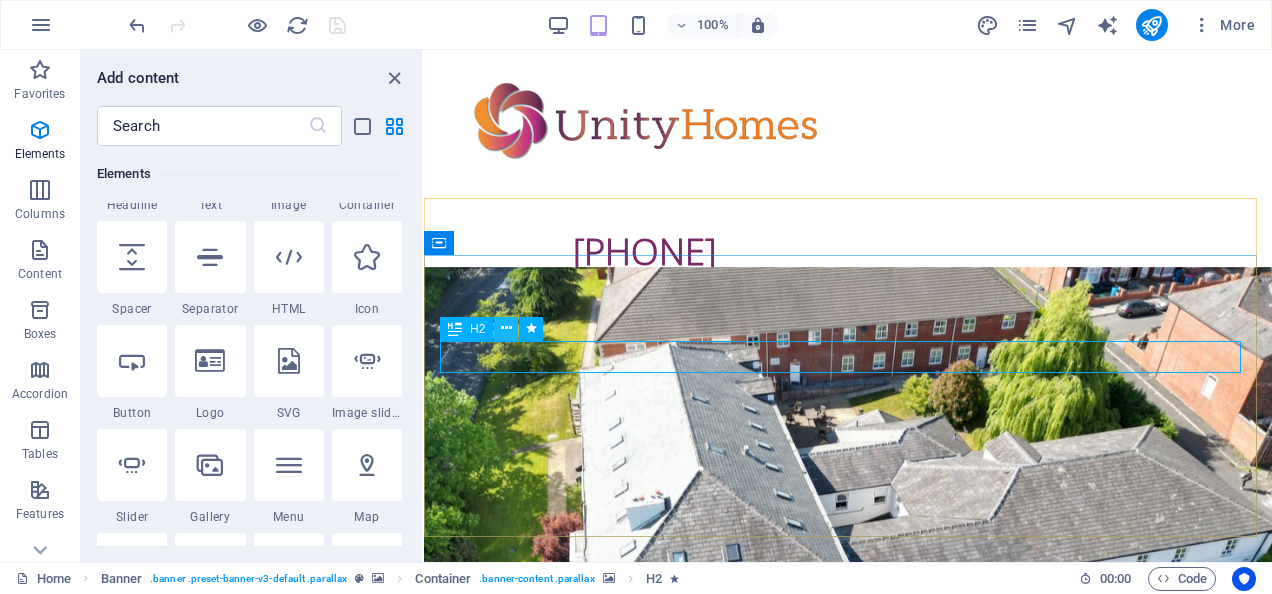 click at bounding box center (506, 328) 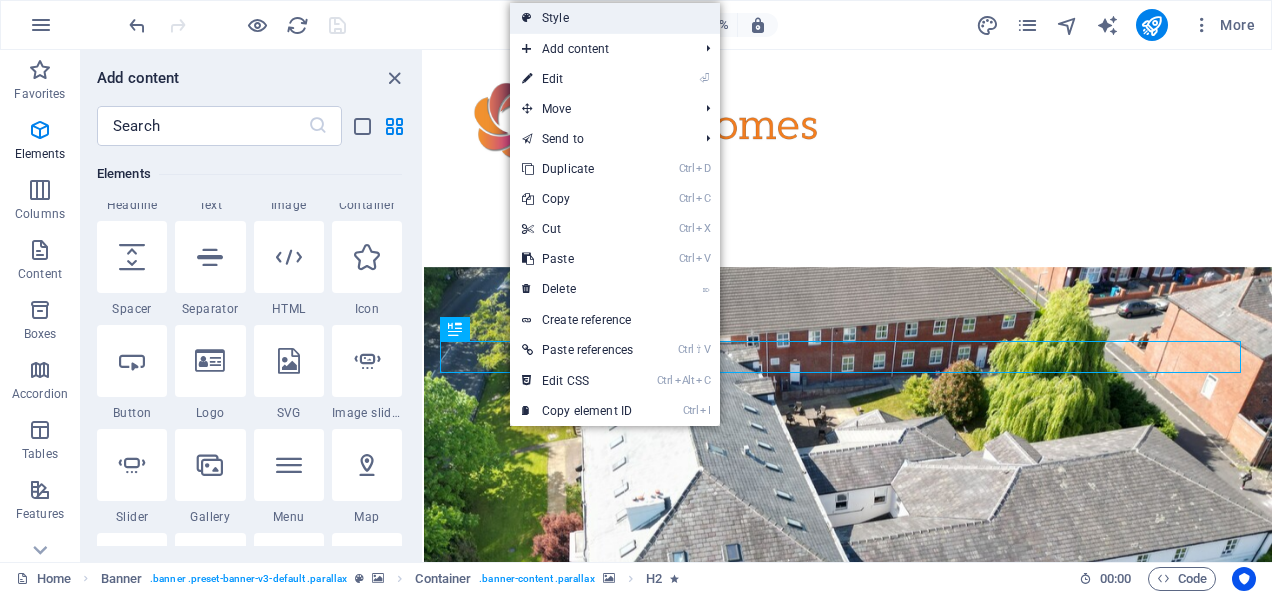 click on "Style" at bounding box center (615, 18) 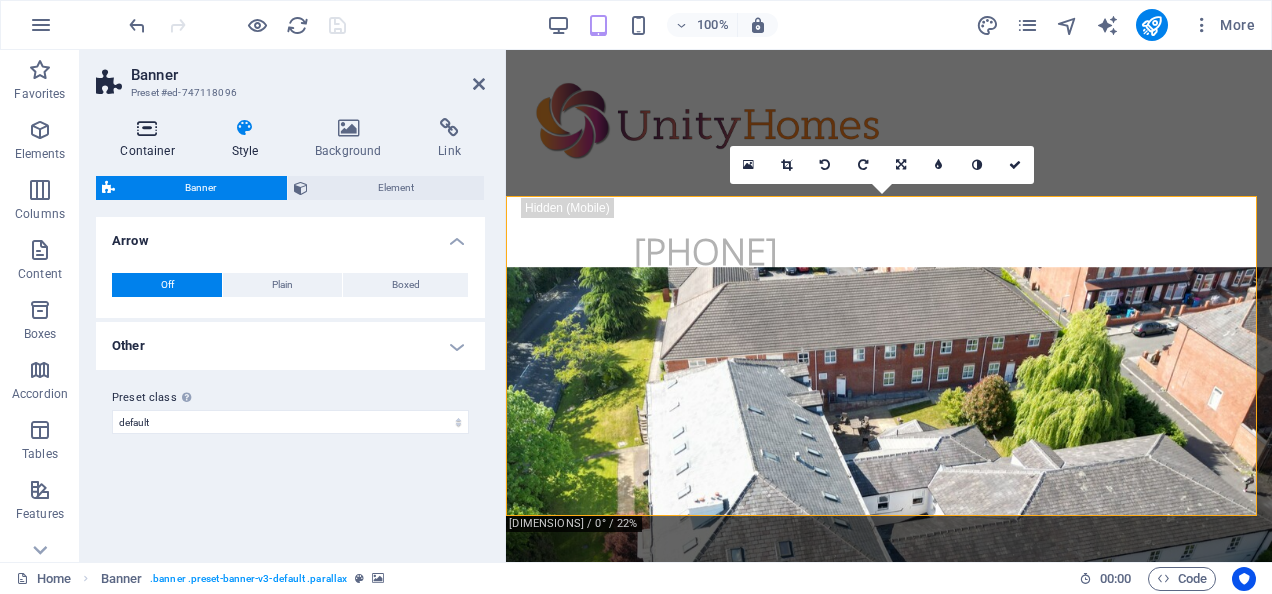 click on "Container" at bounding box center [151, 139] 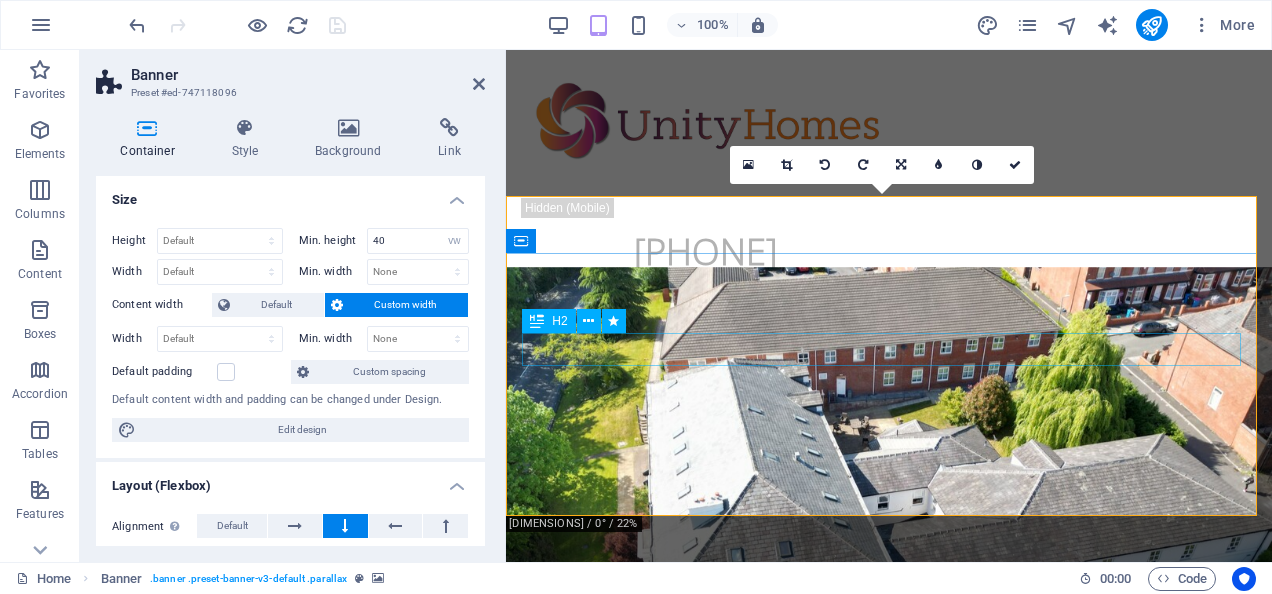 click on "Care without compromise" at bounding box center [889, 1521] 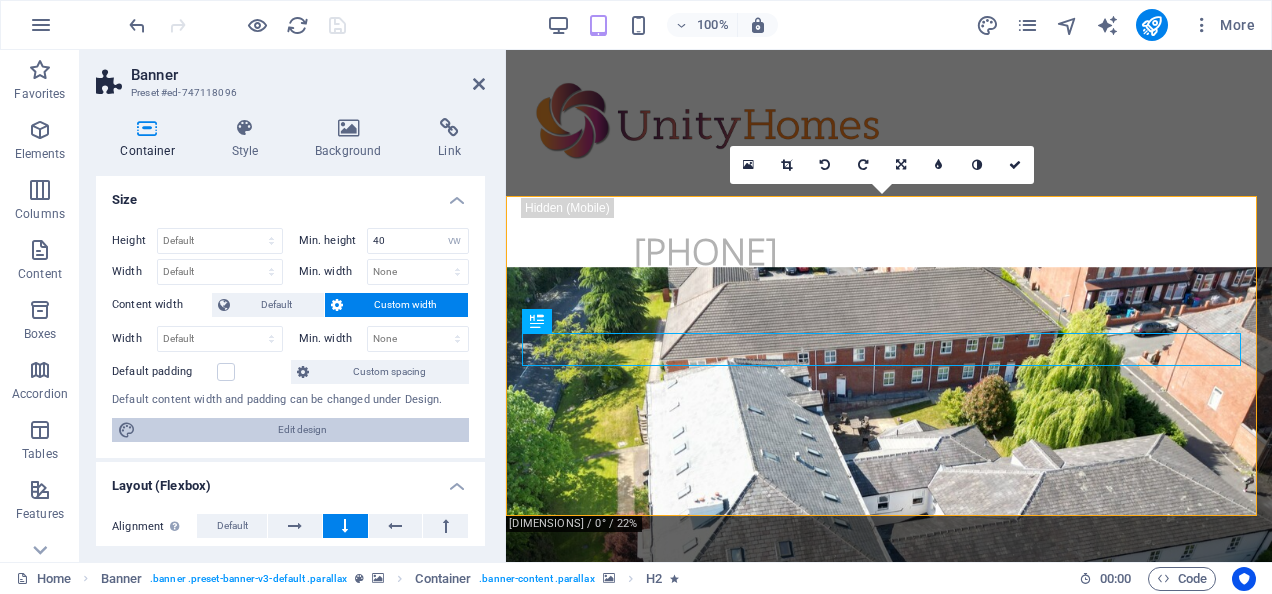 click on "Edit design" at bounding box center [302, 430] 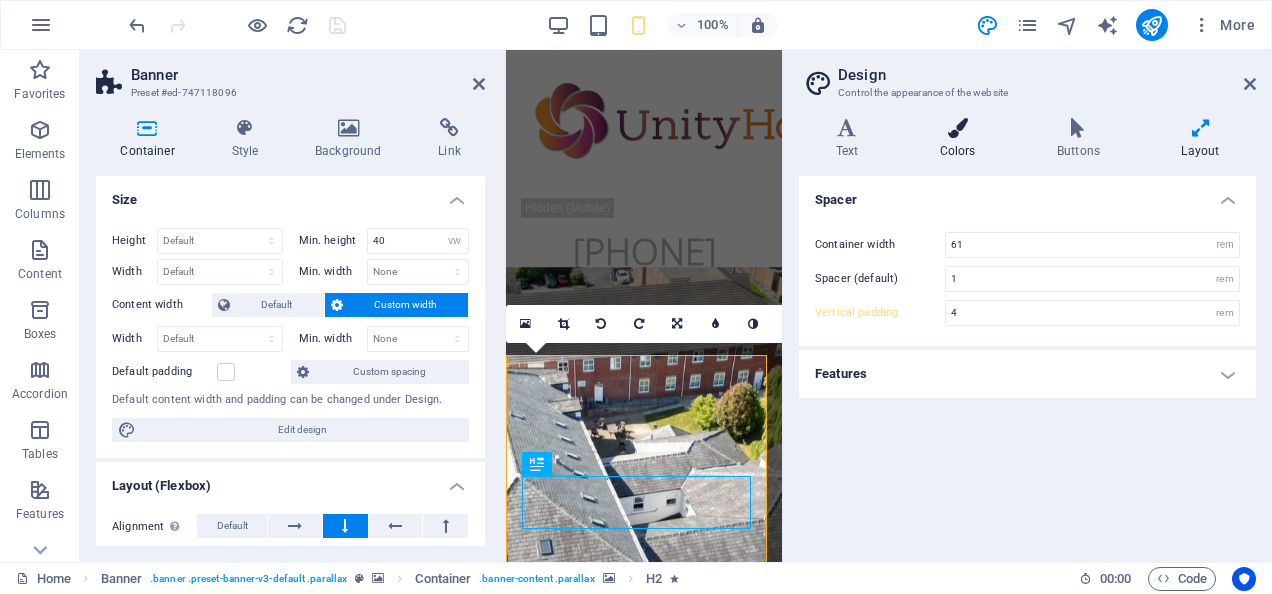 click on "Colors" at bounding box center [961, 139] 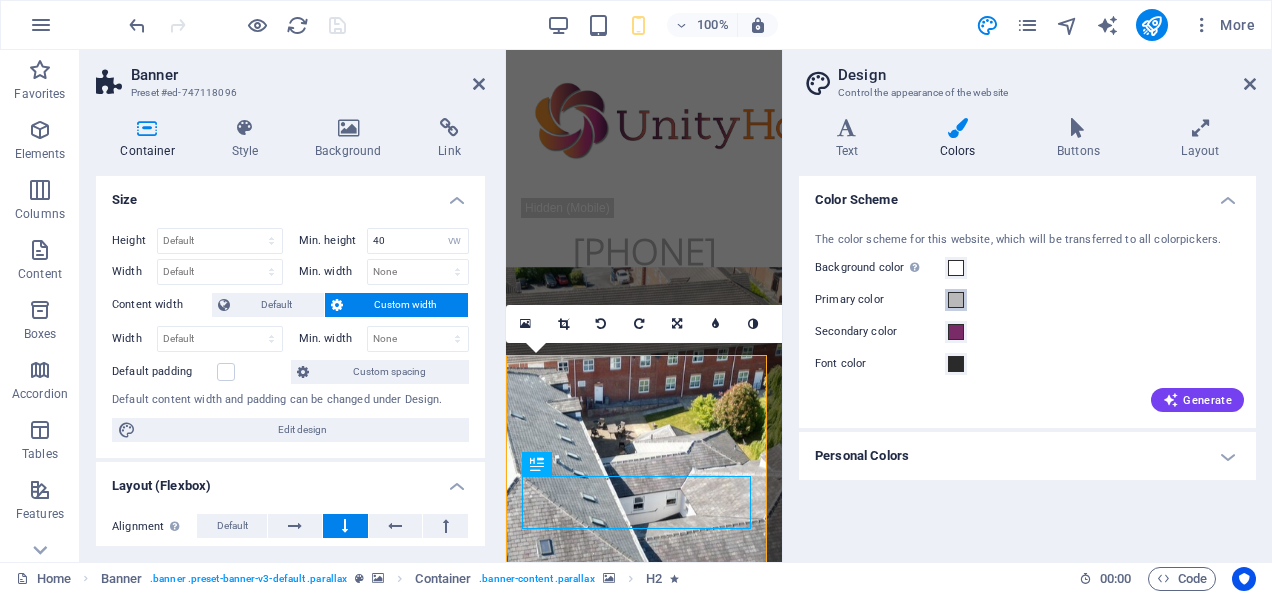 click at bounding box center (956, 300) 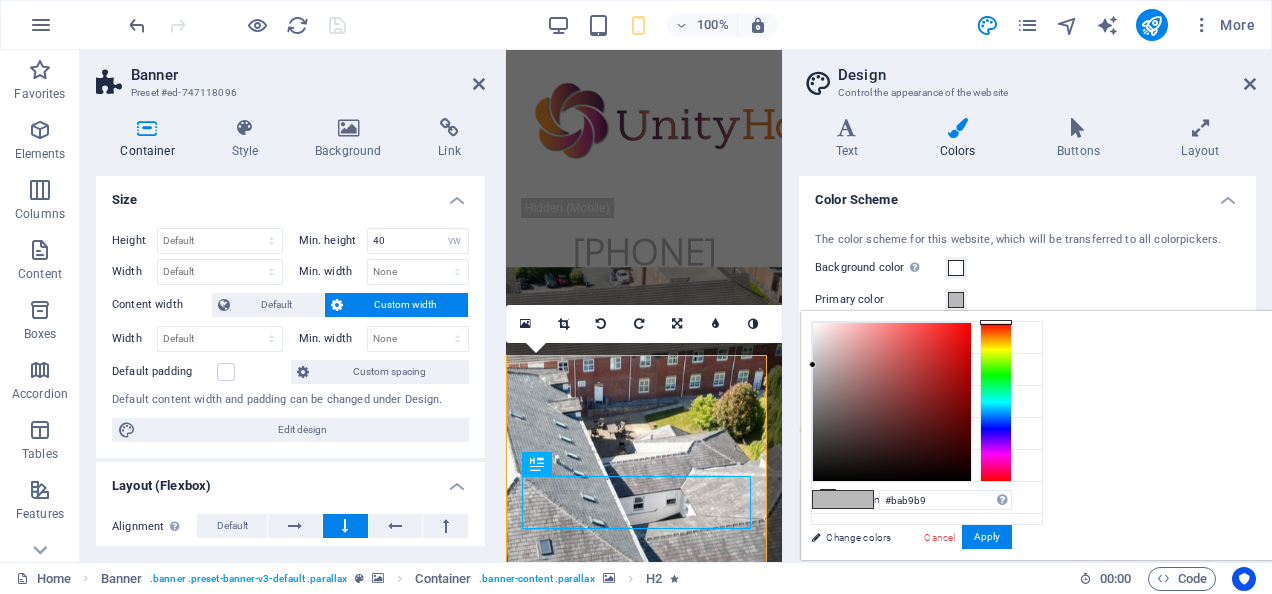 type 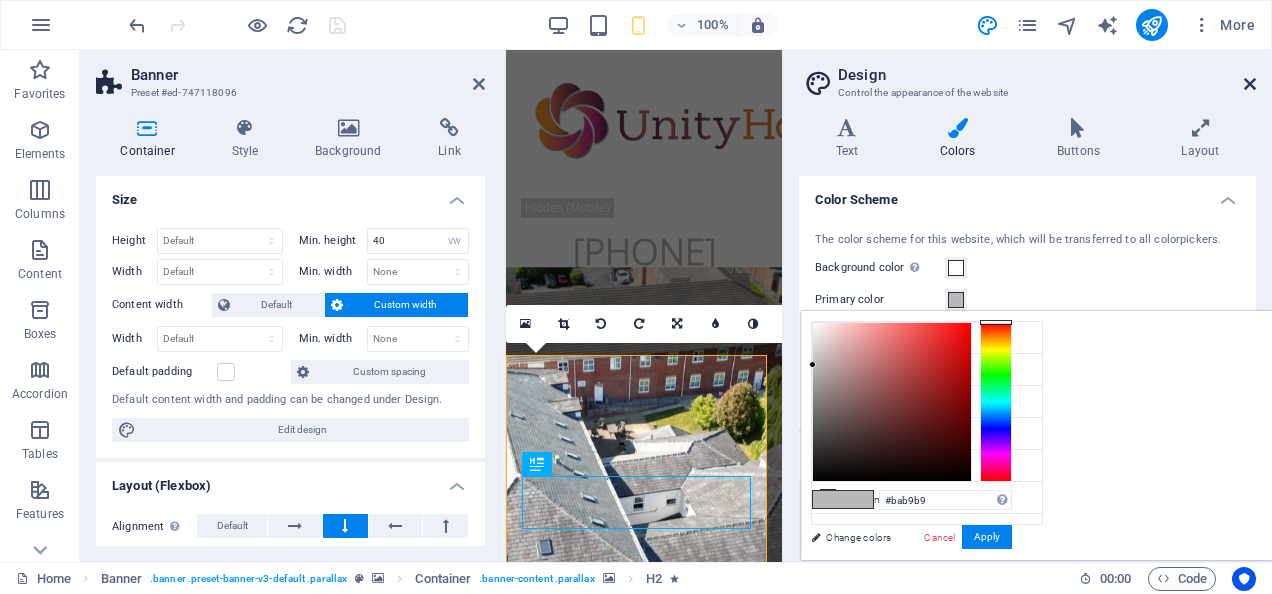 click at bounding box center [1250, 84] 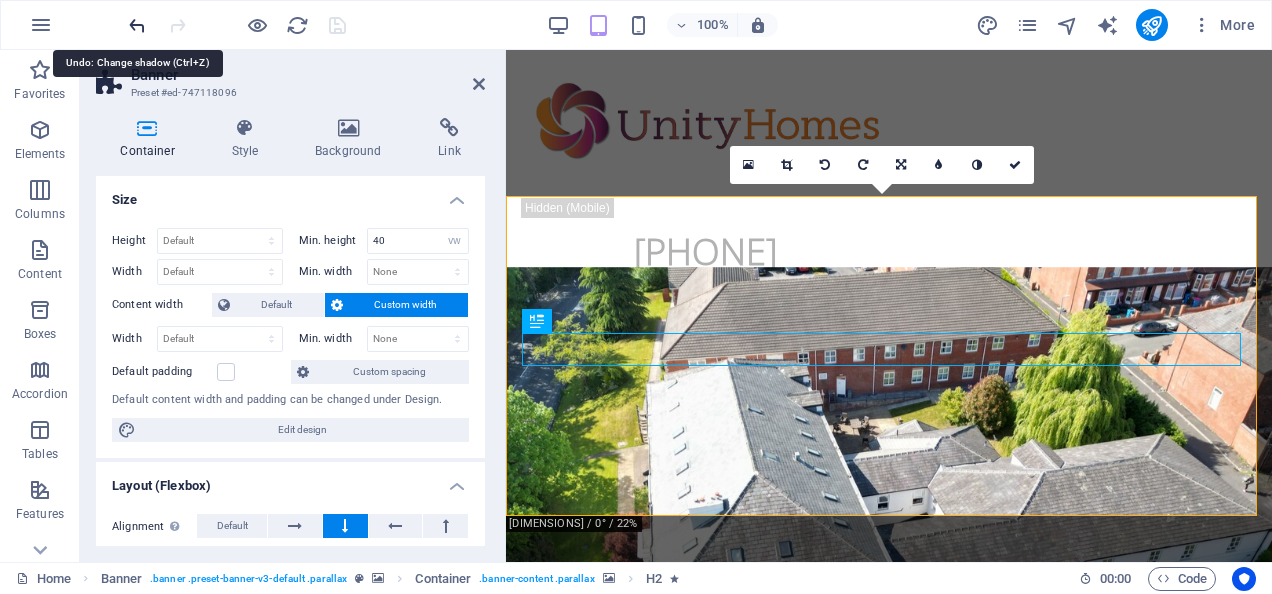 click at bounding box center (137, 25) 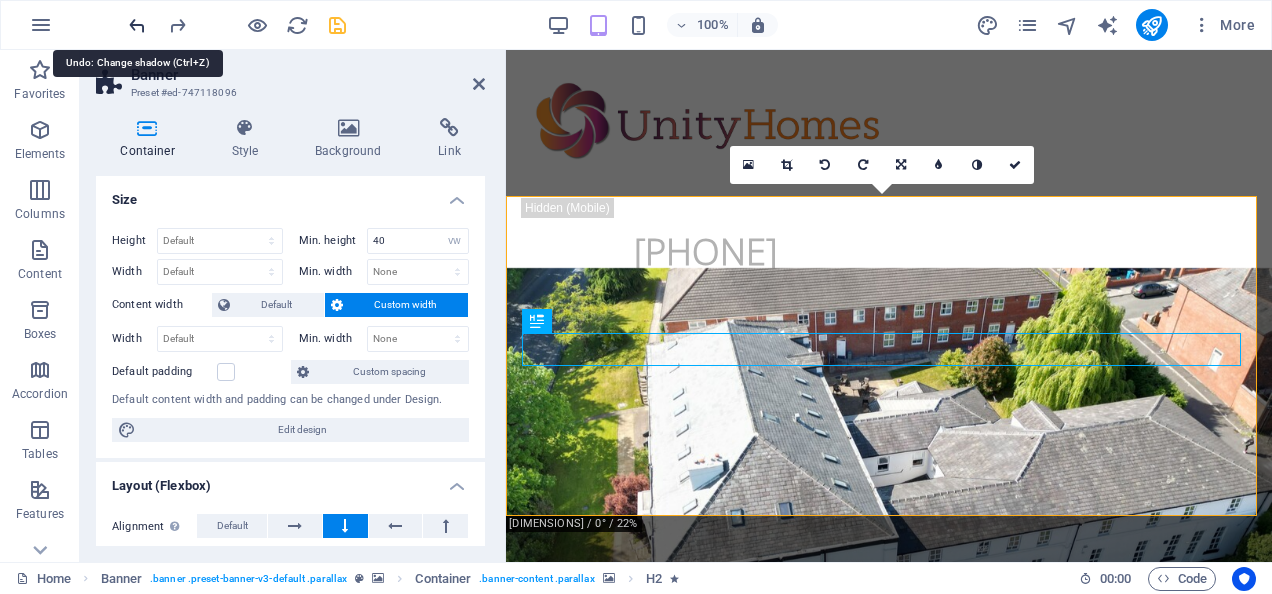 click at bounding box center (137, 25) 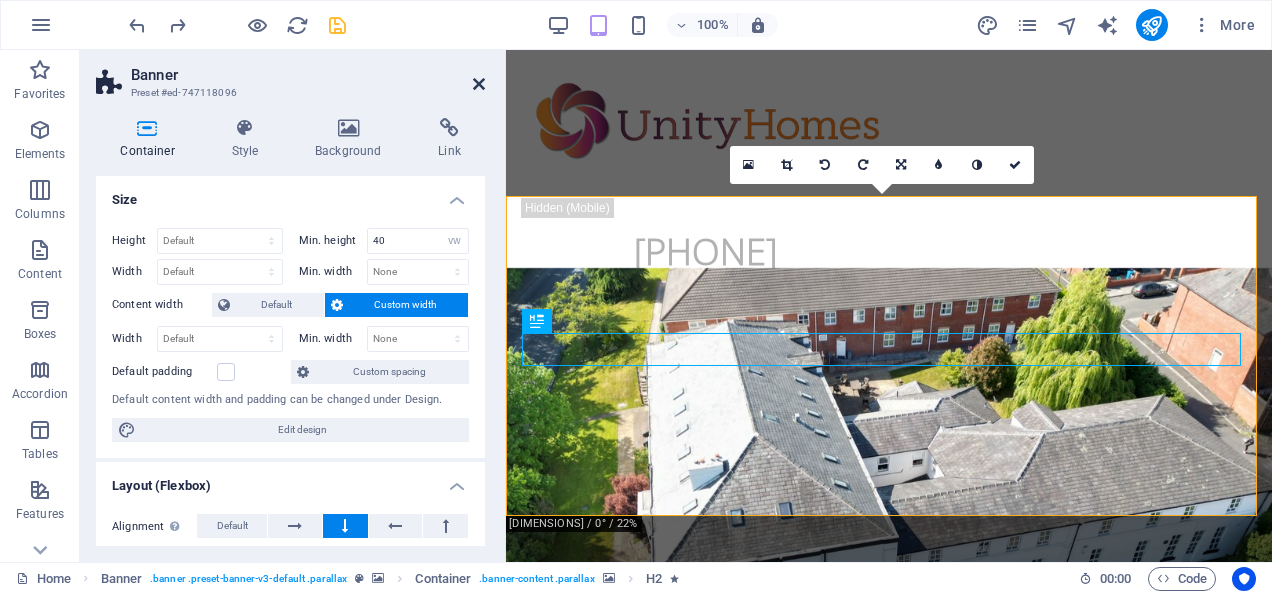 click at bounding box center (479, 84) 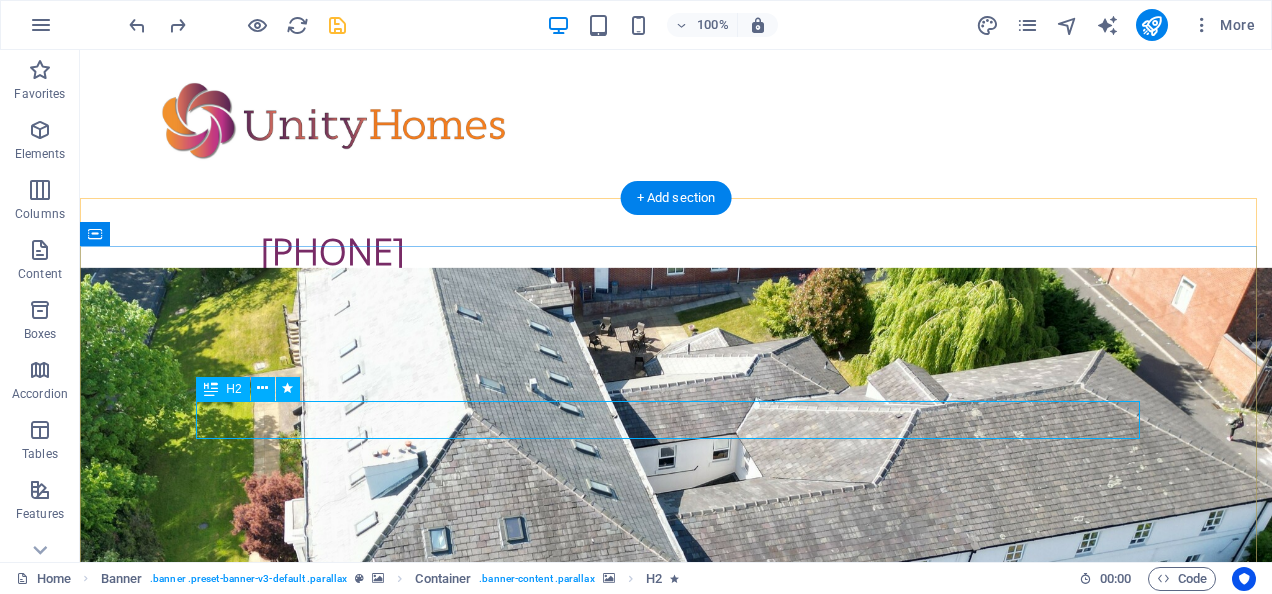 click on "Care without compromise" at bounding box center [676, 1266] 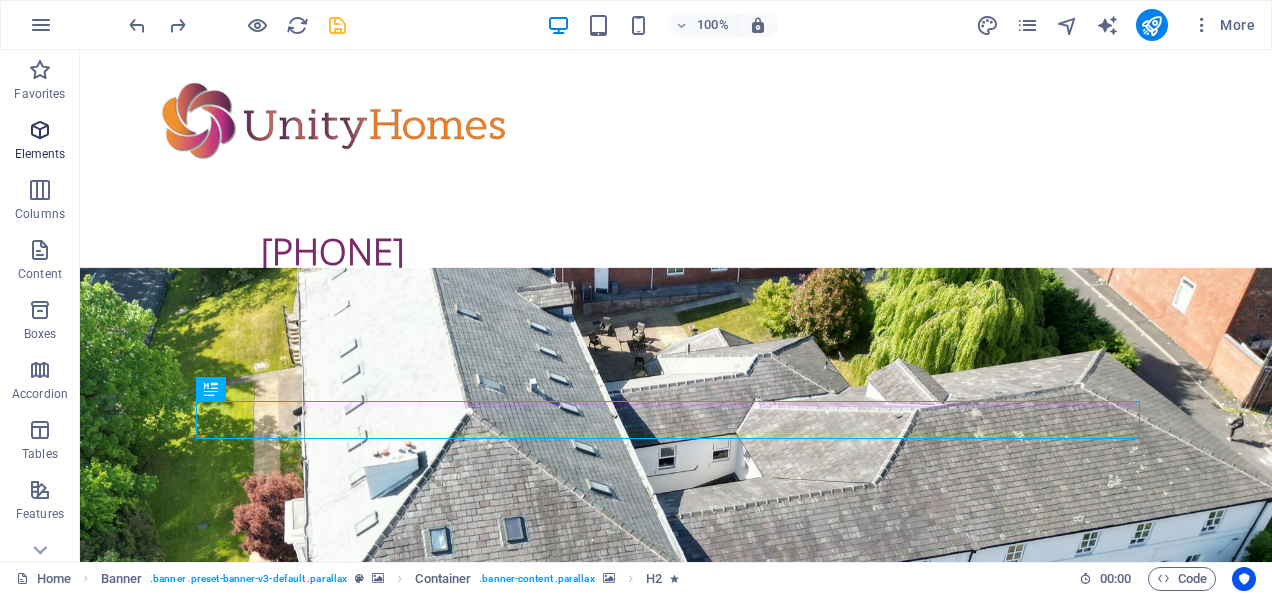 click at bounding box center [40, 130] 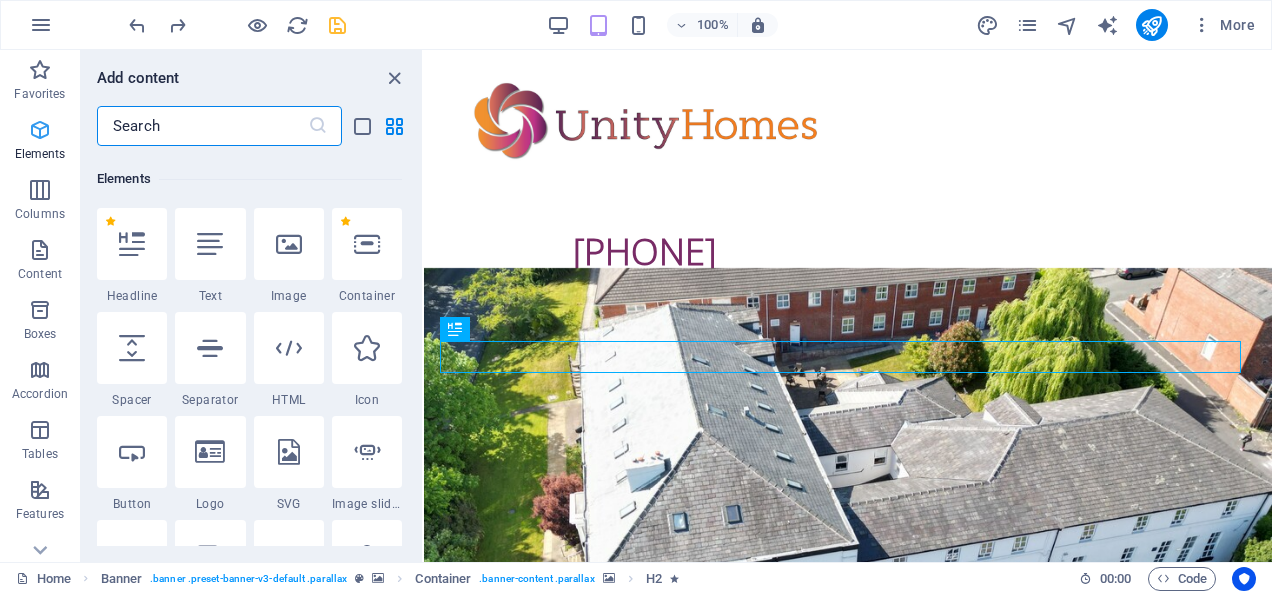scroll, scrollTop: 213, scrollLeft: 0, axis: vertical 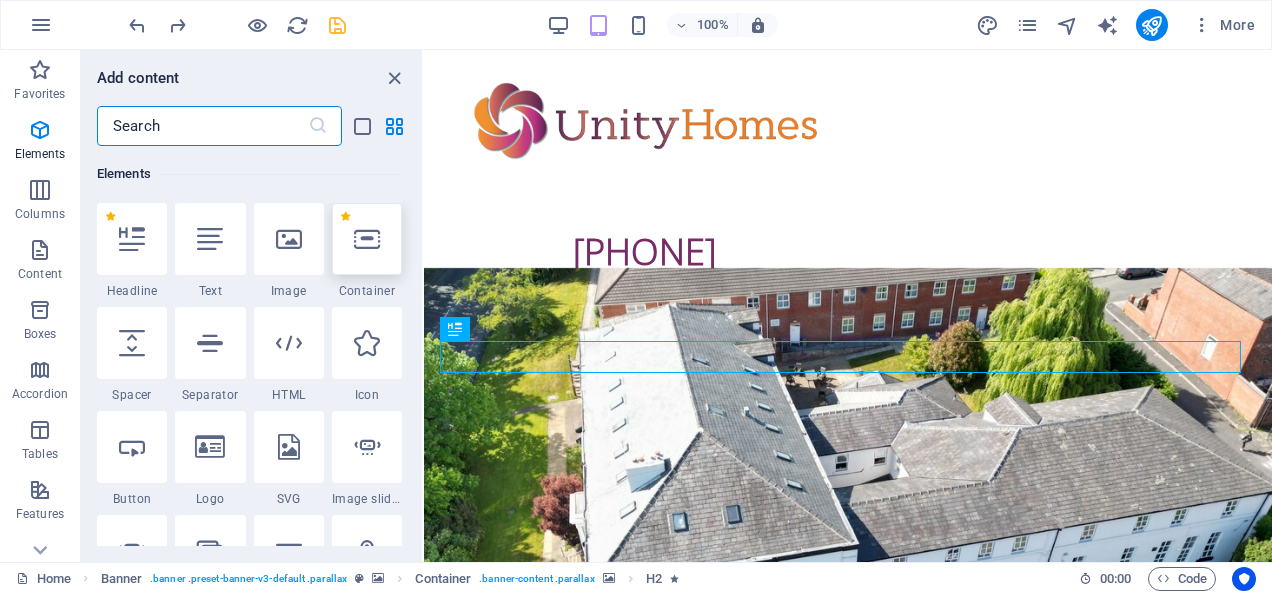 click at bounding box center [367, 239] 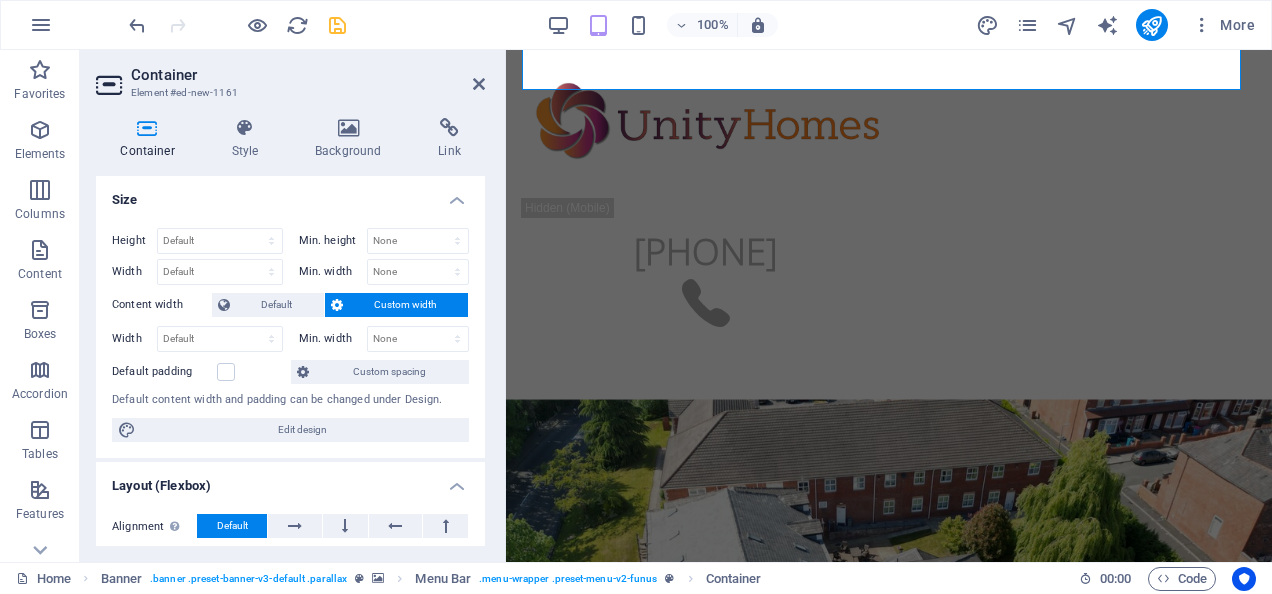 scroll, scrollTop: 263, scrollLeft: 0, axis: vertical 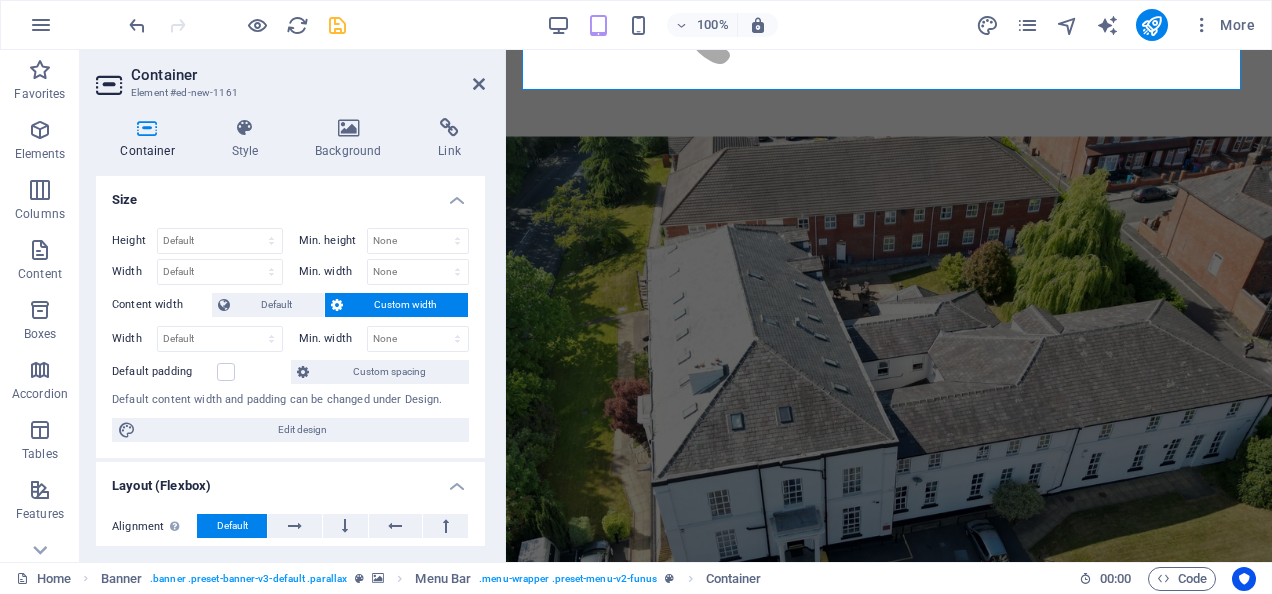 click on "Container Element #ed-new-1161" at bounding box center [290, 76] 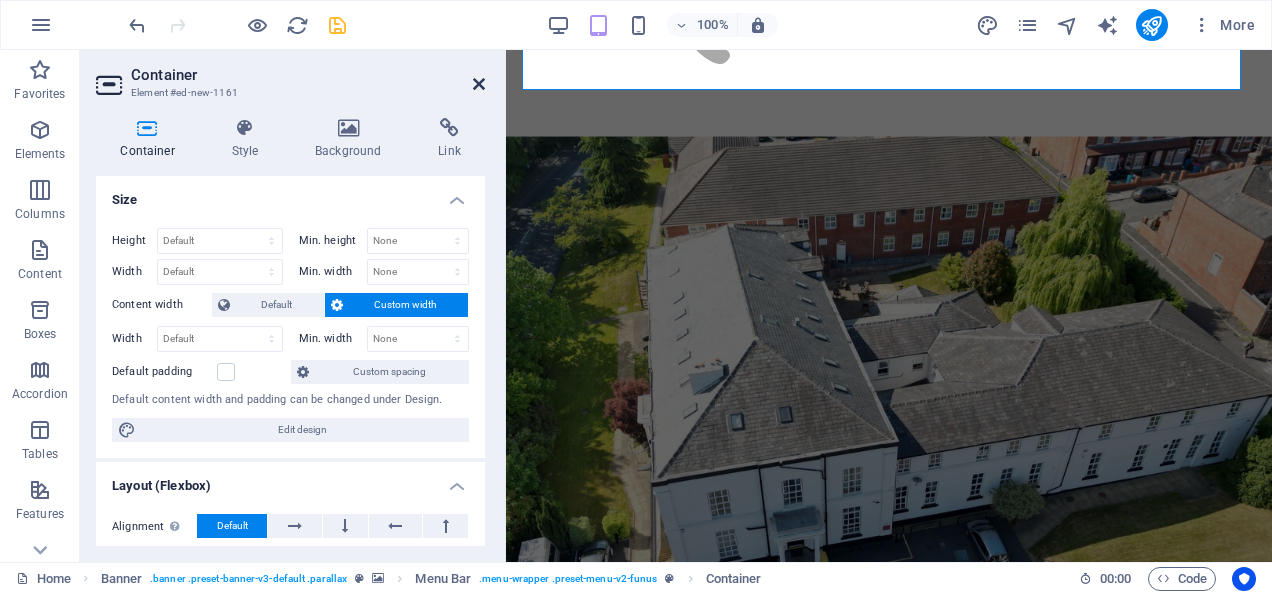 click at bounding box center (479, 84) 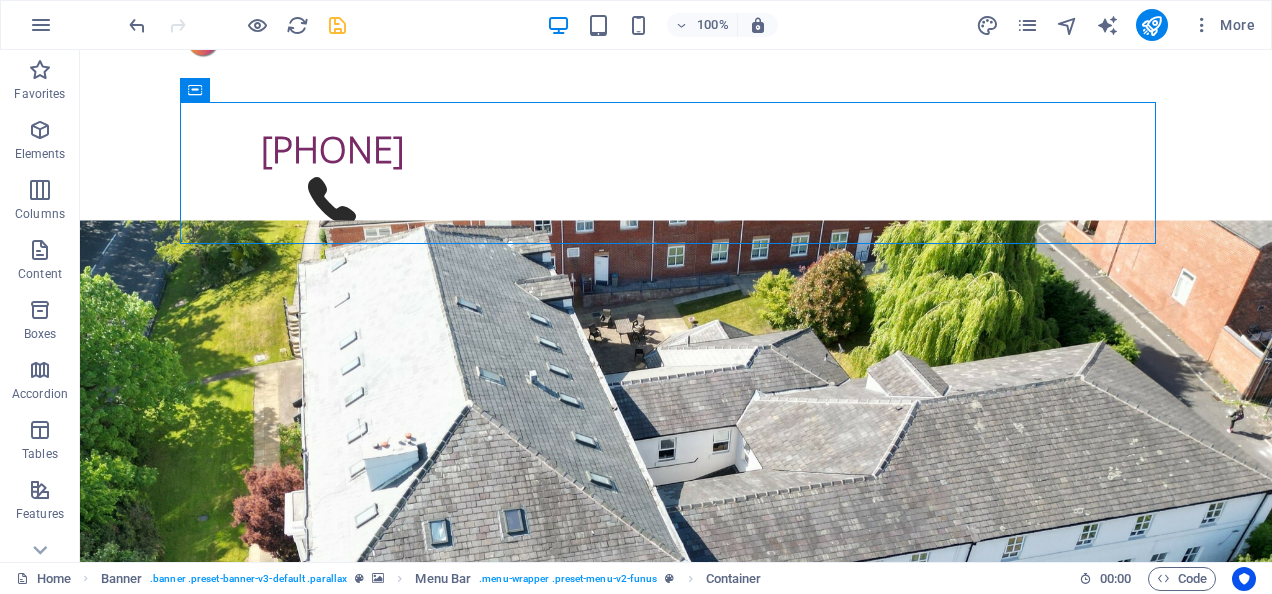 scroll, scrollTop: 87, scrollLeft: 0, axis: vertical 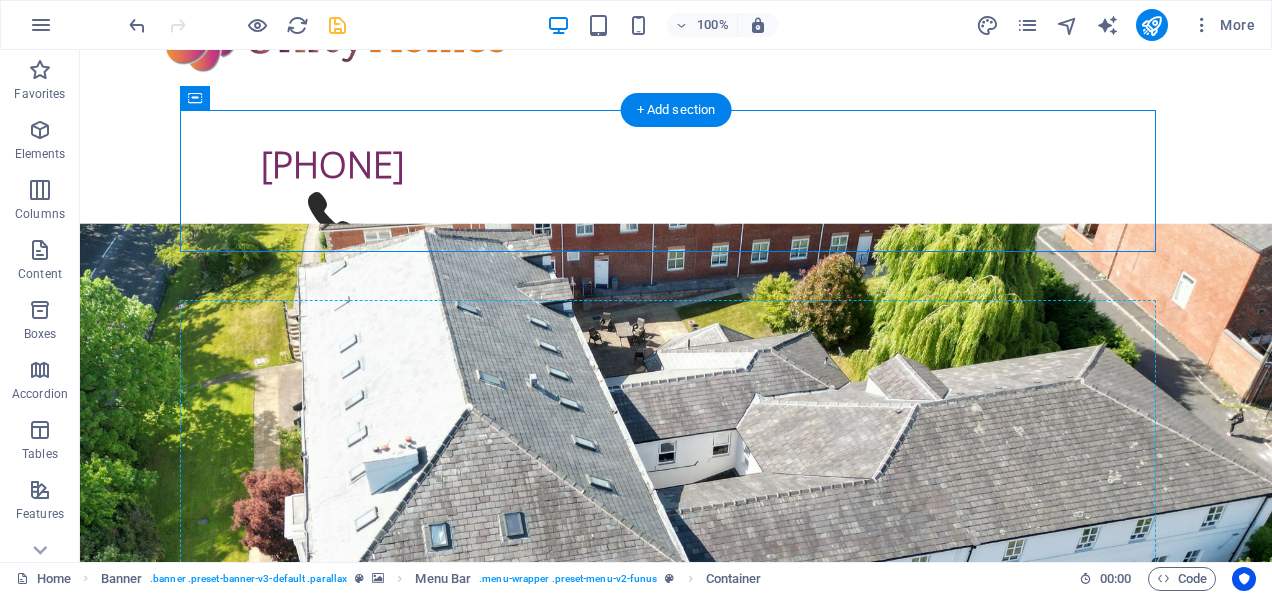 drag, startPoint x: 903, startPoint y: 168, endPoint x: 806, endPoint y: 416, distance: 266.29495 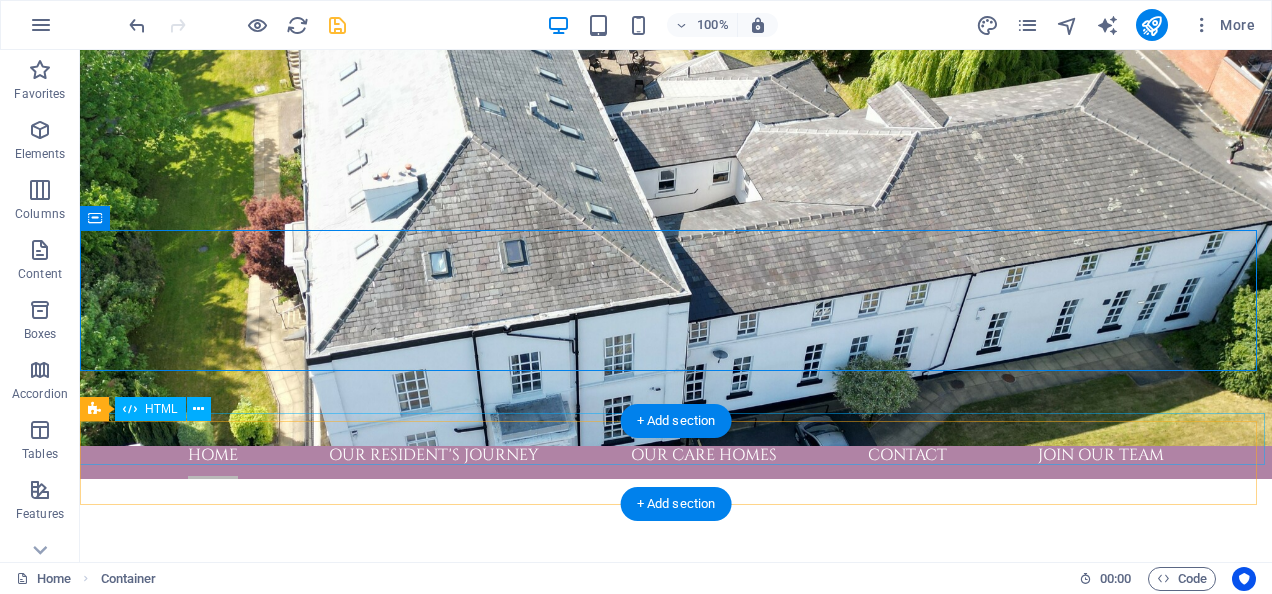 scroll, scrollTop: 446, scrollLeft: 0, axis: vertical 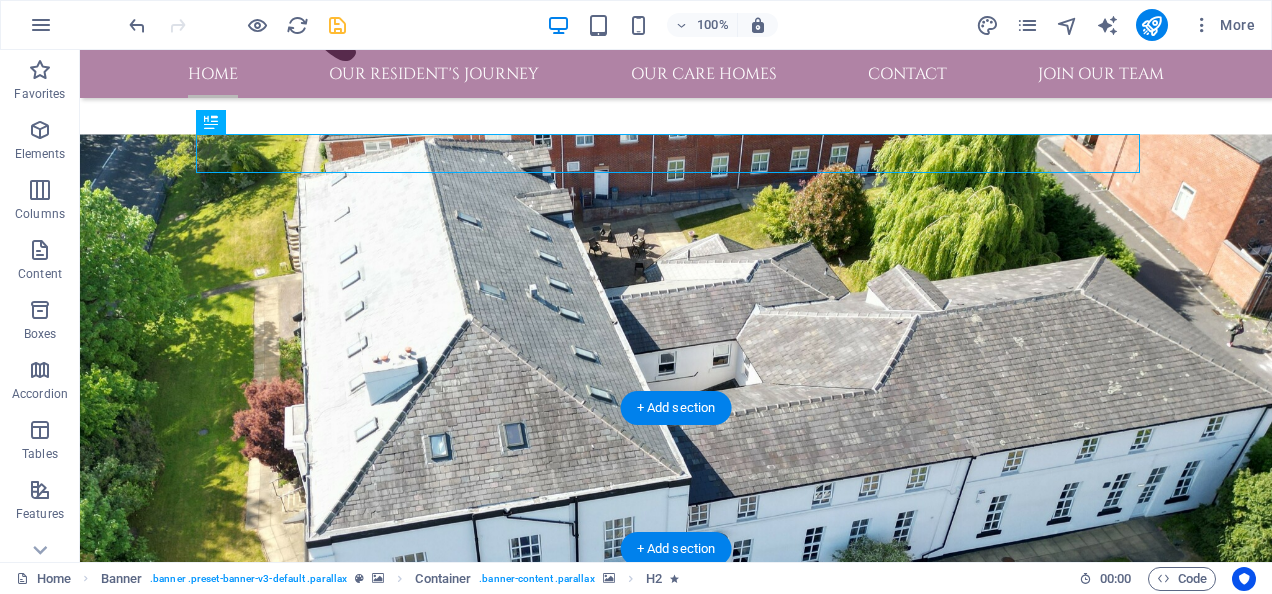 drag, startPoint x: 800, startPoint y: 155, endPoint x: 735, endPoint y: 451, distance: 303.0528 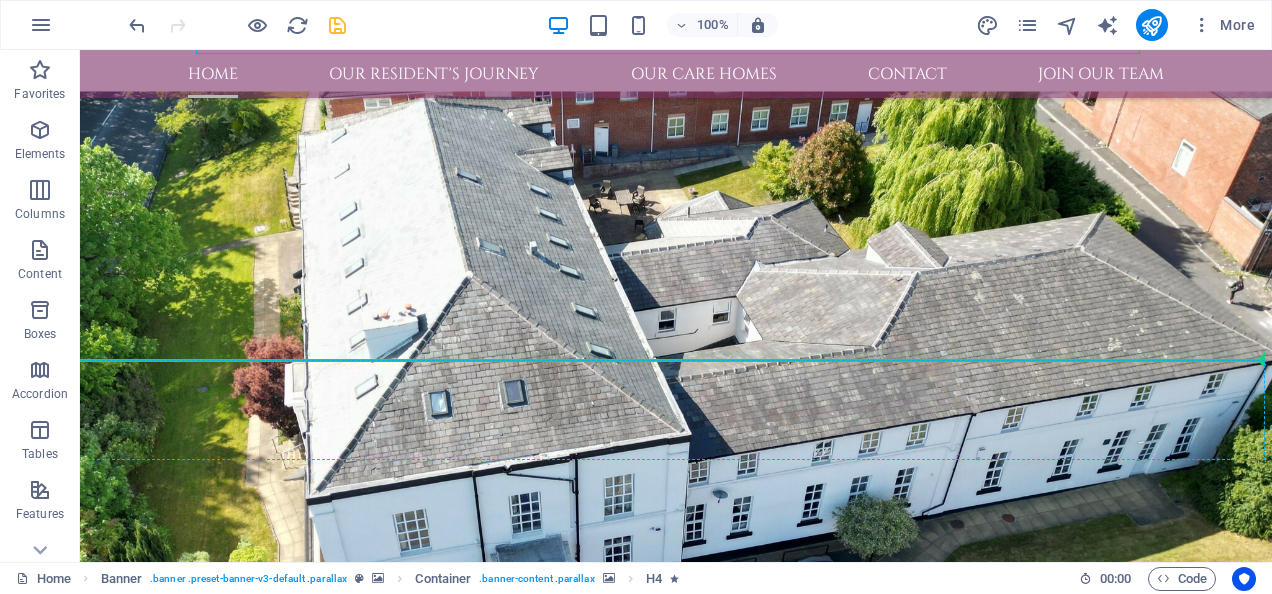 scroll, scrollTop: 426, scrollLeft: 0, axis: vertical 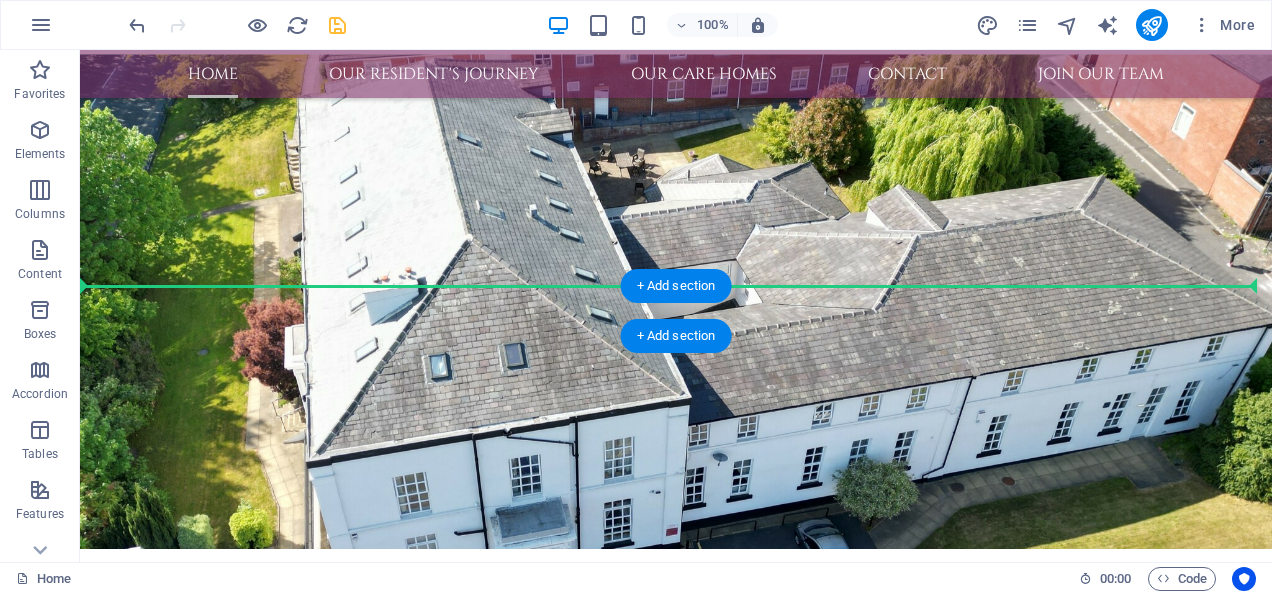 drag, startPoint x: 744, startPoint y: 167, endPoint x: 715, endPoint y: 288, distance: 124.42668 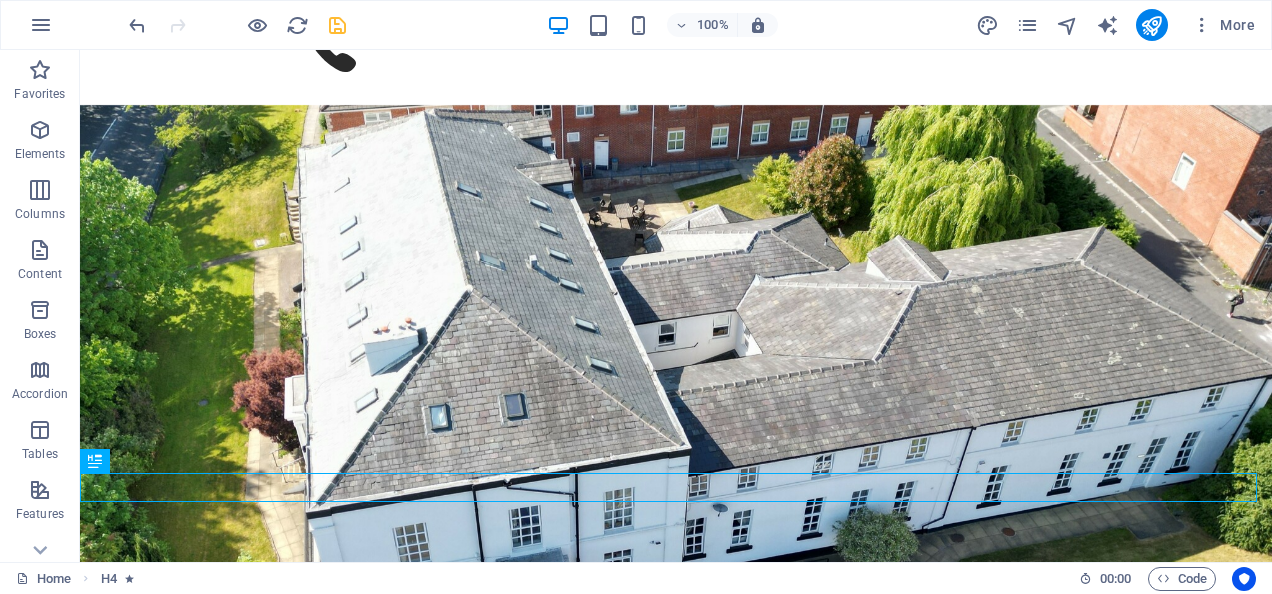 scroll, scrollTop: 178, scrollLeft: 0, axis: vertical 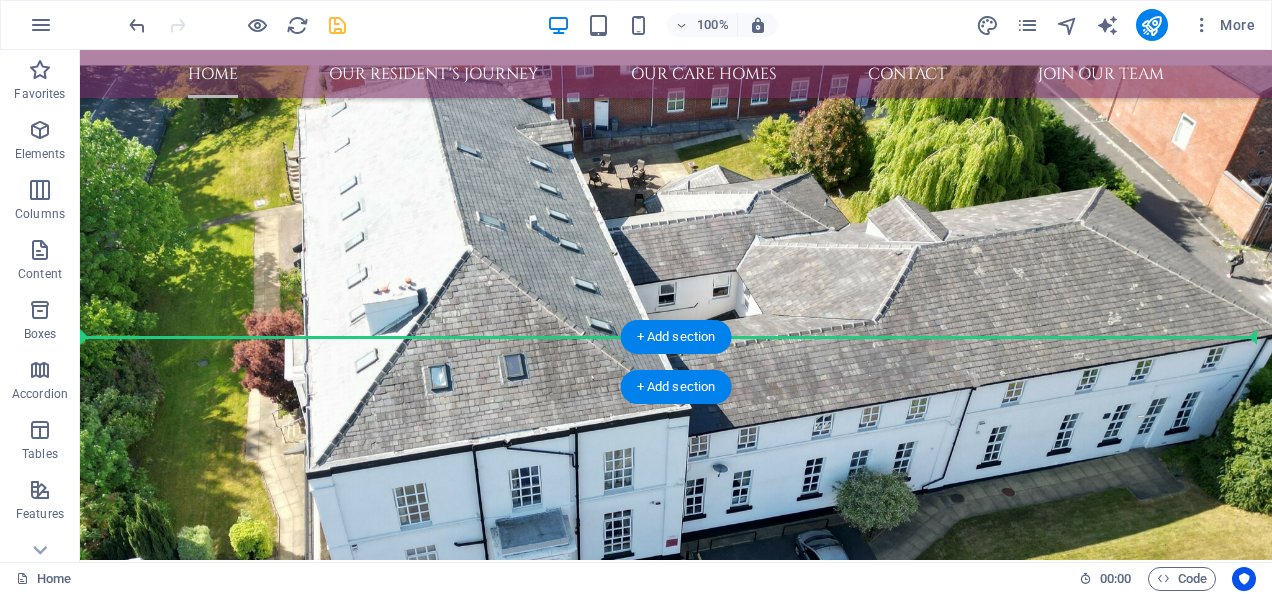 drag, startPoint x: 715, startPoint y: 285, endPoint x: 694, endPoint y: 343, distance: 61.68468 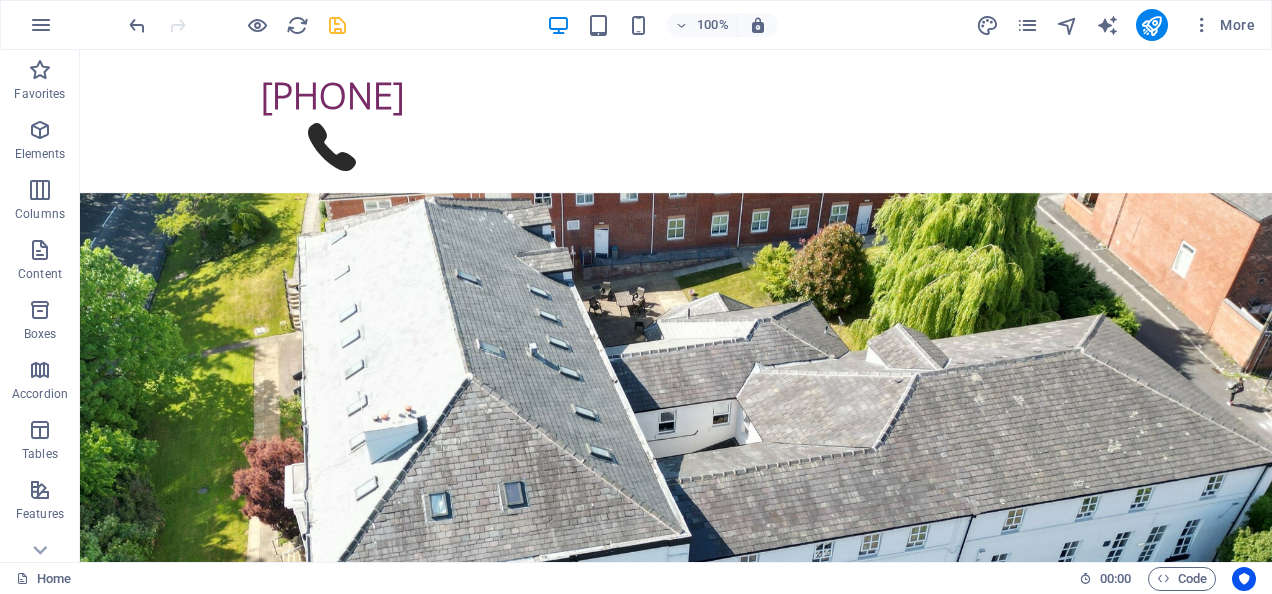 scroll, scrollTop: 164, scrollLeft: 0, axis: vertical 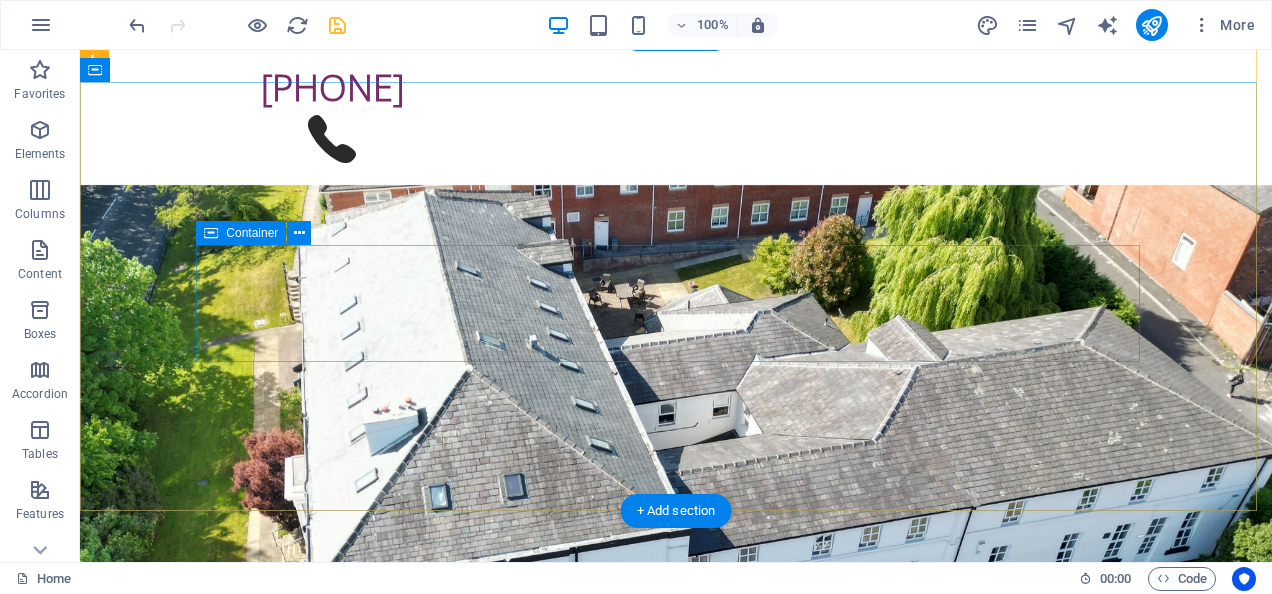 click on "Drop content here or  Add elements  Paste clipboard" at bounding box center (676, 1337) 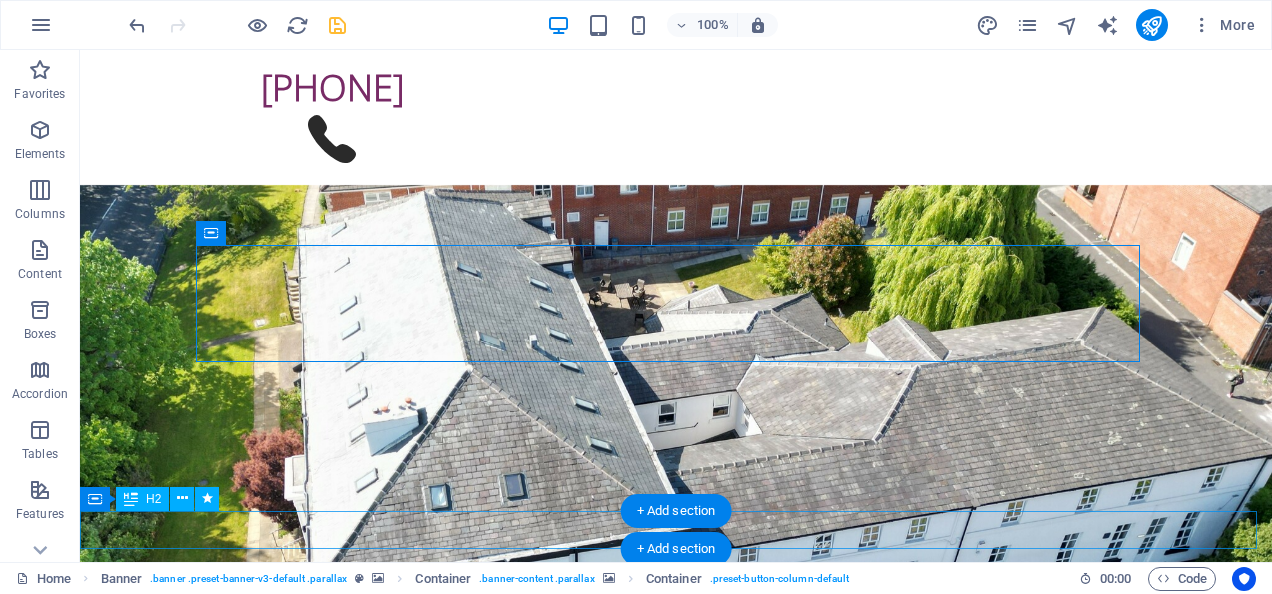 click on "Care without compromise" at bounding box center [676, 1495] 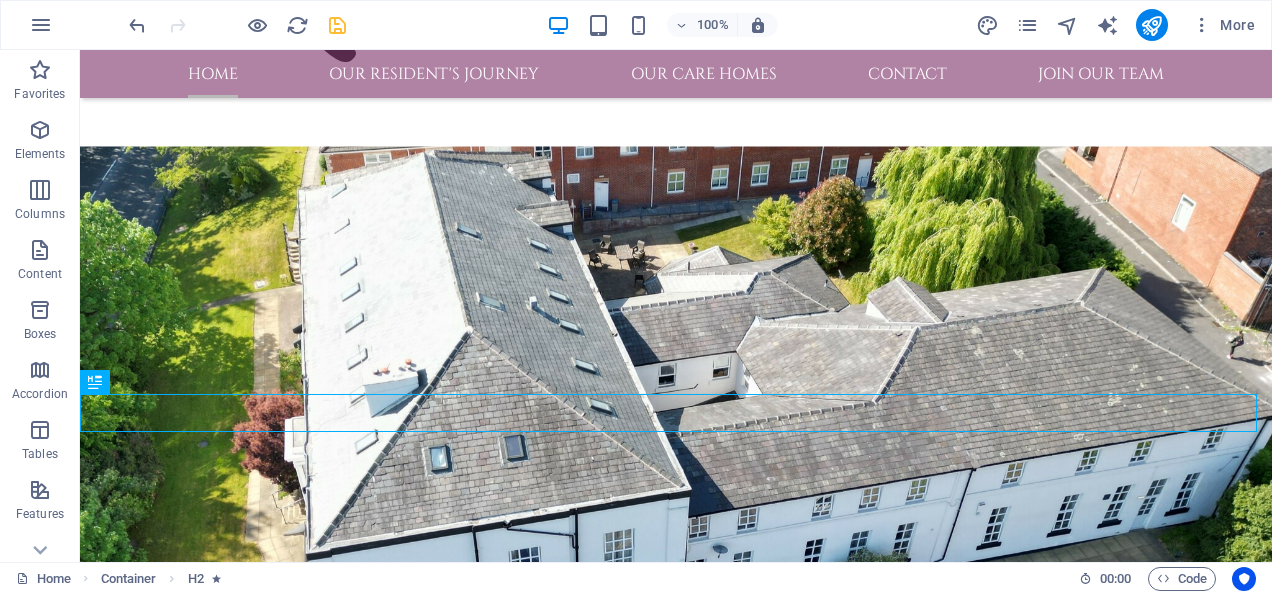 scroll, scrollTop: 288, scrollLeft: 0, axis: vertical 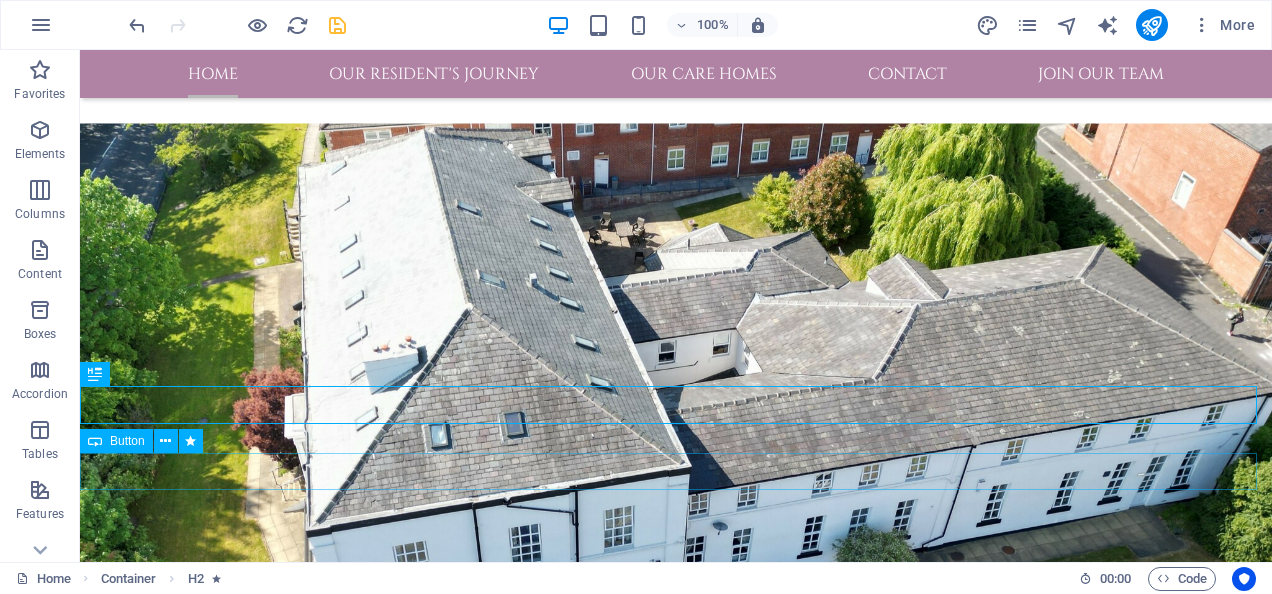 click on "Contact us" at bounding box center [676, 1437] 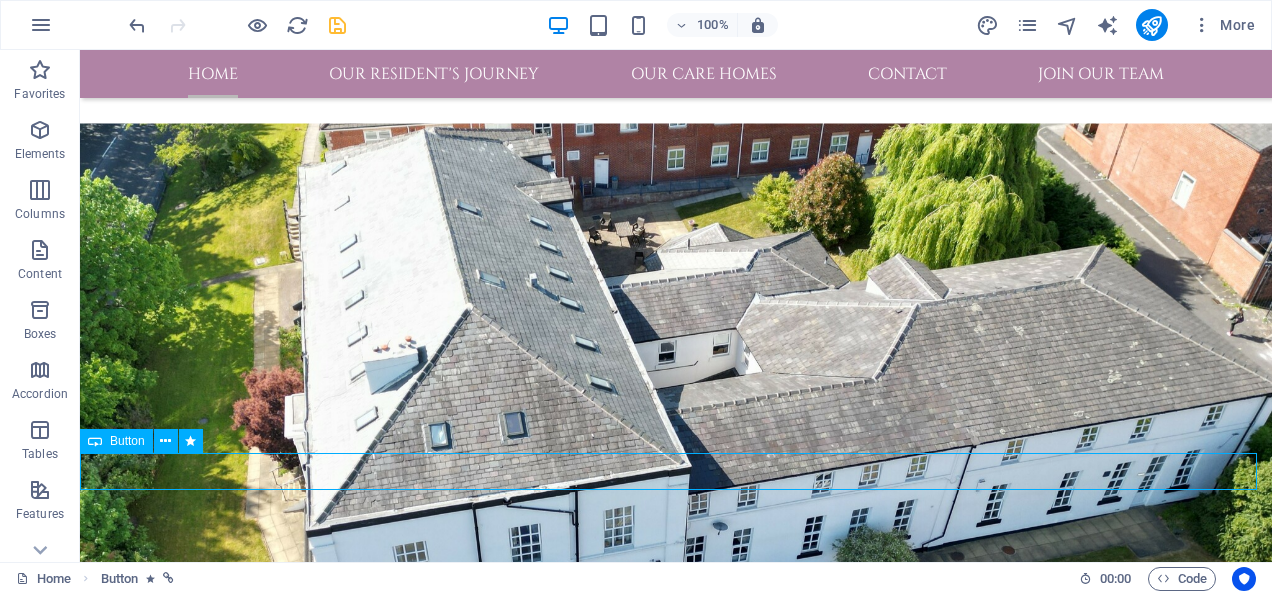 click on "Contact us" at bounding box center (676, 1437) 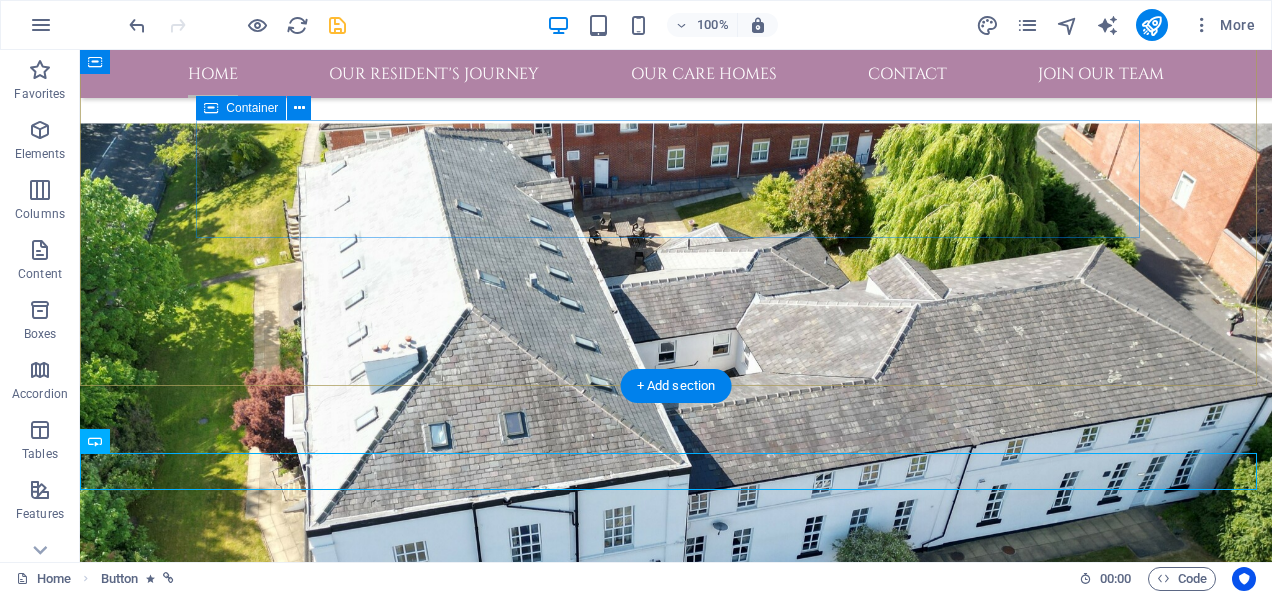 click on "Drop content here or  Add elements  Paste clipboard" at bounding box center (676, 1213) 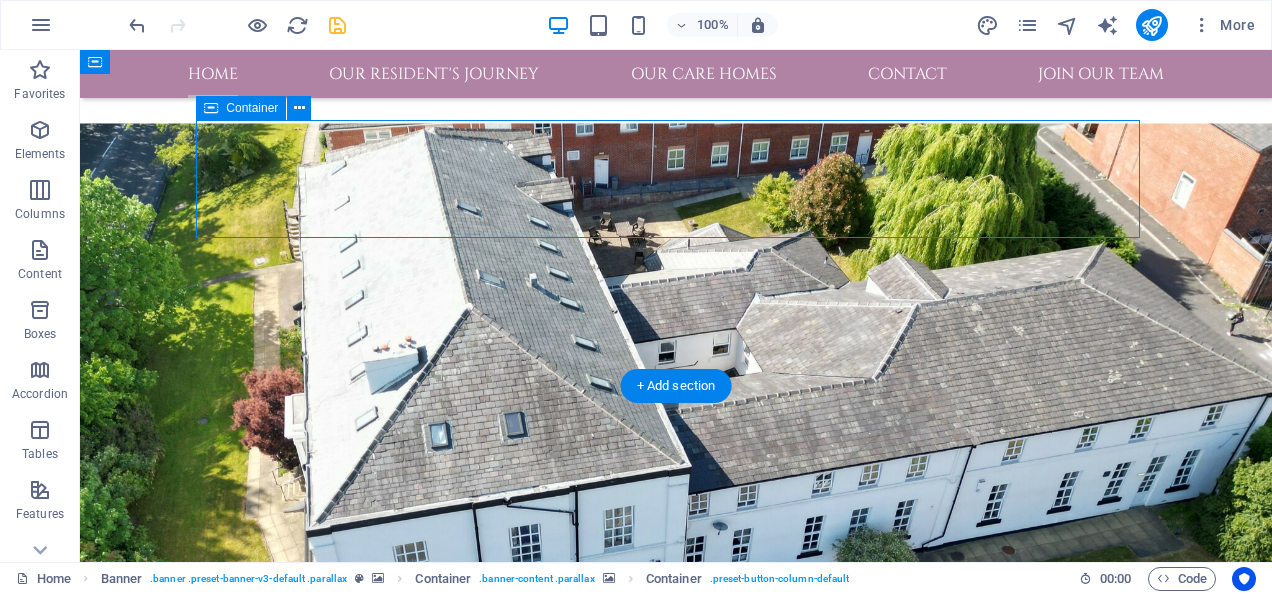 click on "Drop content here or  Add elements  Paste clipboard" at bounding box center [676, 1213] 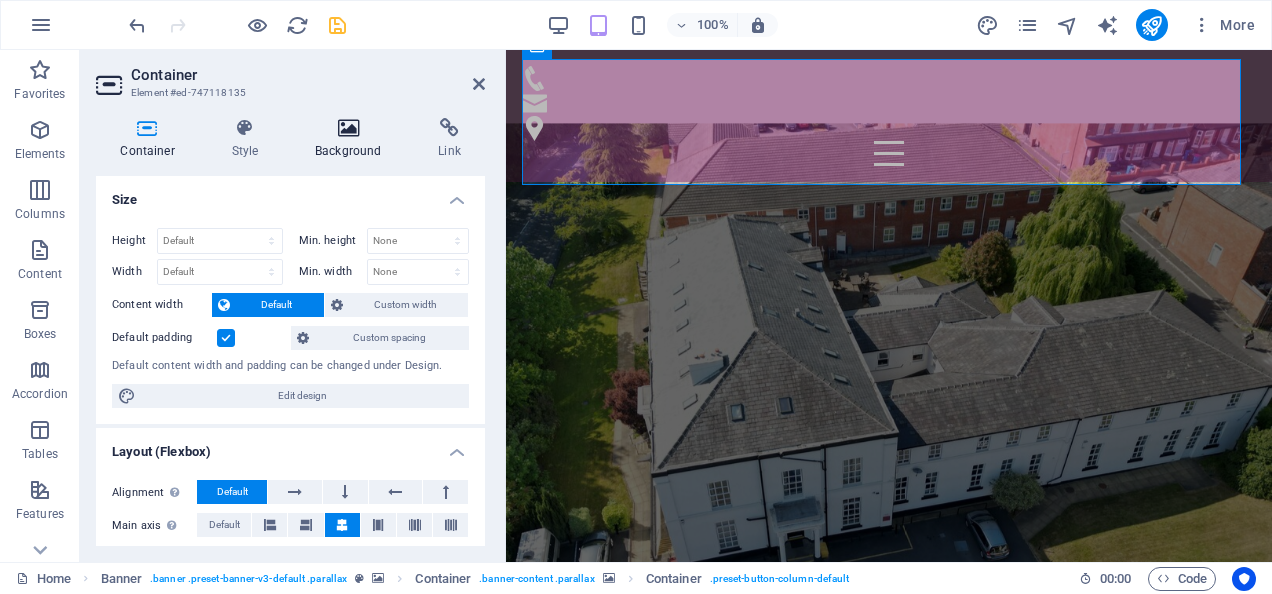 click at bounding box center [348, 128] 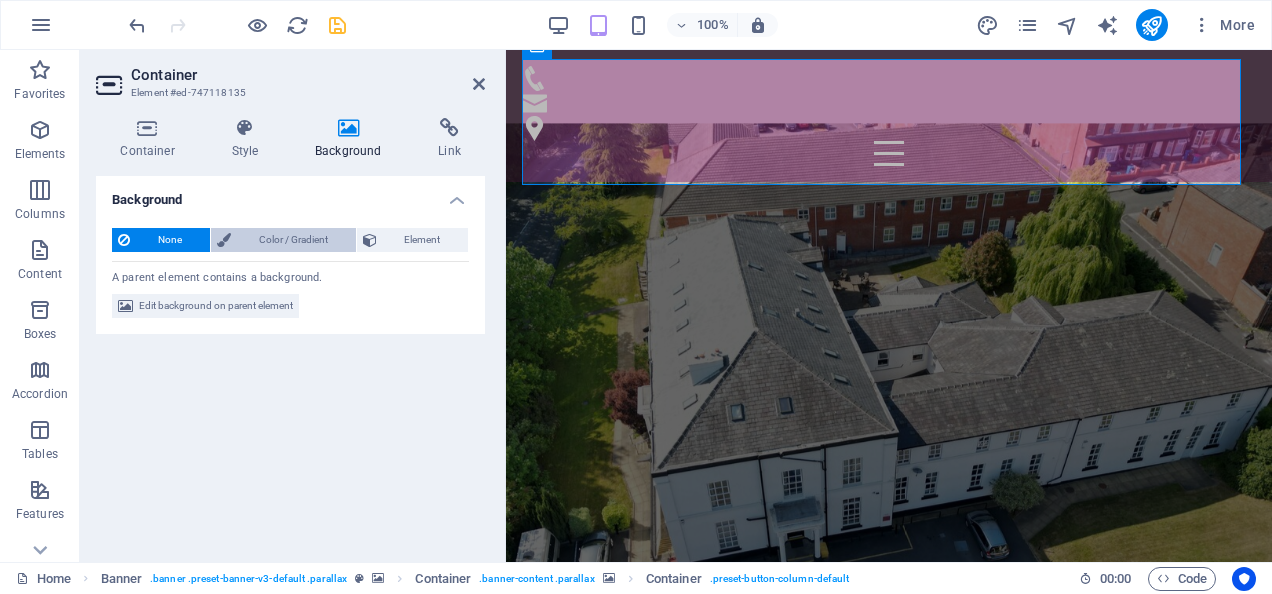 click on "Color / Gradient" at bounding box center (293, 240) 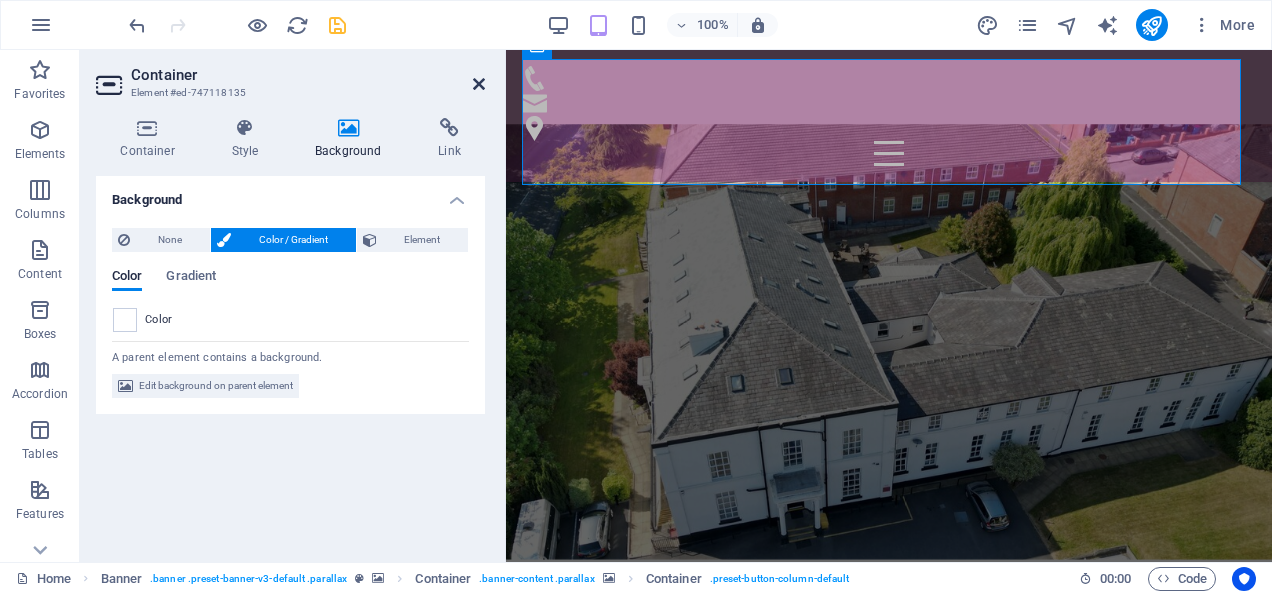 click at bounding box center [479, 84] 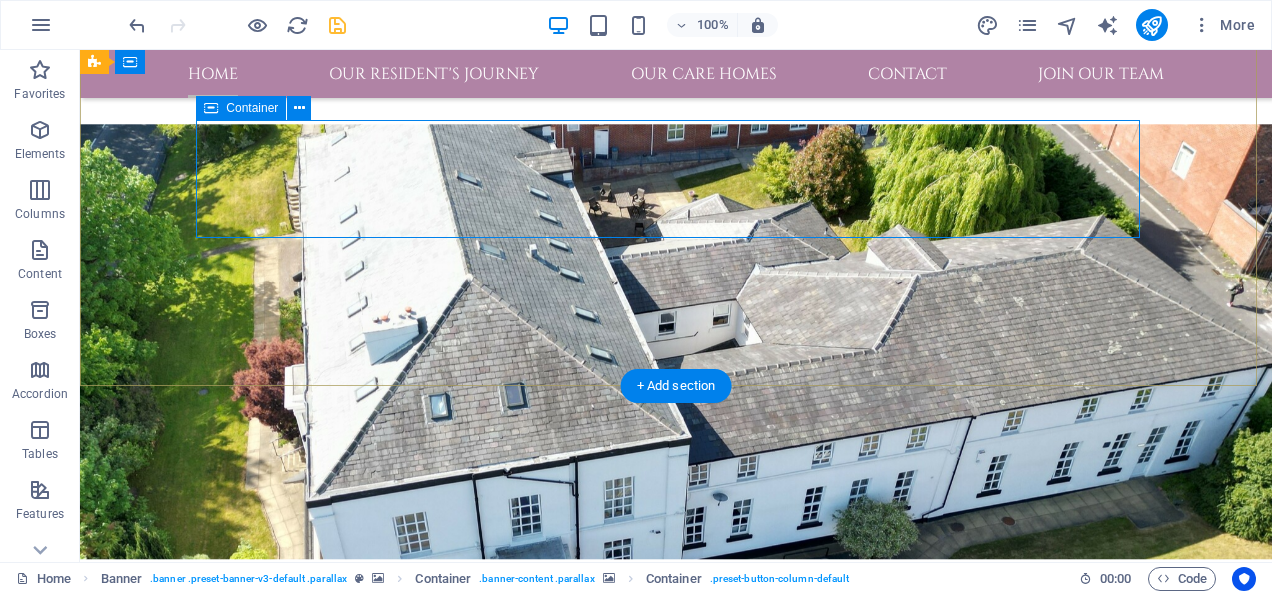 click on "Drop content here or  Add elements  Paste clipboard" at bounding box center (676, 1075) 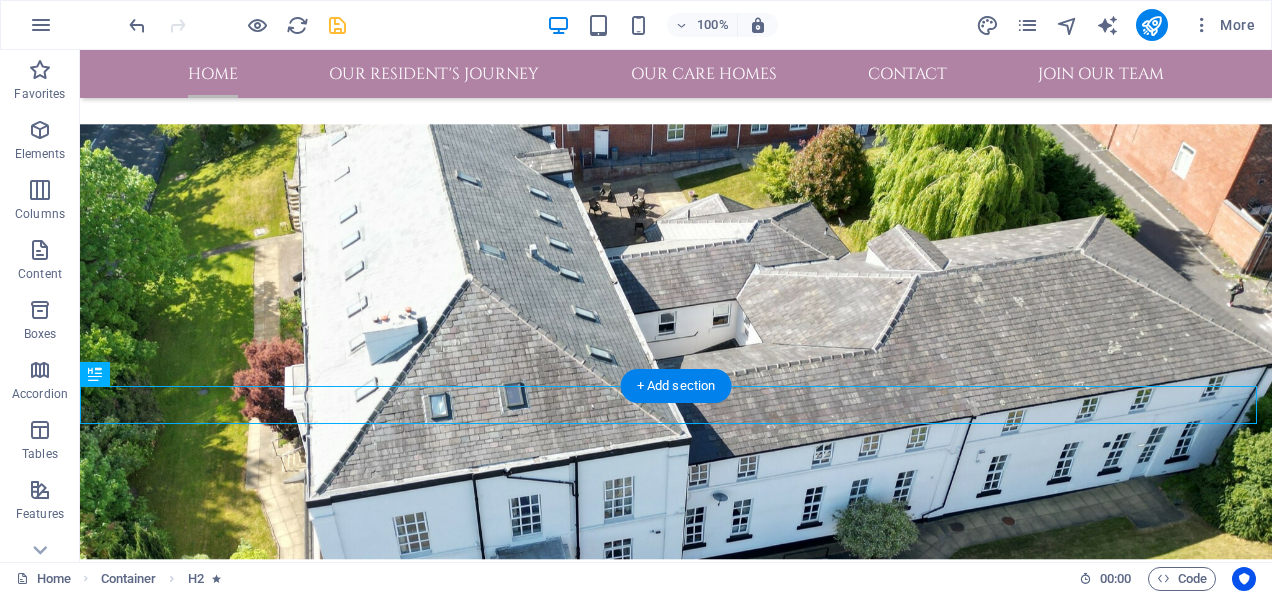 drag, startPoint x: 797, startPoint y: 412, endPoint x: 784, endPoint y: 162, distance: 250.33777 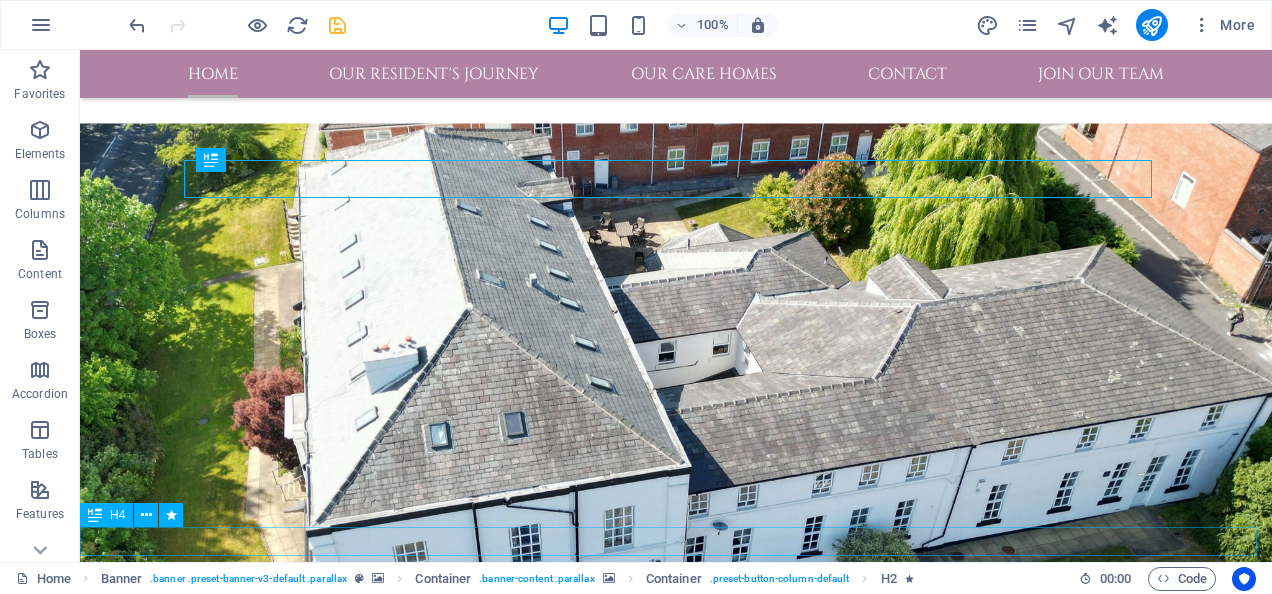 scroll, scrollTop: 295, scrollLeft: 0, axis: vertical 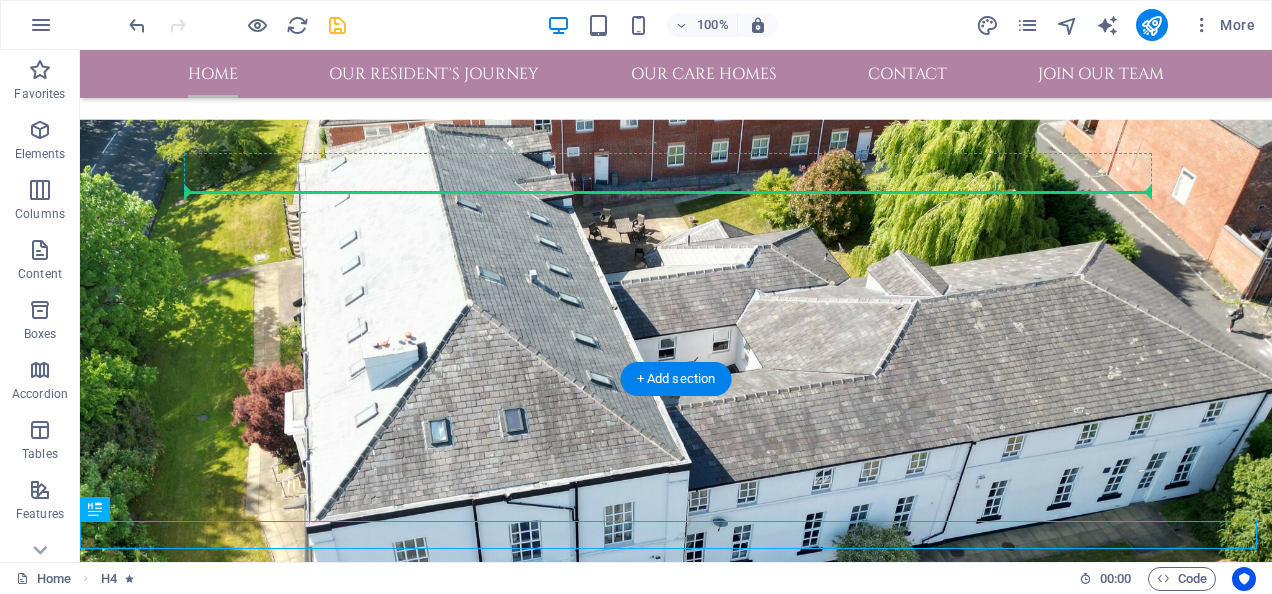 drag, startPoint x: 851, startPoint y: 536, endPoint x: 828, endPoint y: 174, distance: 362.72992 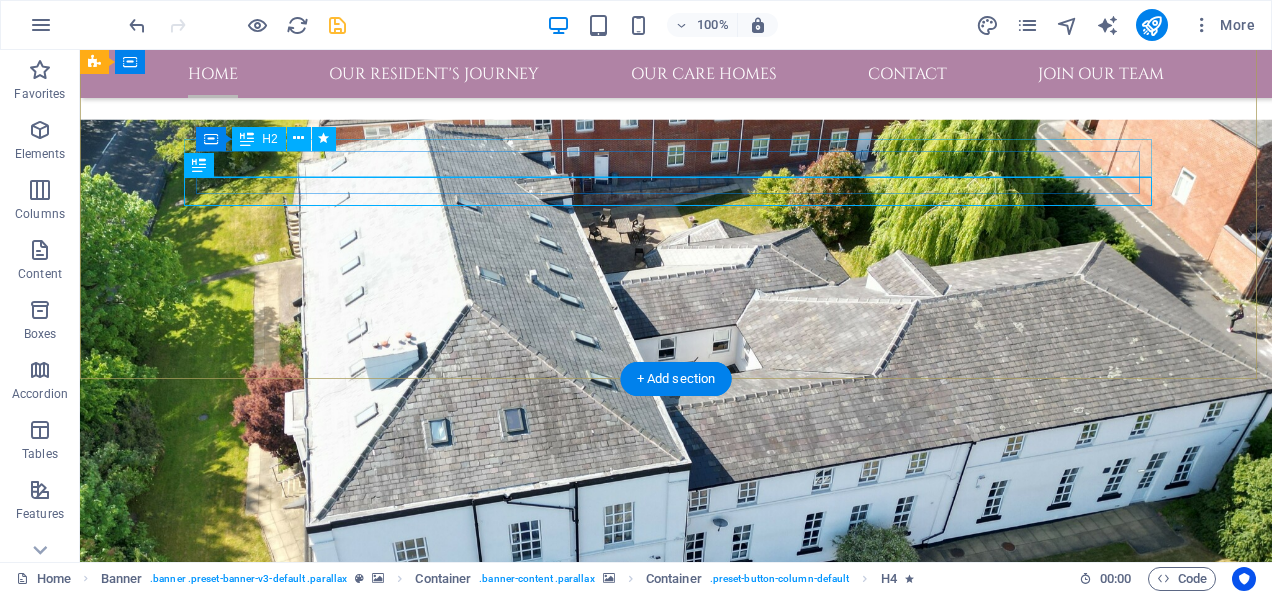 click on "Care without compromise" at bounding box center [676, 1154] 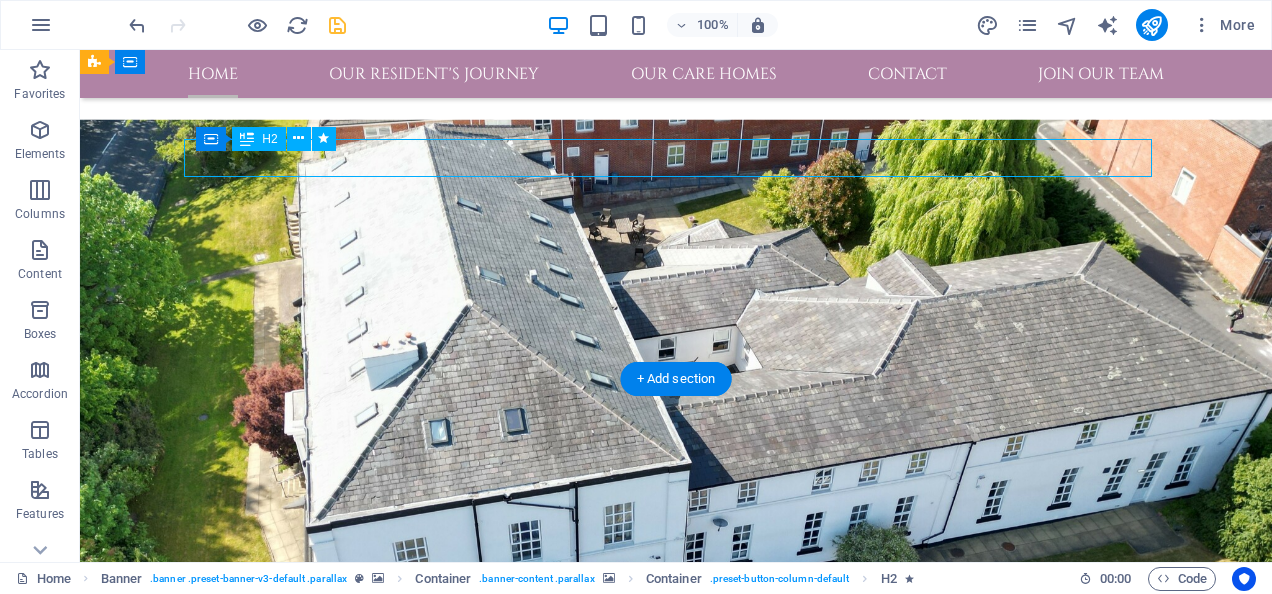 click on "Care without compromise" at bounding box center [676, 1154] 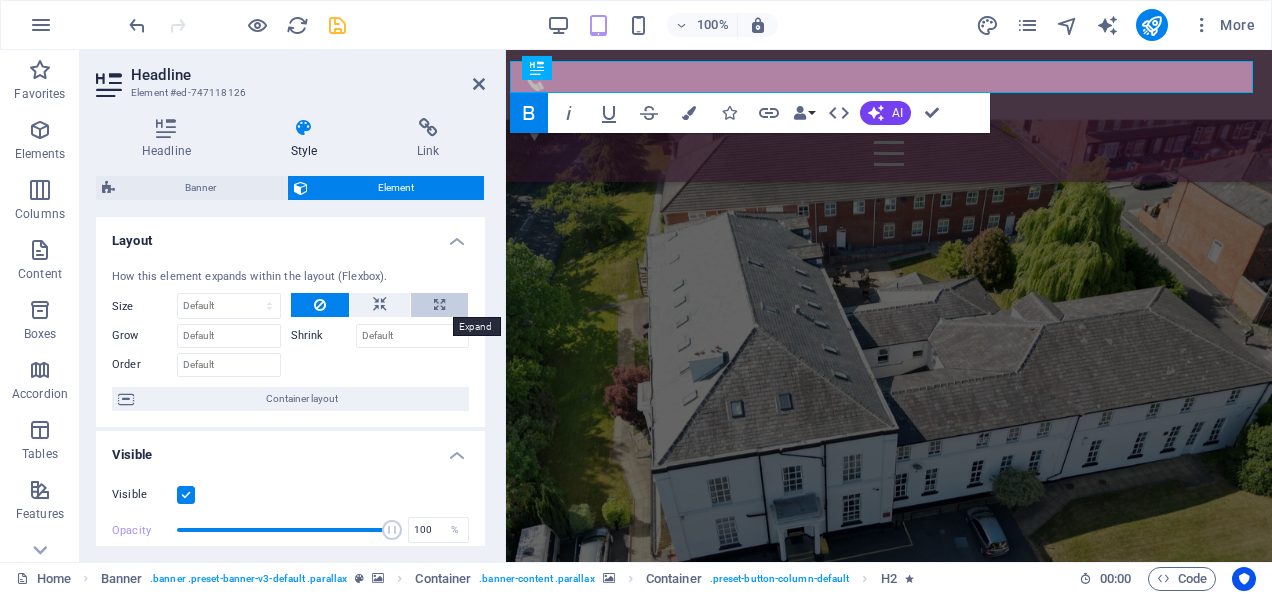 click at bounding box center [439, 305] 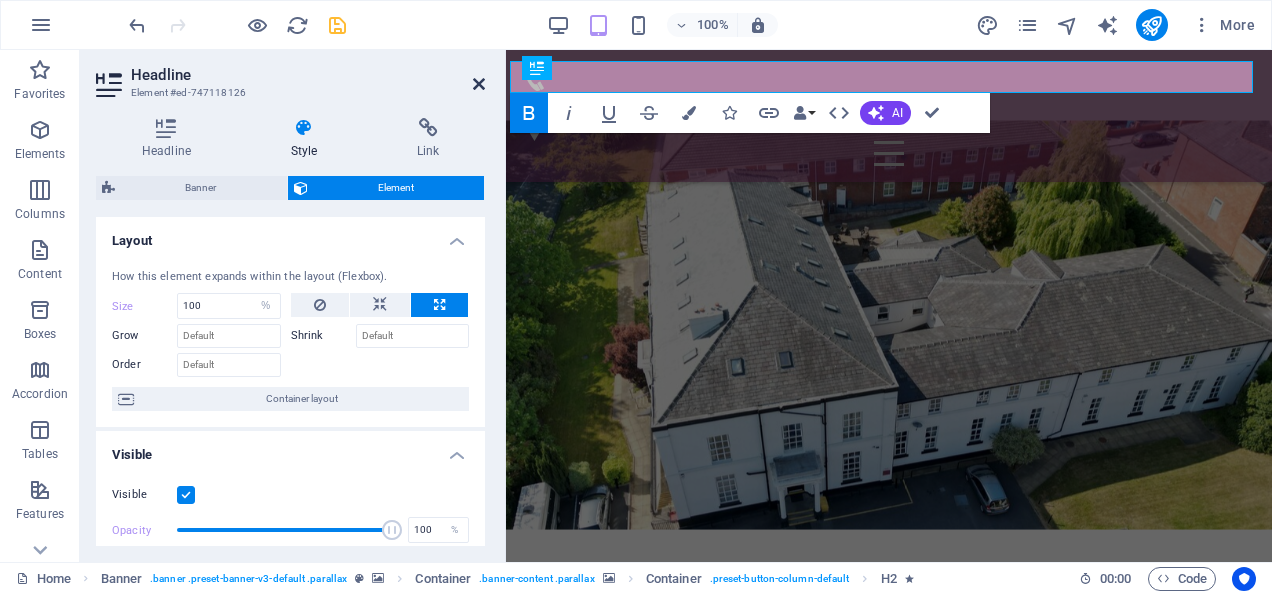 click at bounding box center [479, 84] 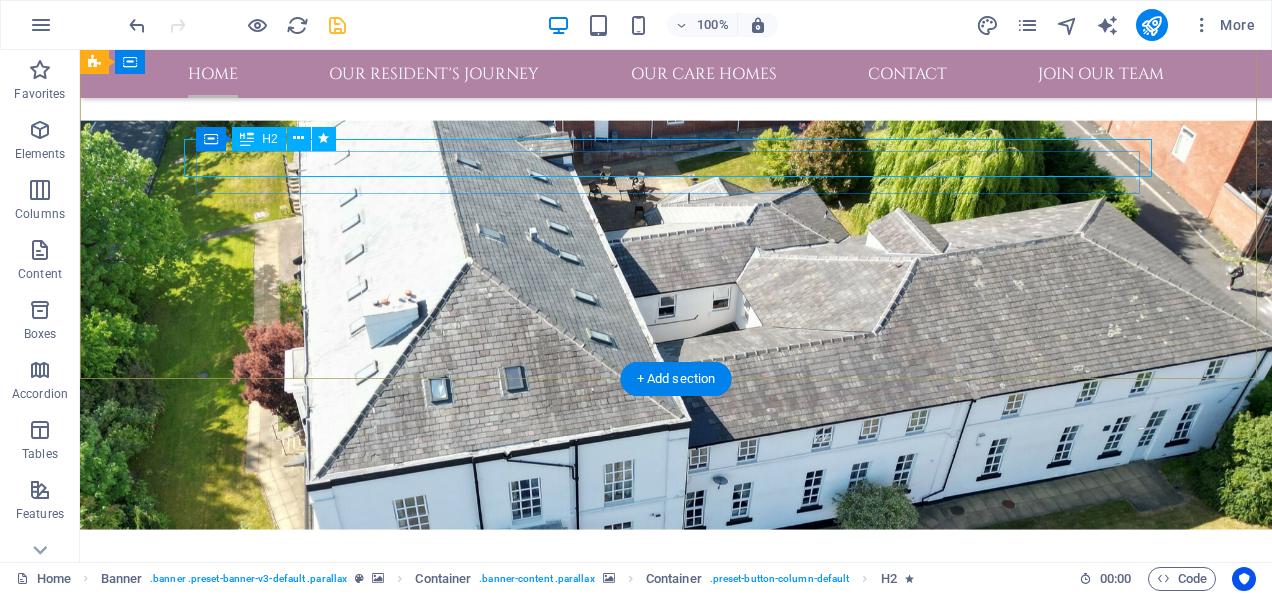 click on "Care without compromise" at bounding box center [676, 960] 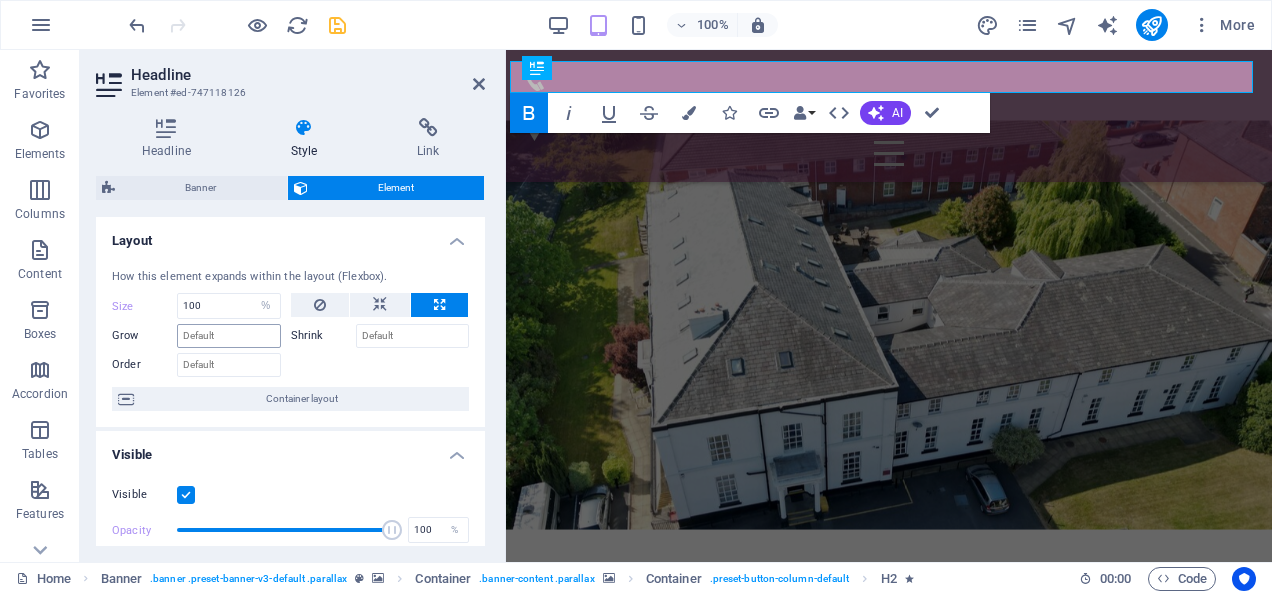 click on "Grow" at bounding box center (229, 336) 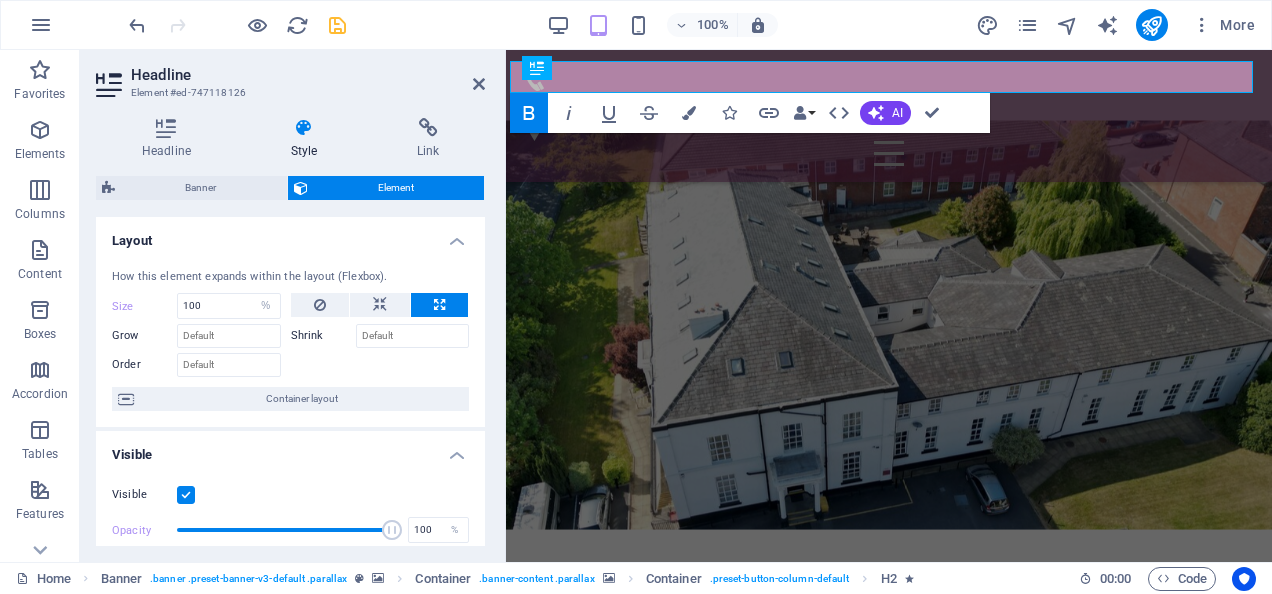 drag, startPoint x: 481, startPoint y: 241, endPoint x: 494, endPoint y: 334, distance: 93.904205 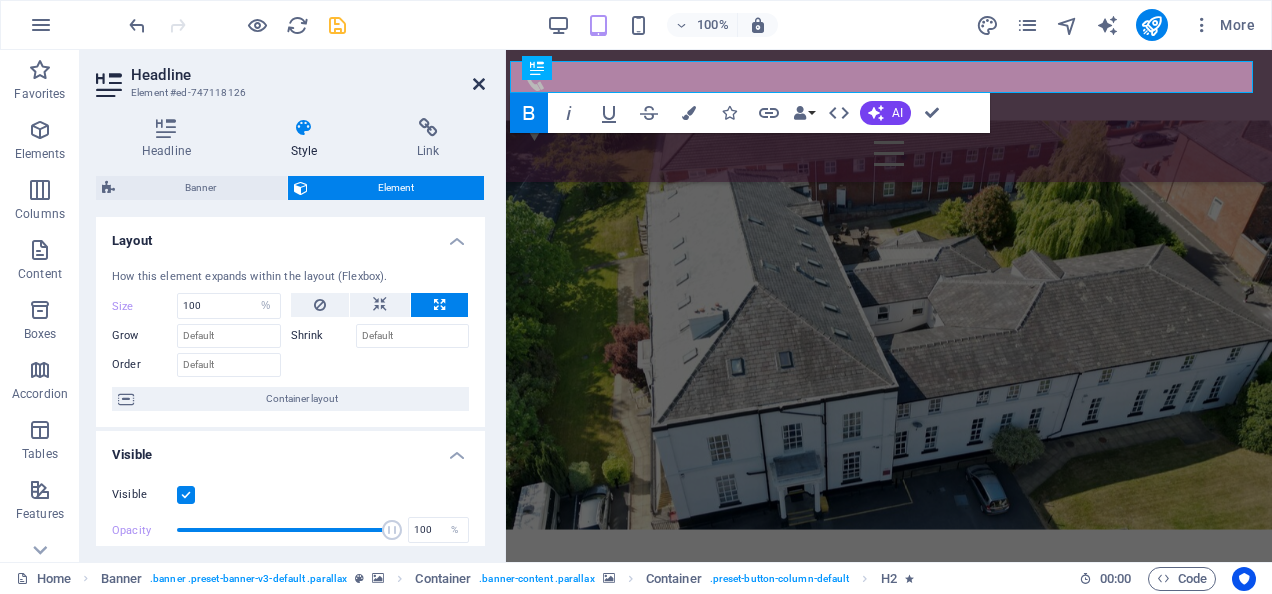 click at bounding box center (479, 84) 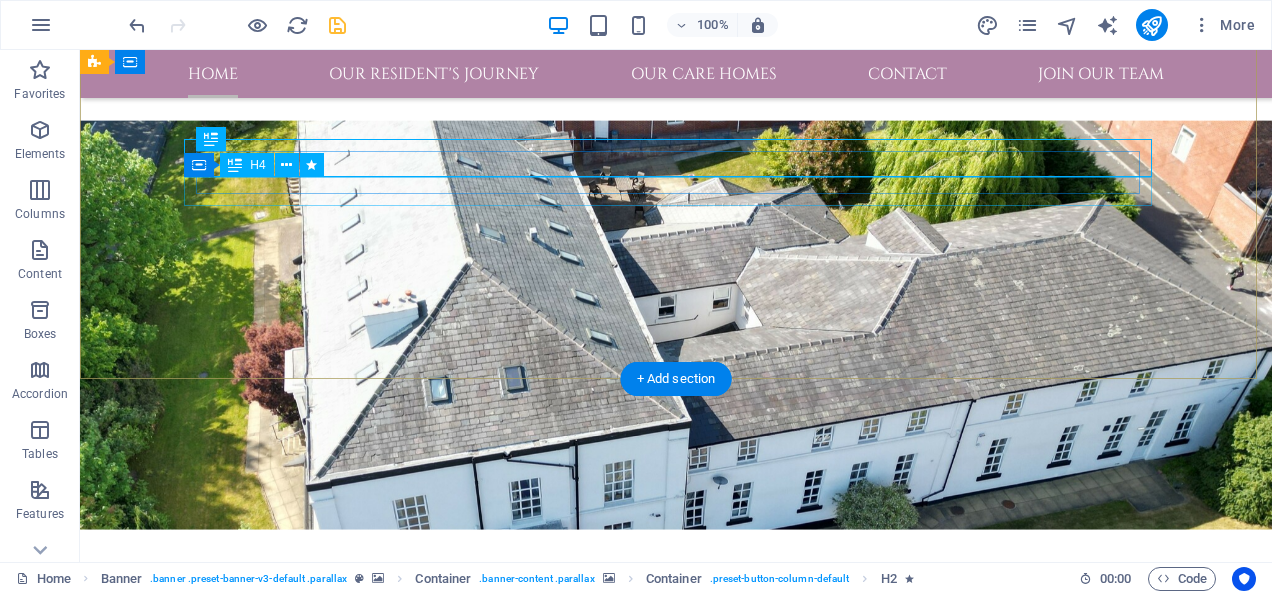 click on "Individual and tailored care for your loved one" at bounding box center [676, 993] 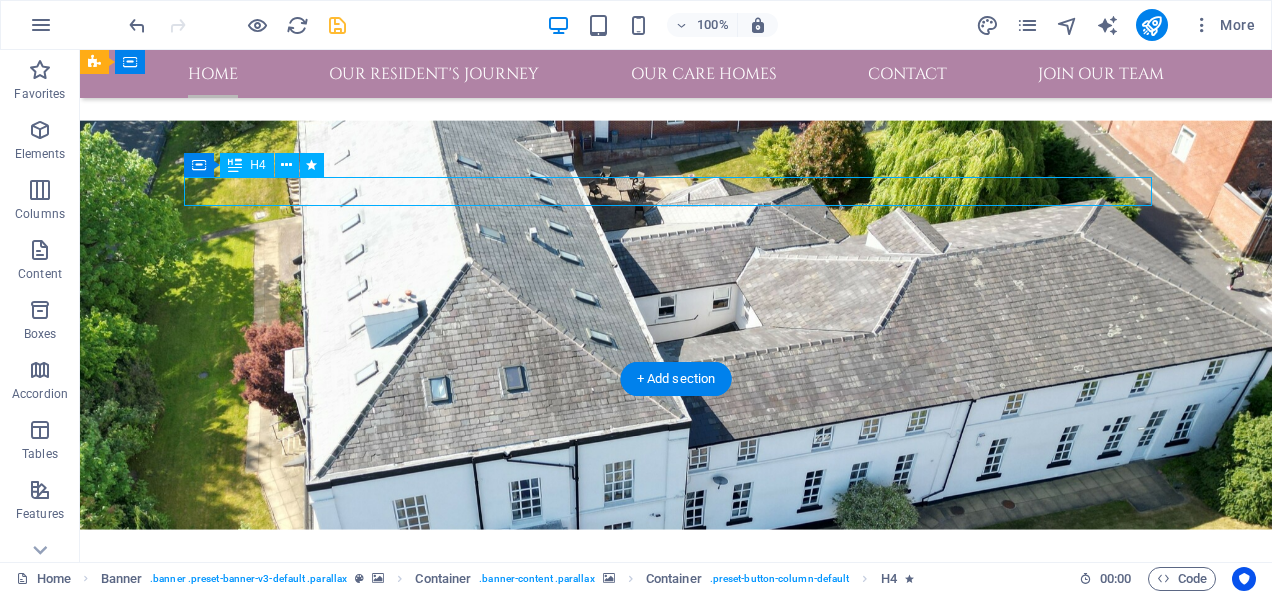 click on "Individual and tailored care for your loved one" at bounding box center [676, 993] 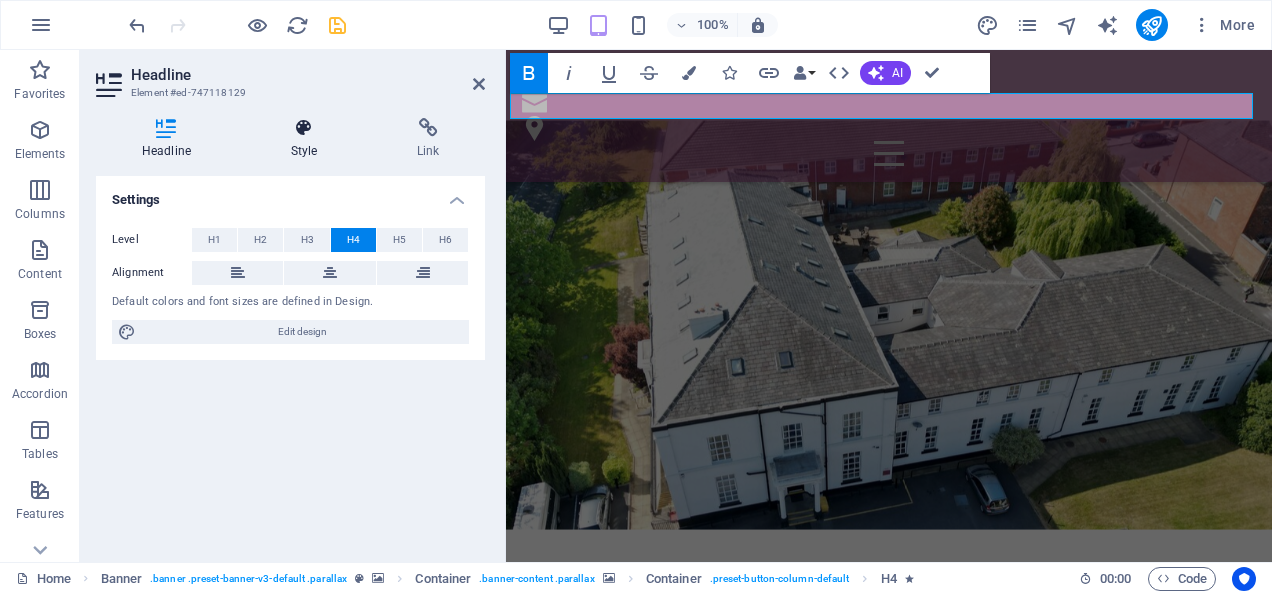 click on "Style" at bounding box center [308, 139] 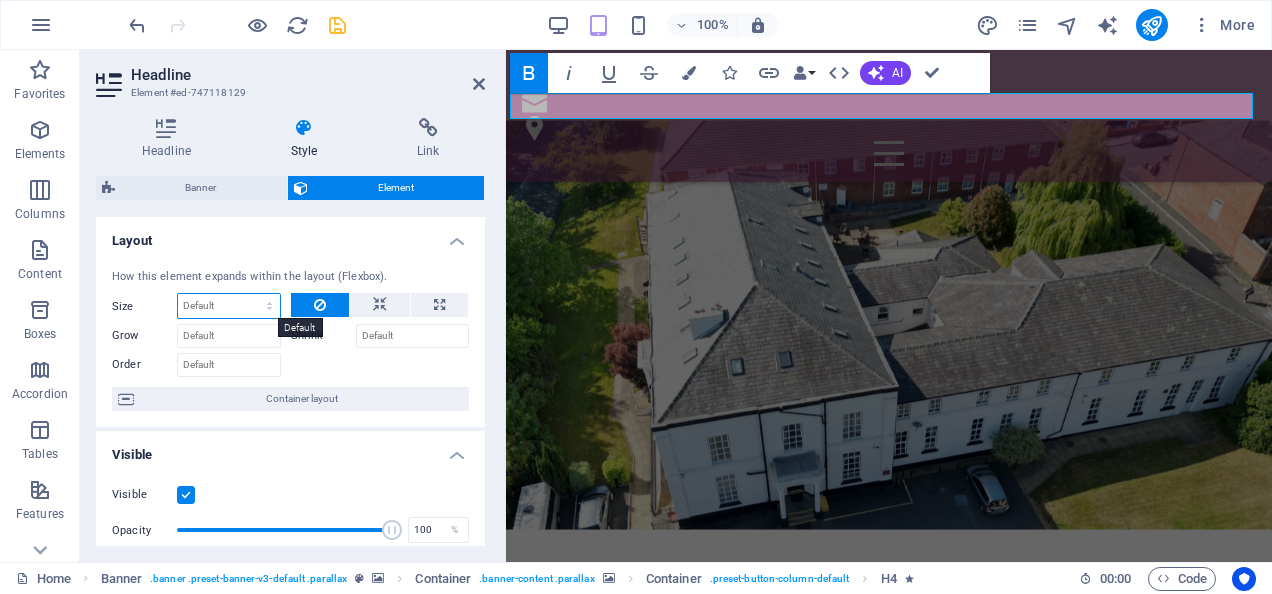 click on "Default auto px % 1/1 1/2 1/3 1/4 1/5 1/6 1/7 1/8 1/9 1/10" at bounding box center [229, 306] 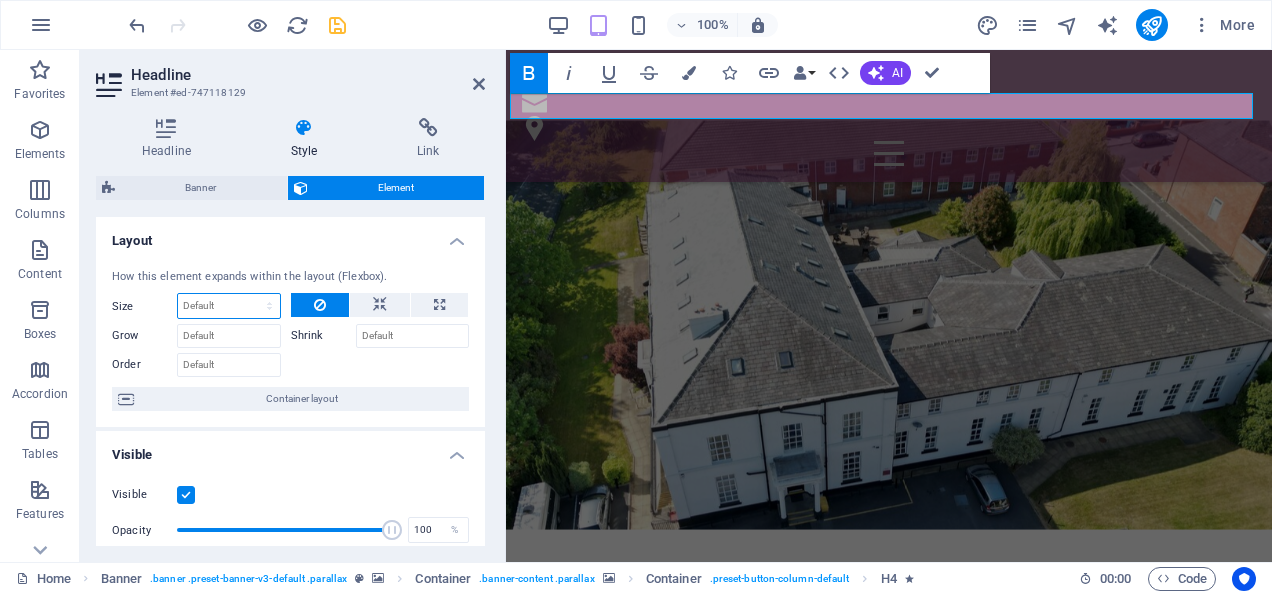 select on "px" 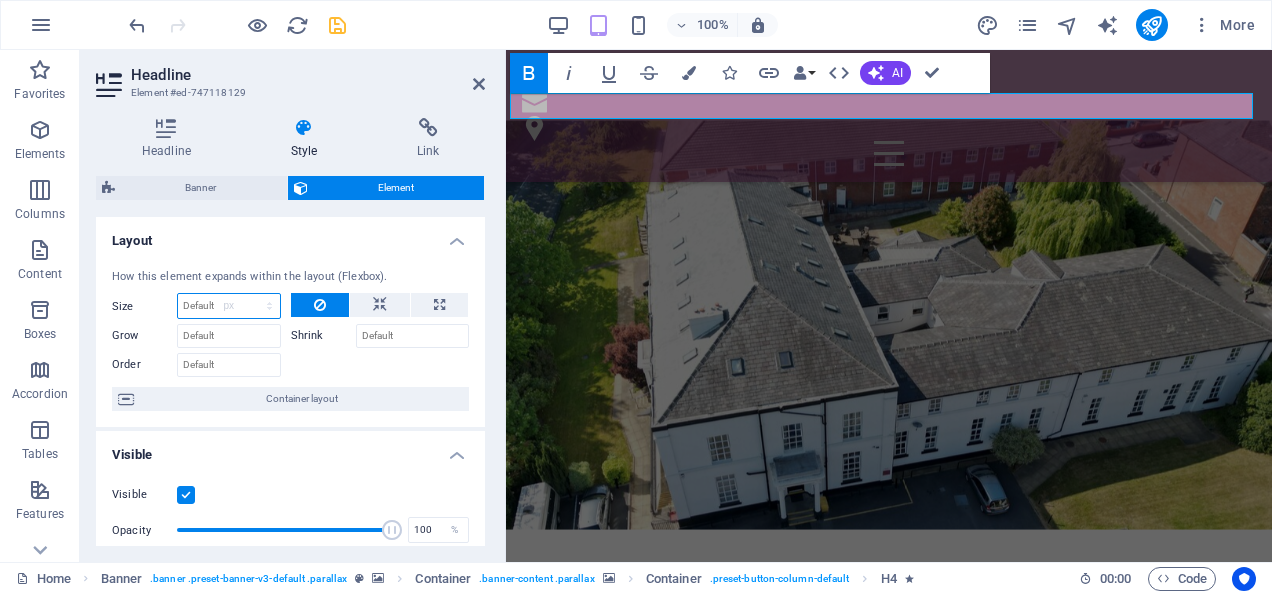 click on "Default auto px % 1/1 1/2 1/3 1/4 1/5 1/6 1/7 1/8 1/9 1/10" at bounding box center (229, 306) 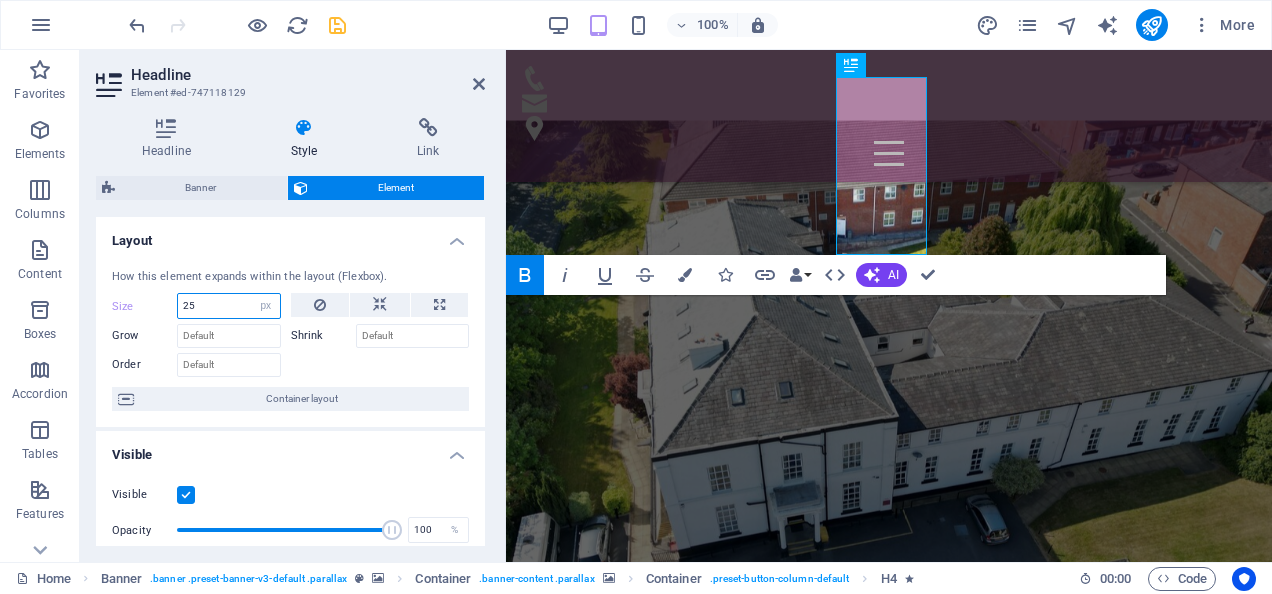 click on "25" at bounding box center (229, 306) 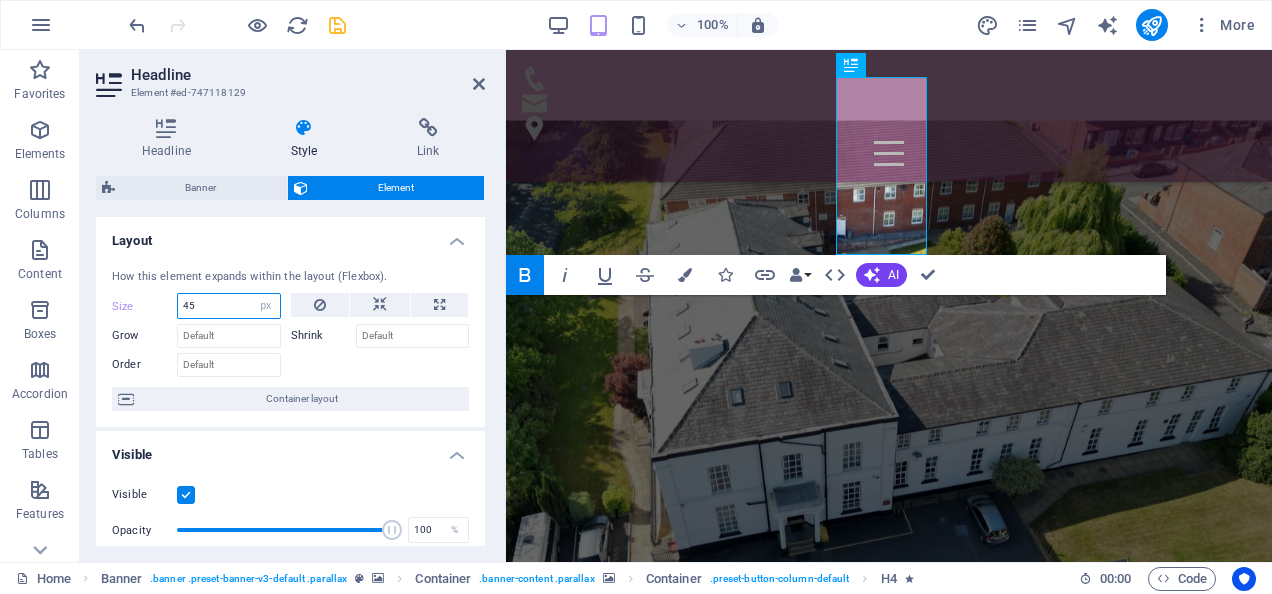 type on "45" 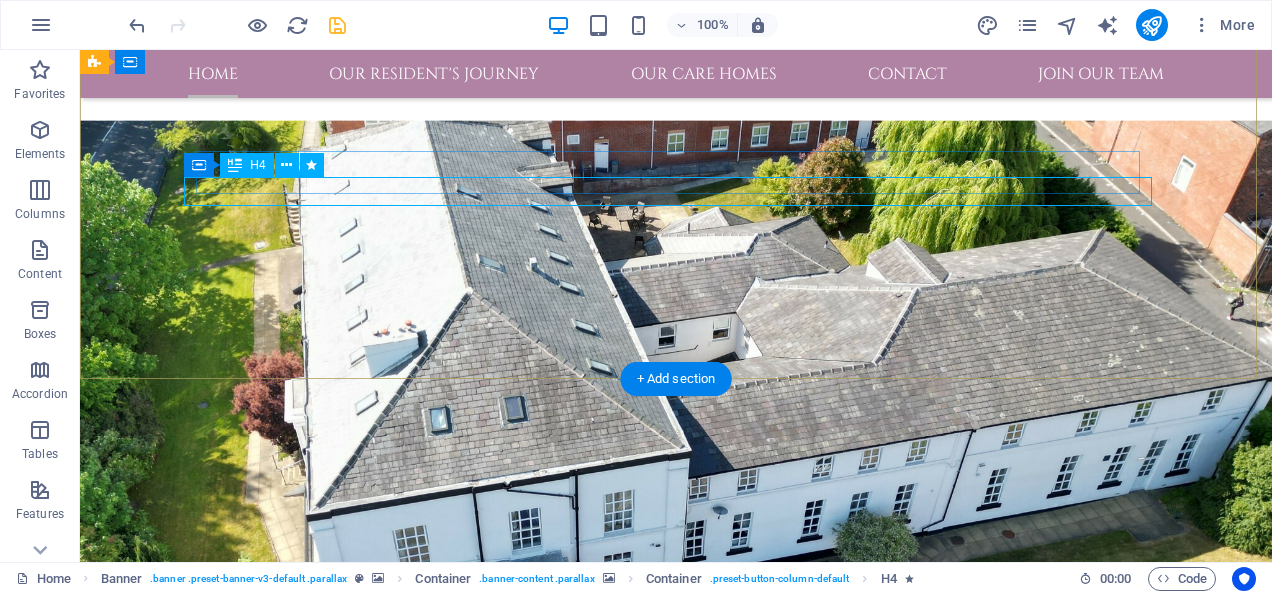 click on "Individual and tailored care for your loved one" at bounding box center [676, 1125] 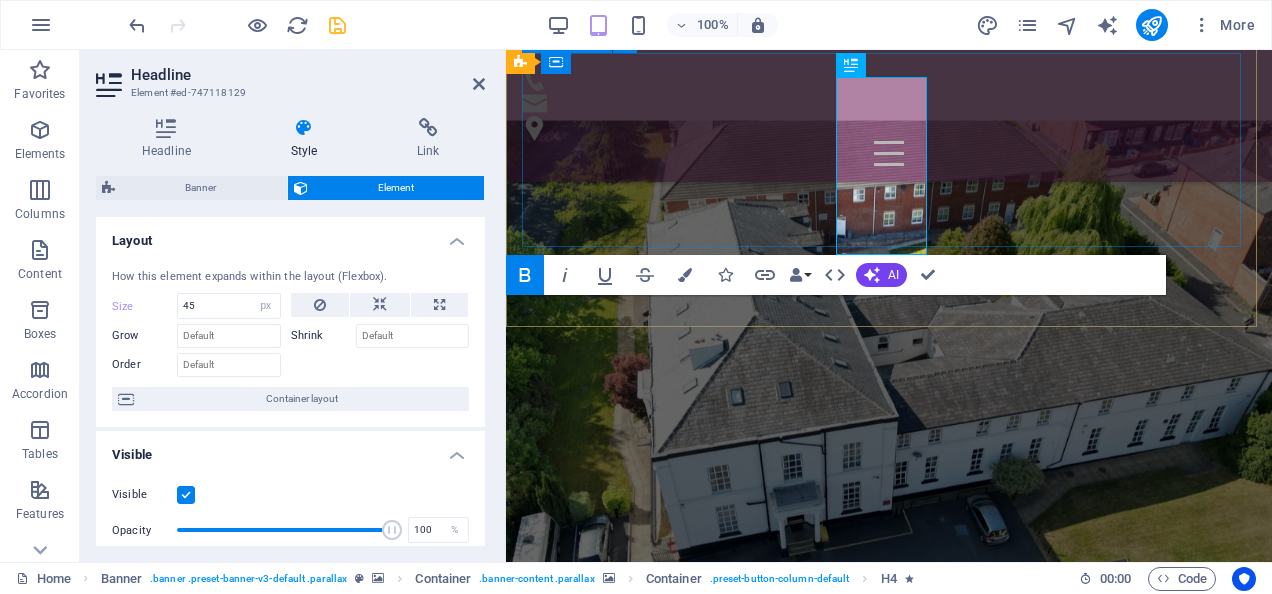 click on "Care without compromise Individual and tailored care for your loved one" at bounding box center [889, 1116] 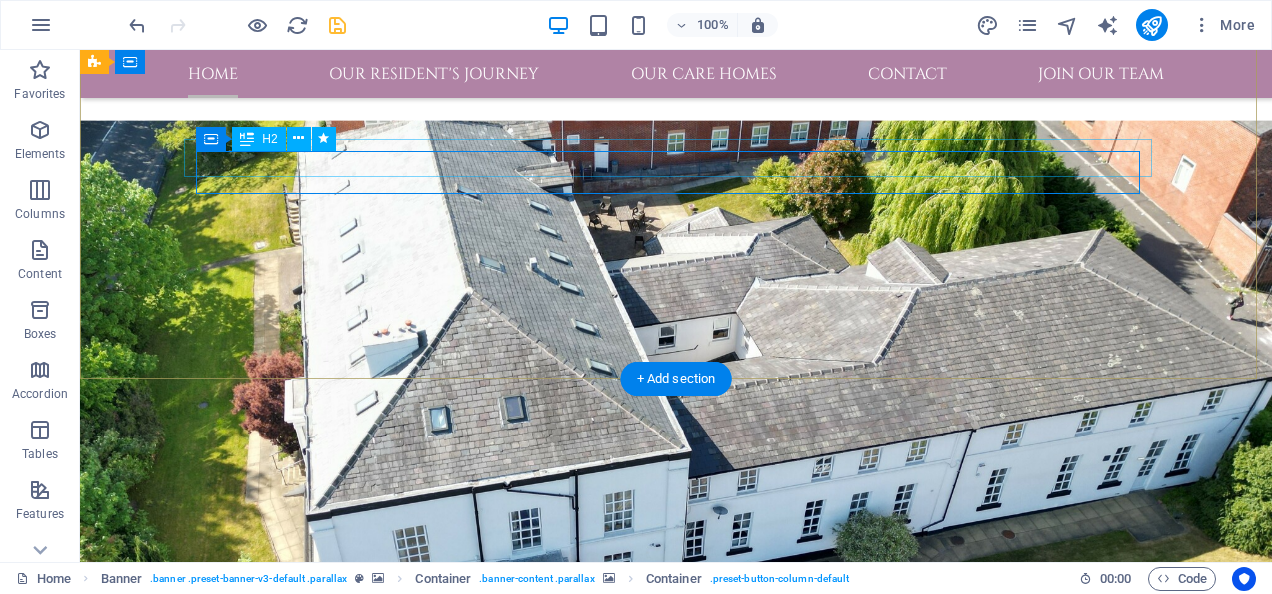 click on "Care without compromise" at bounding box center (676, 1092) 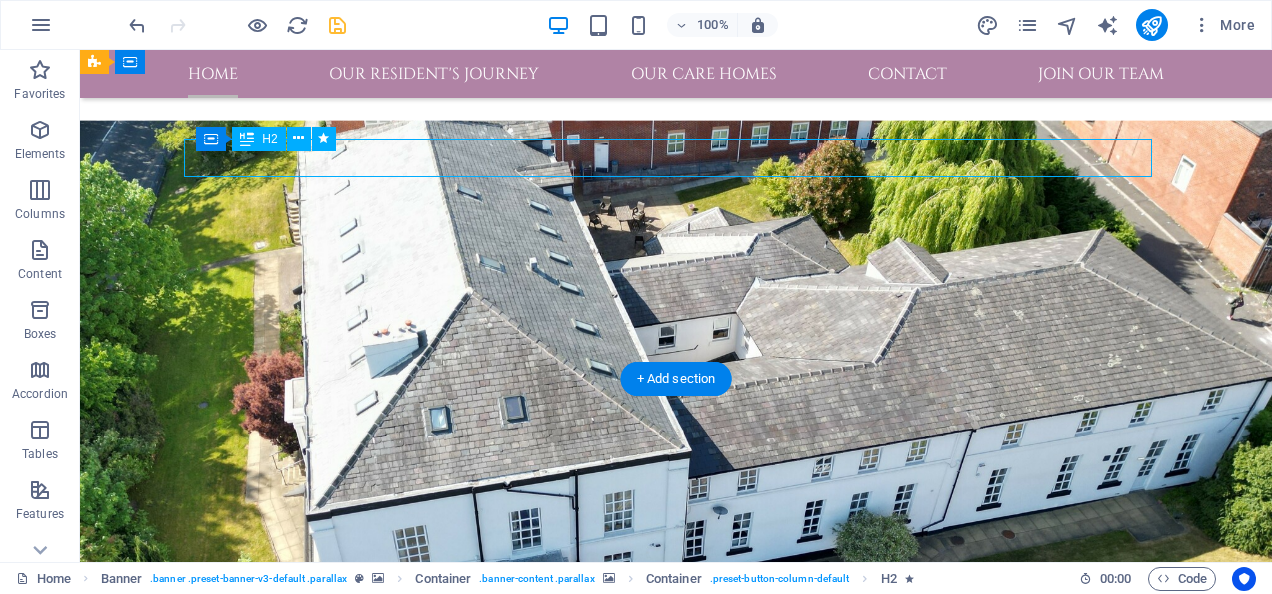 click on "Care without compromise" at bounding box center (676, 1092) 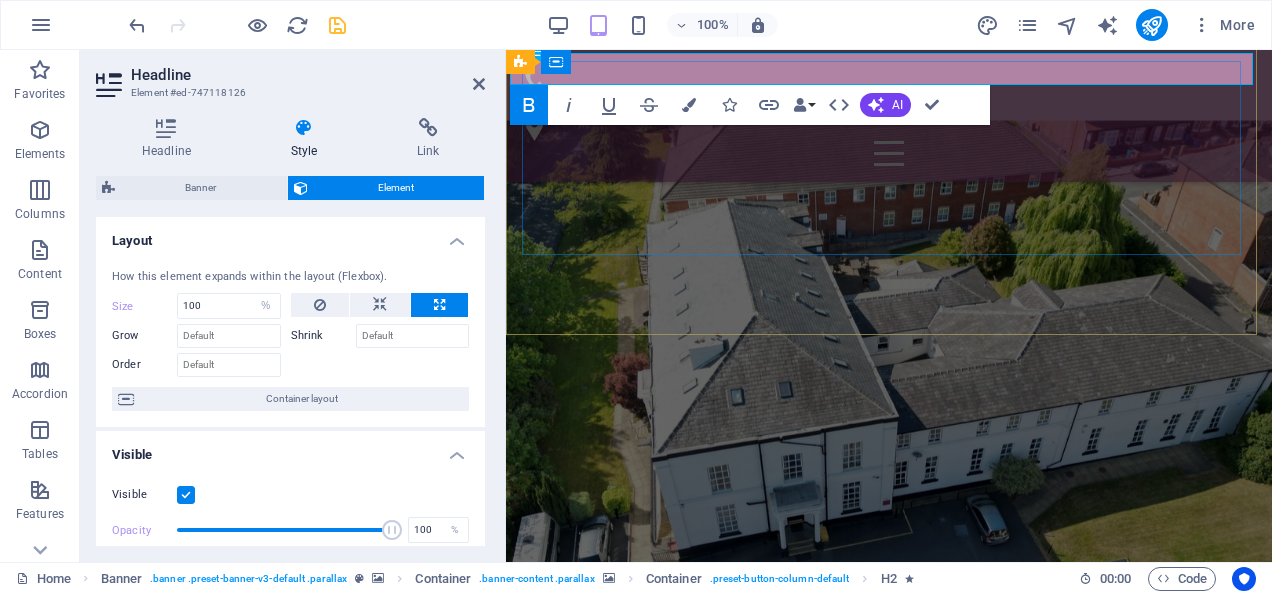 scroll, scrollTop: 287, scrollLeft: 0, axis: vertical 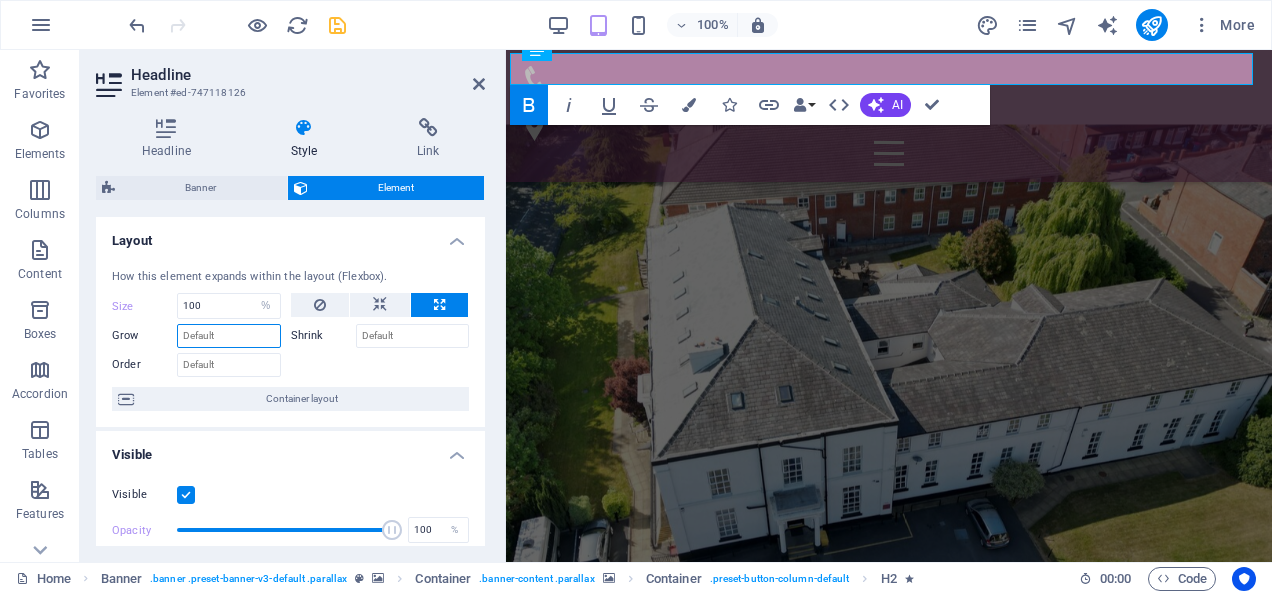 click on "Grow" at bounding box center [229, 336] 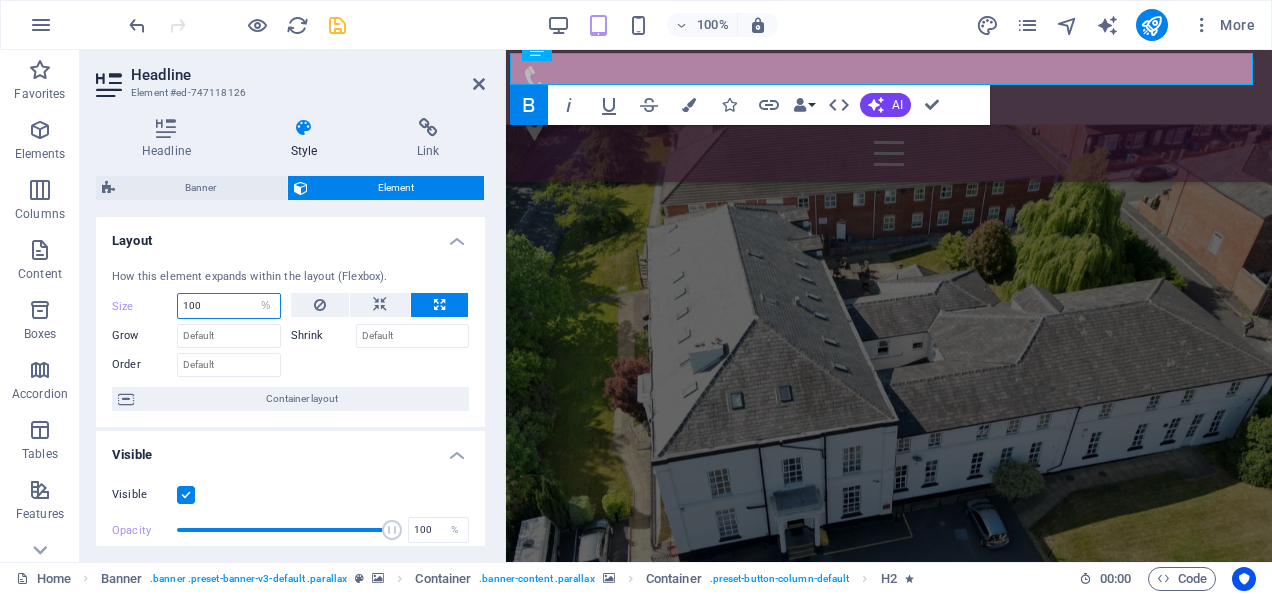 click on "100" at bounding box center [229, 306] 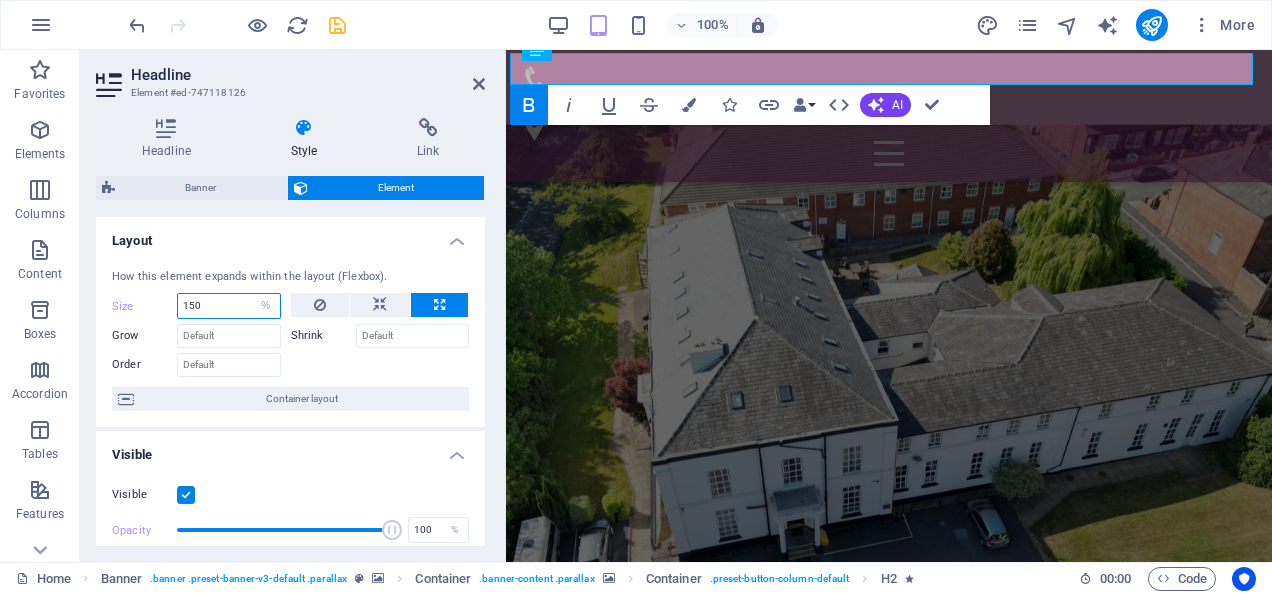 type on "150" 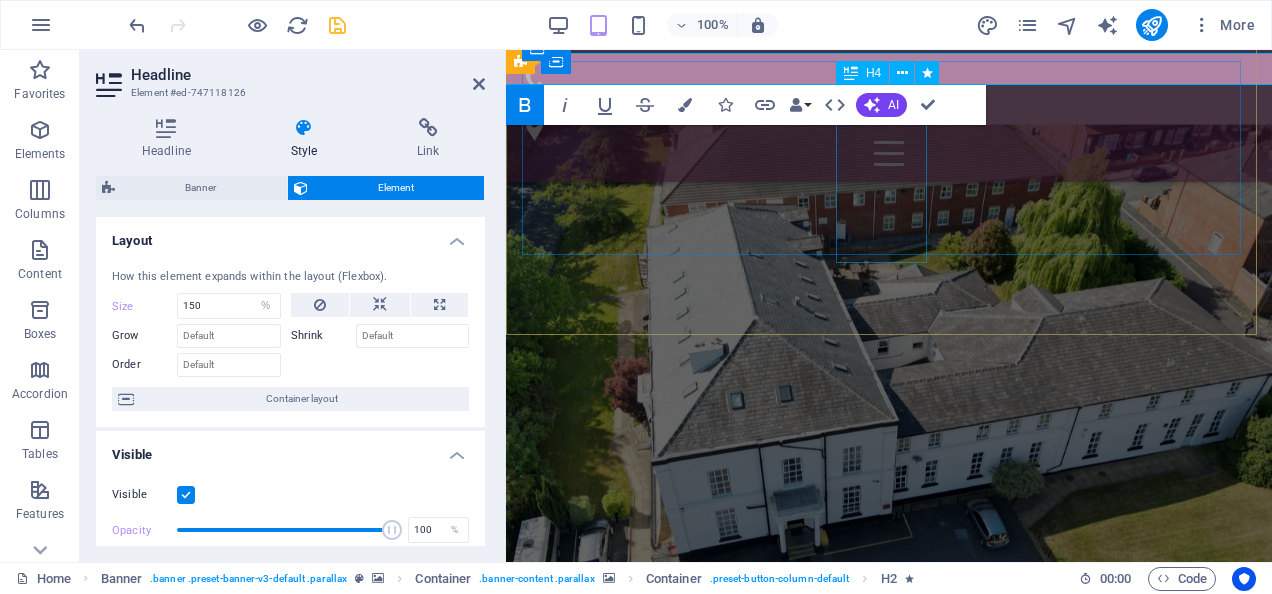click on "Individual and tailored care for your loved one" at bounding box center [893, 1139] 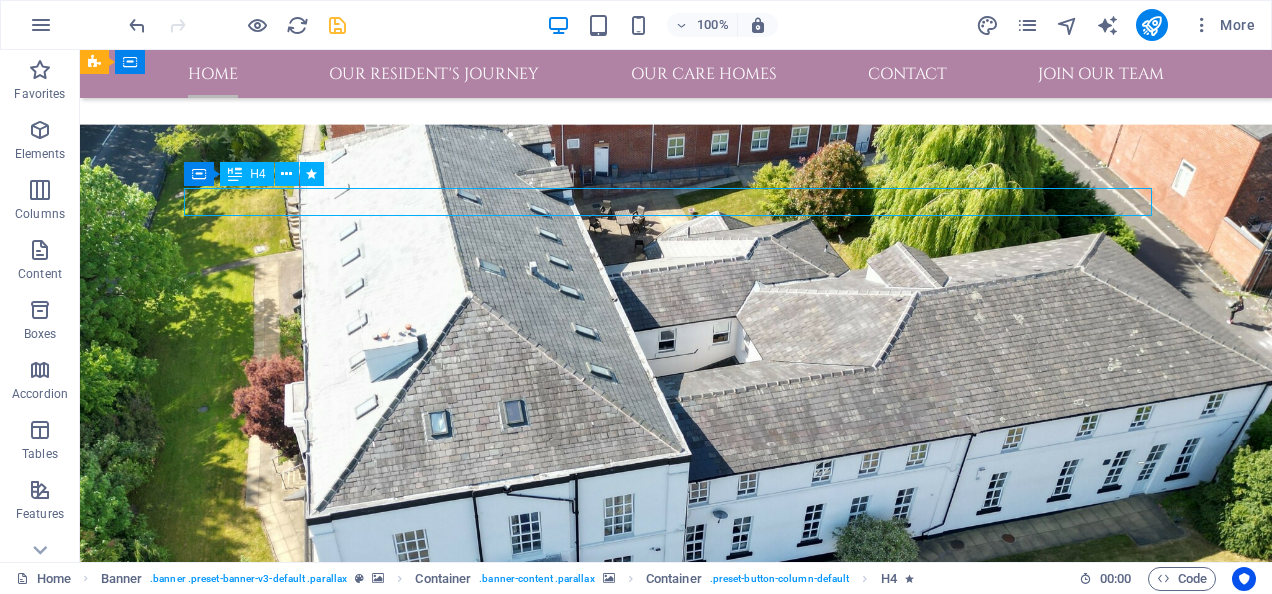 click on "Individual and tailored care for your loved one" at bounding box center (676, 1134) 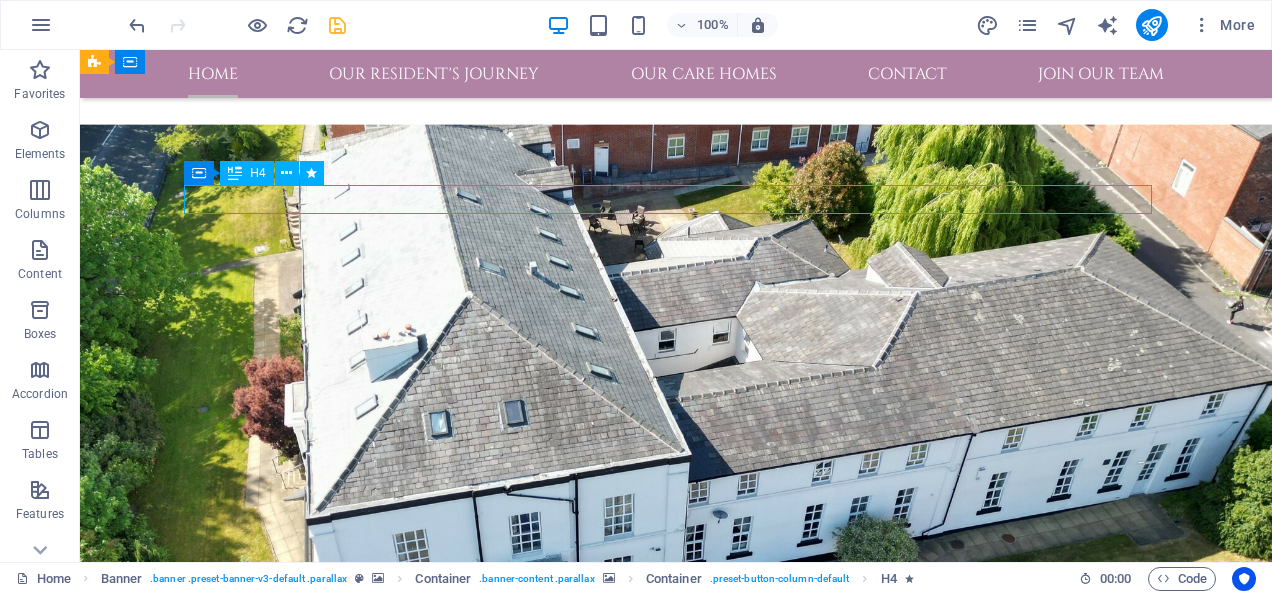 click on "Individual and tailored care for your loved one" at bounding box center [676, 1133] 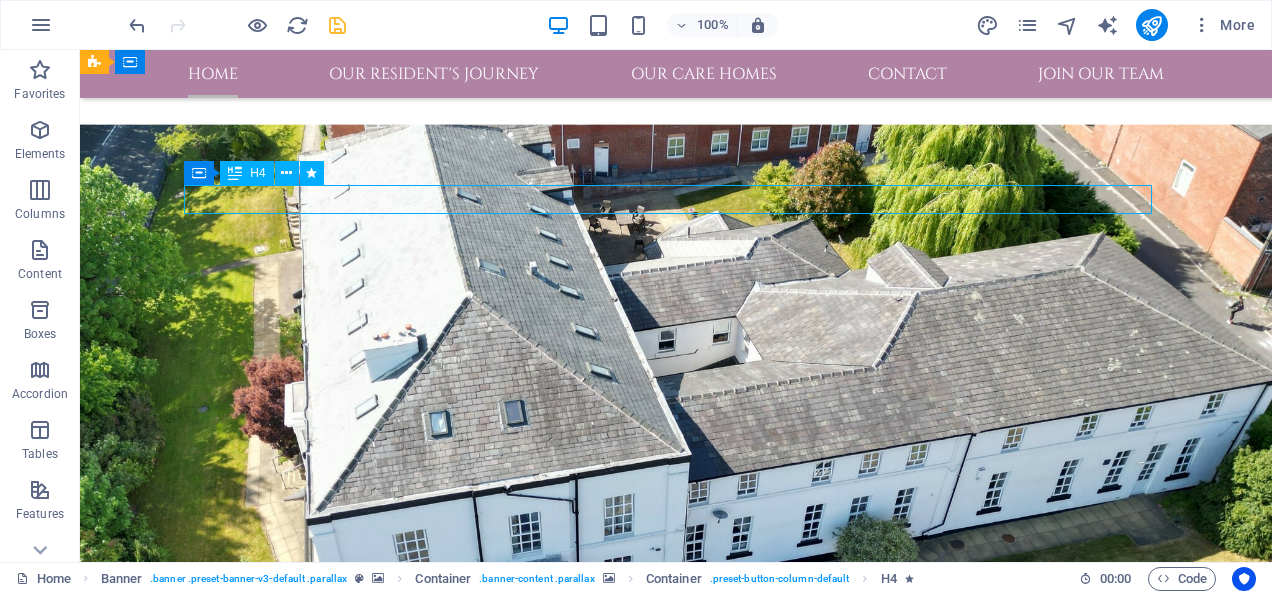 click on "Individual and tailored care for your loved one" at bounding box center (676, 1133) 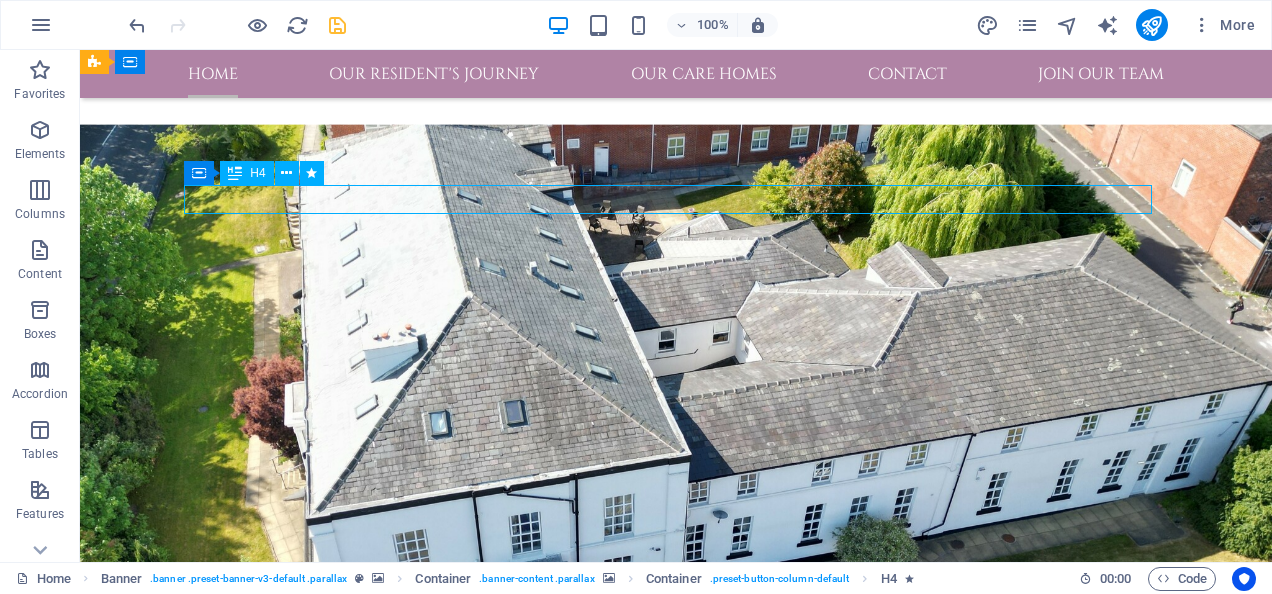 select on "px" 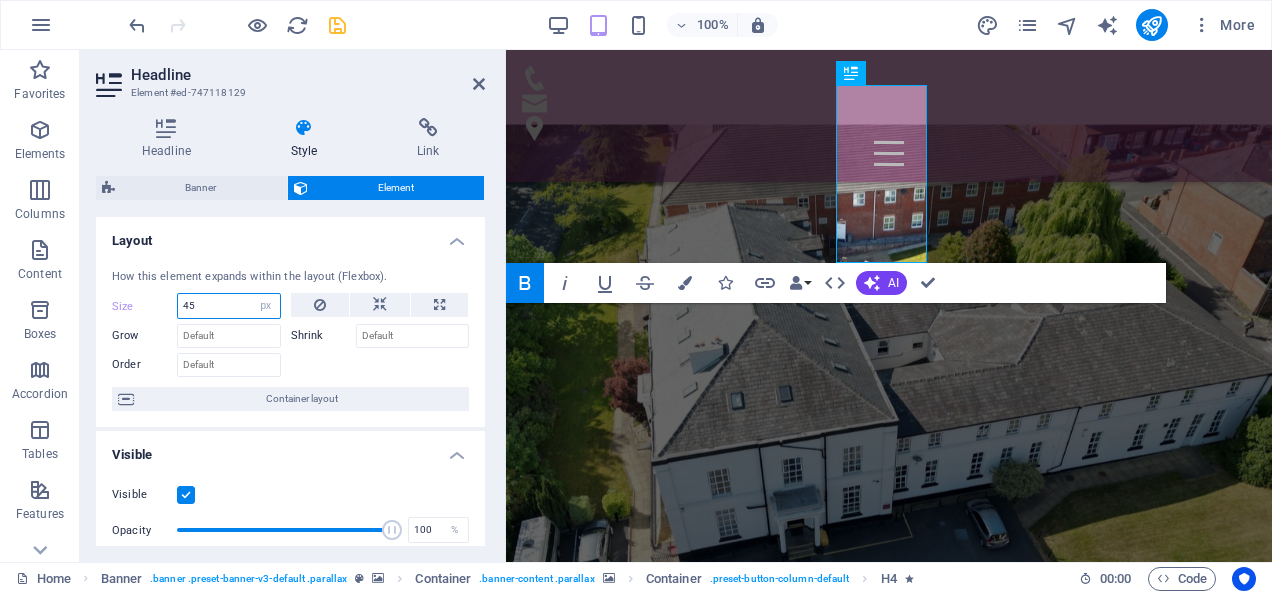 click on "45" at bounding box center [229, 306] 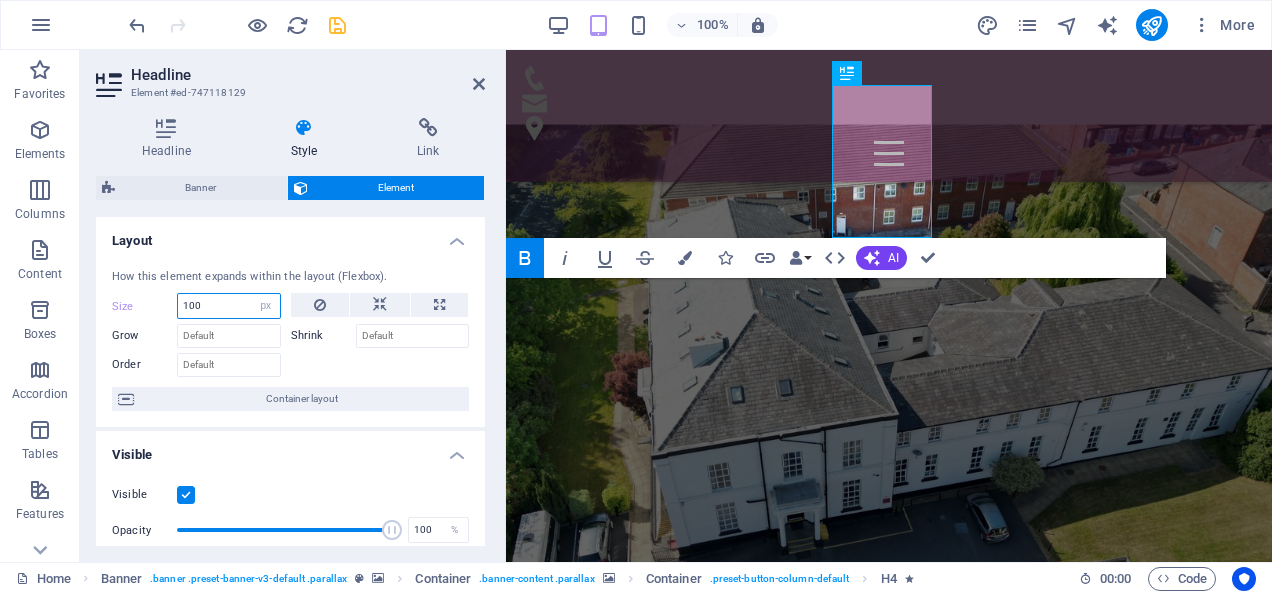 click on "100" at bounding box center [229, 306] 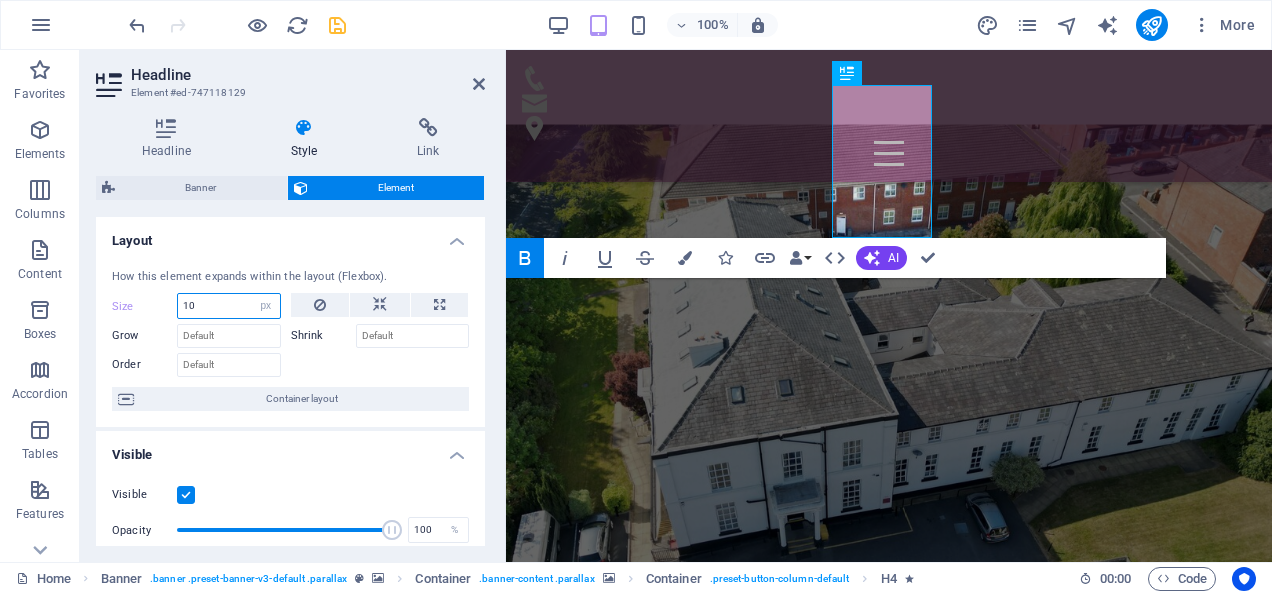 type on "1" 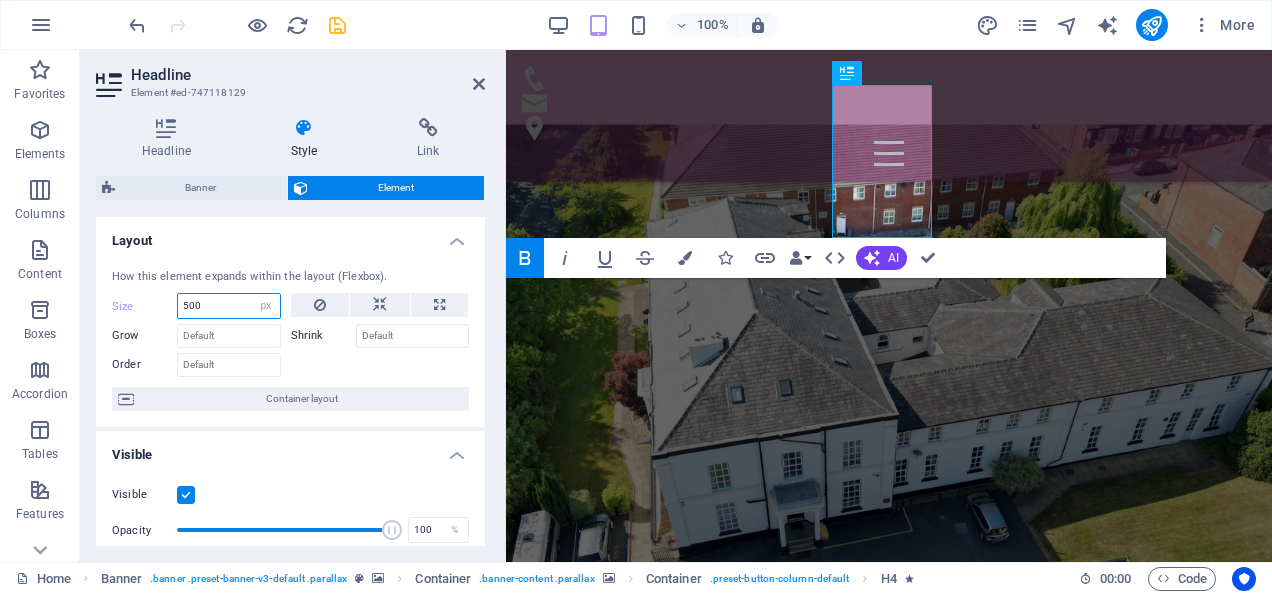 type on "500" 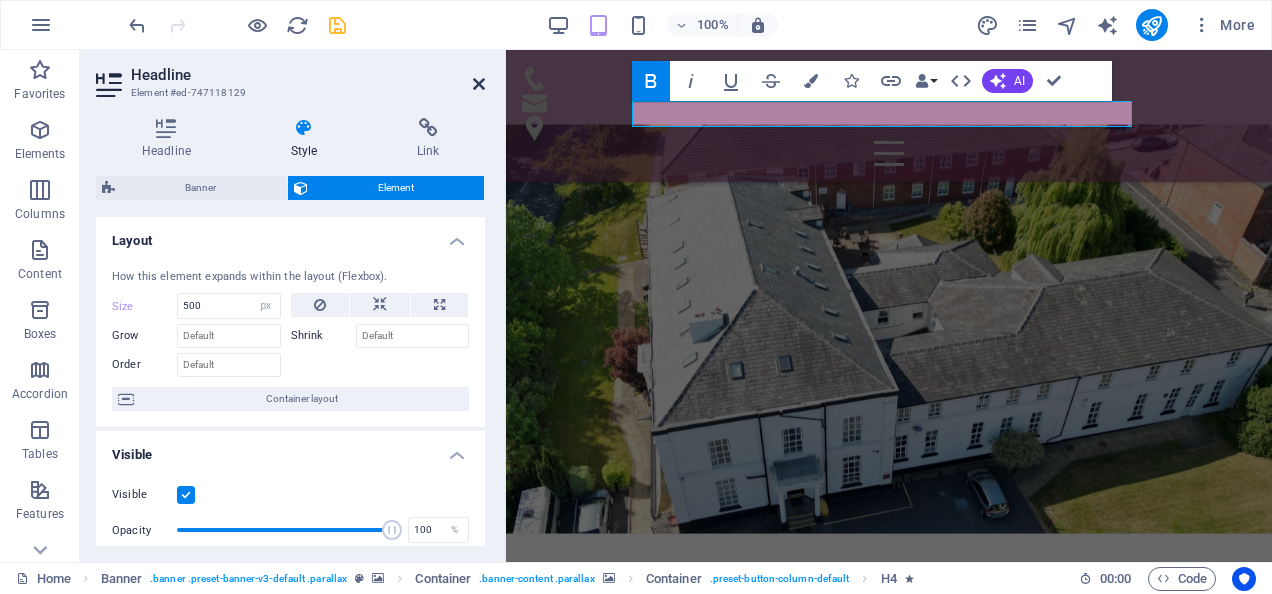 click at bounding box center (479, 84) 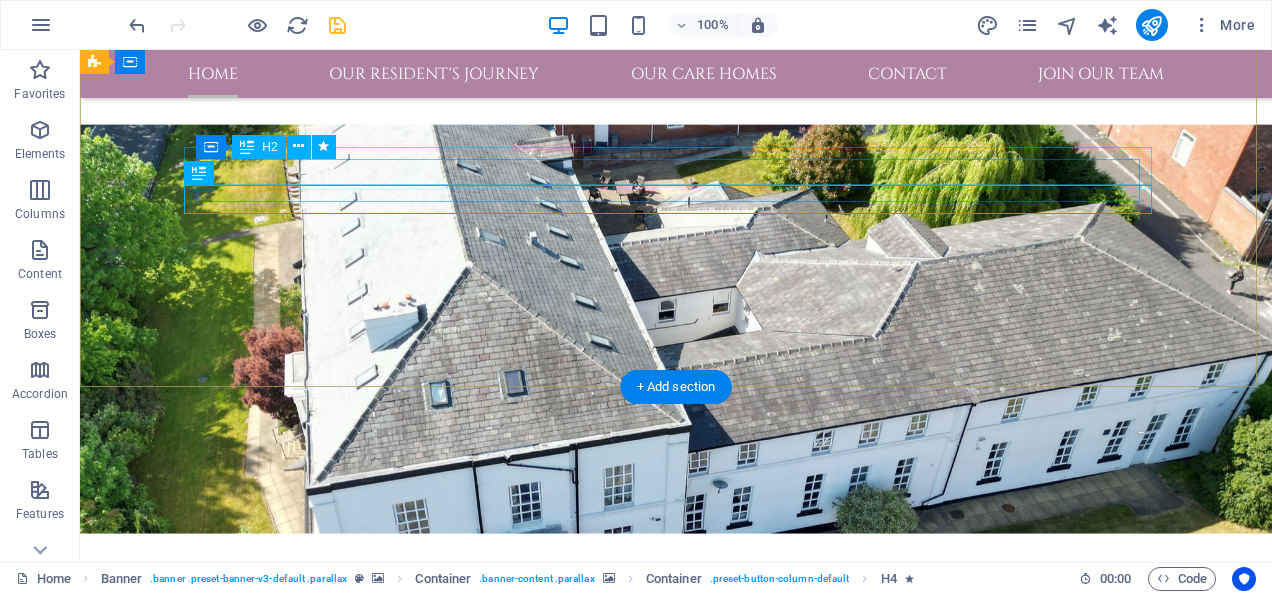 click on "Care without compromise" at bounding box center [676, 968] 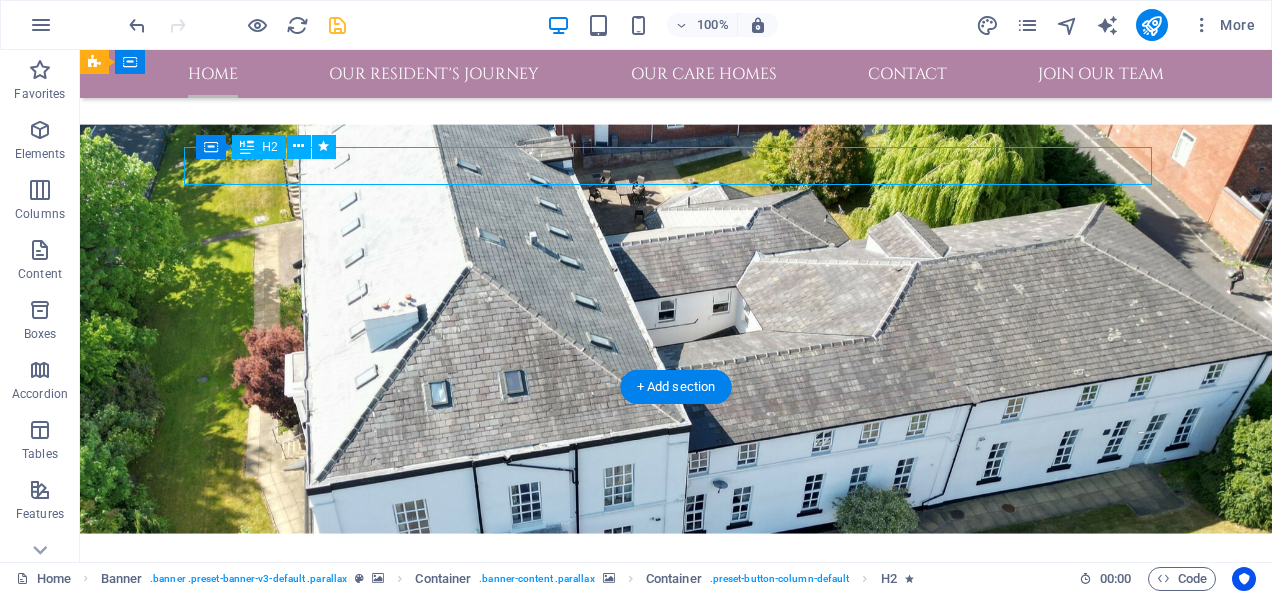 click on "Care without compromise" at bounding box center (676, 968) 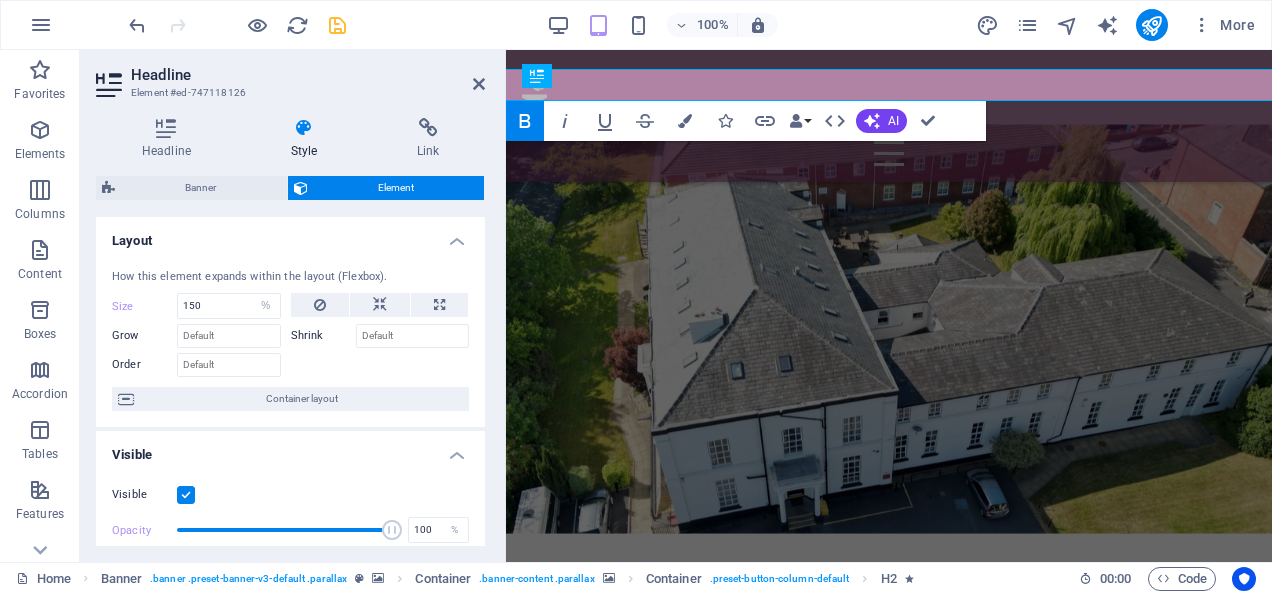 click on "Layout" at bounding box center (290, 235) 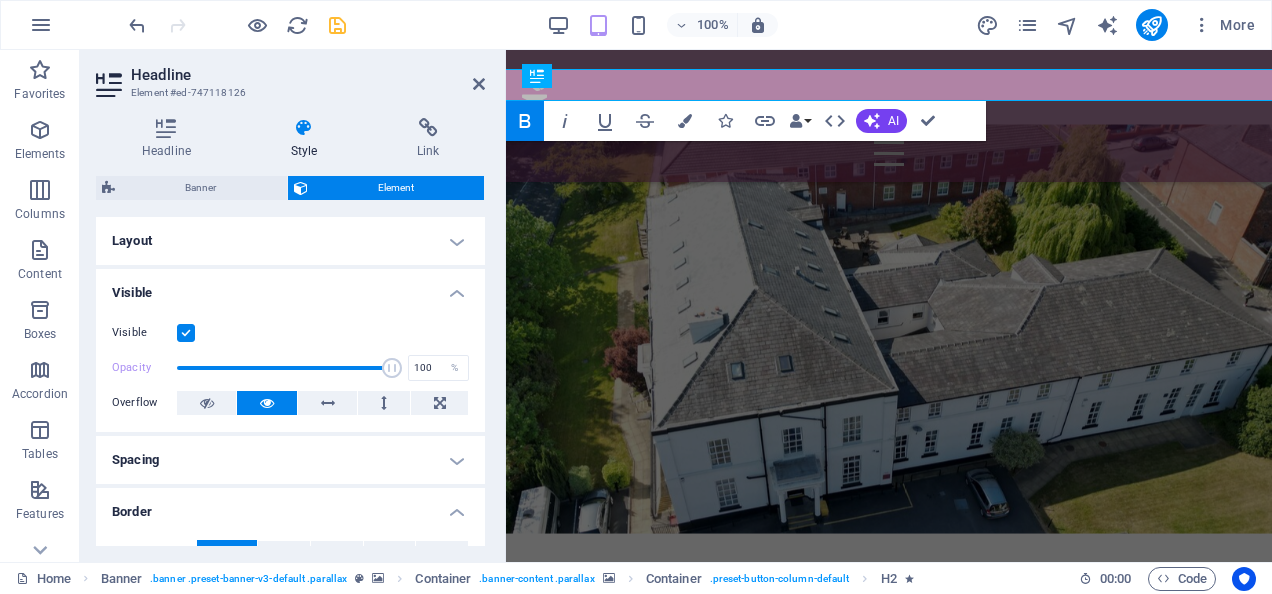 click on "Visible" at bounding box center [290, 287] 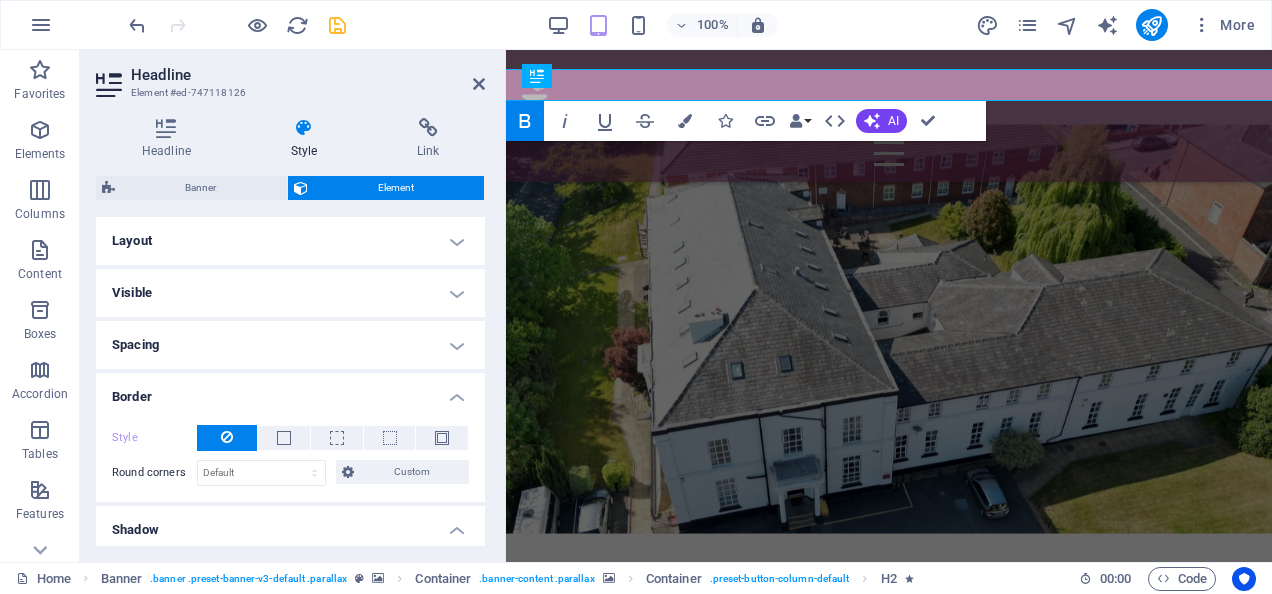 click on "Border" at bounding box center [290, 391] 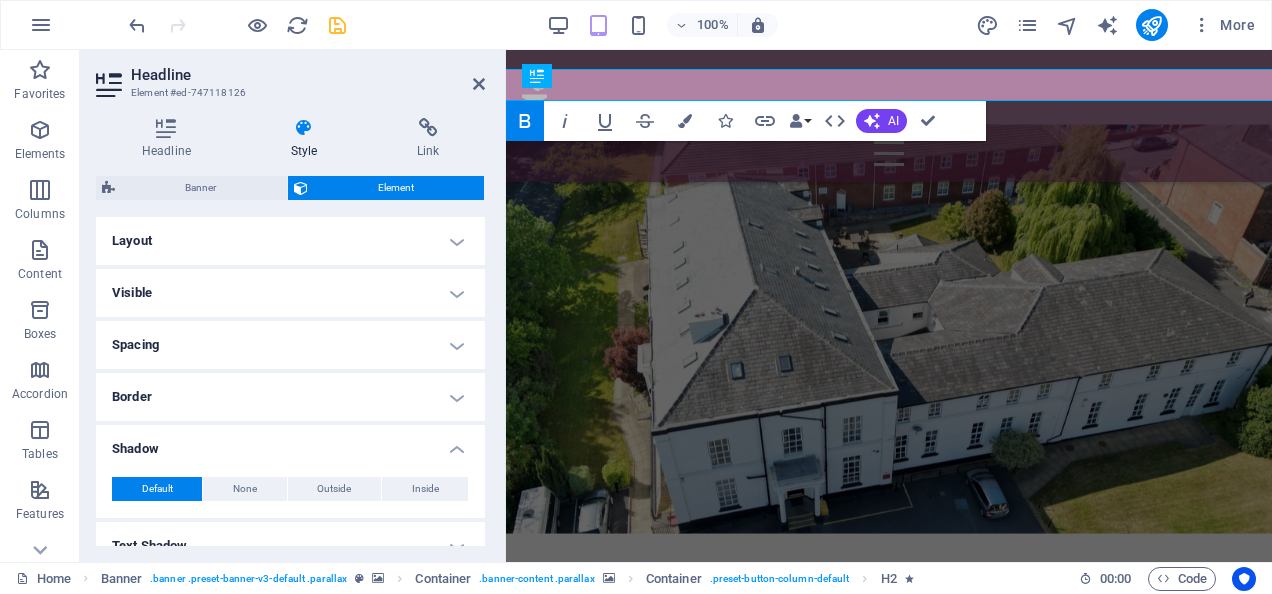 click on "Shadow" at bounding box center (290, 443) 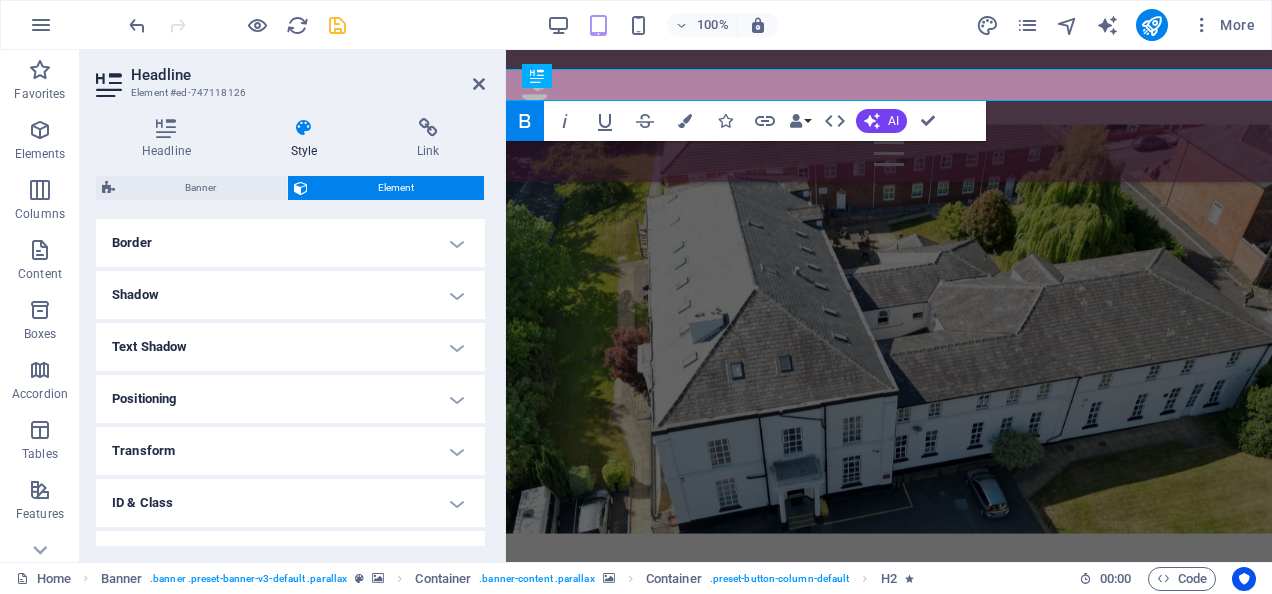scroll, scrollTop: 172, scrollLeft: 0, axis: vertical 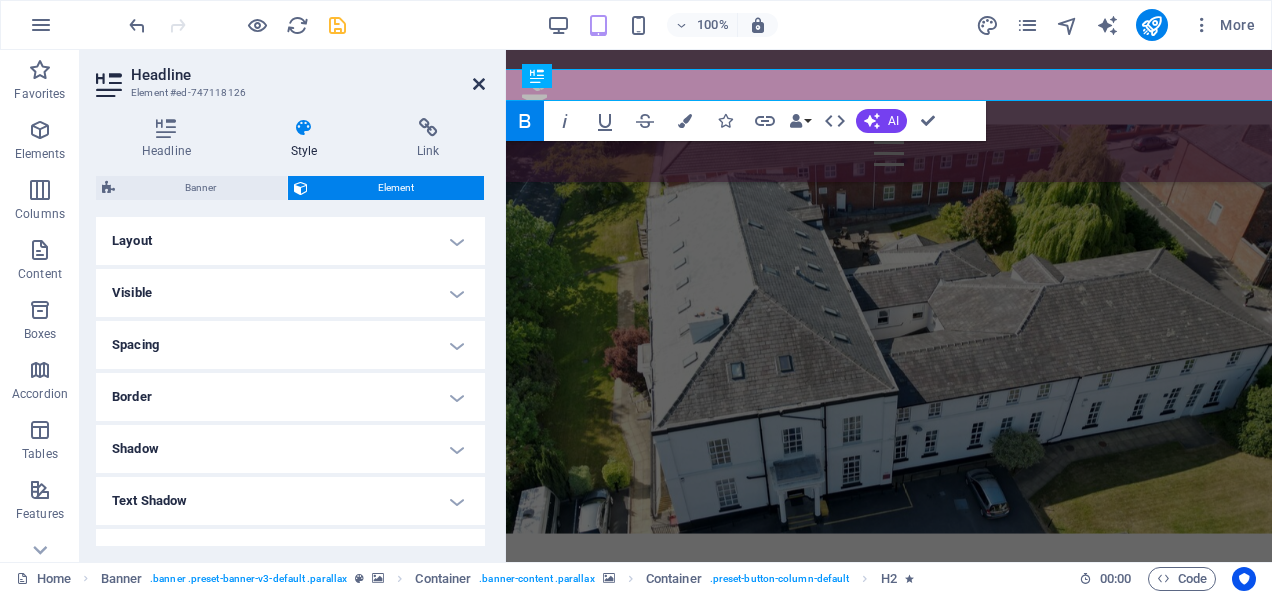click at bounding box center (479, 84) 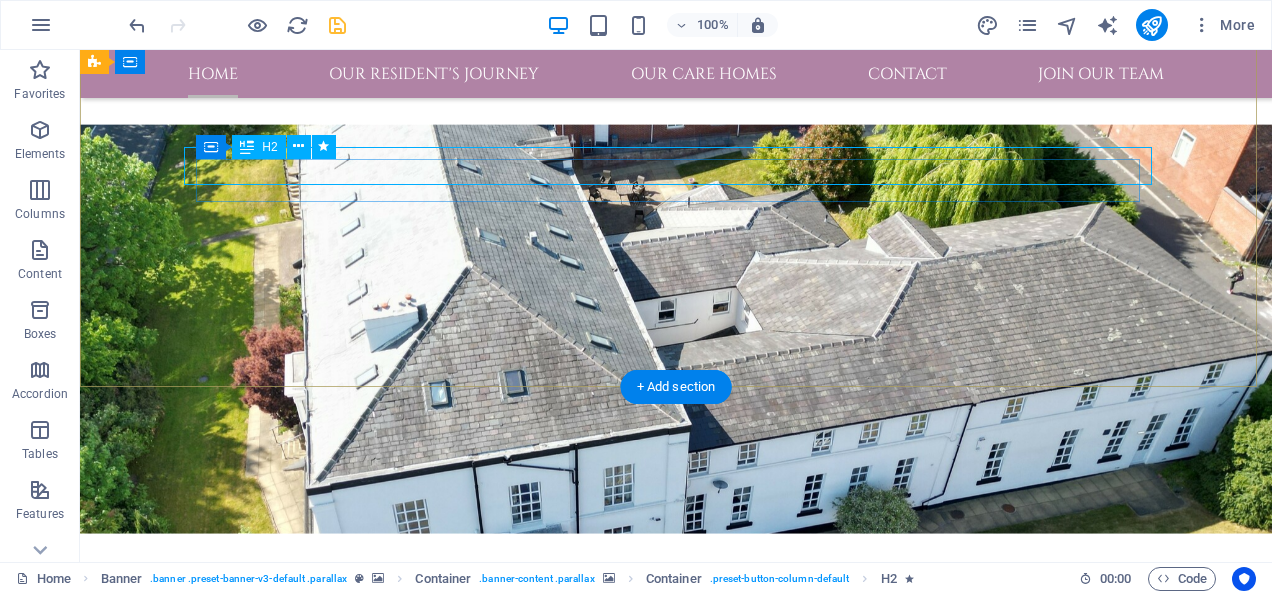 click on "Care without compromise" at bounding box center (676, 968) 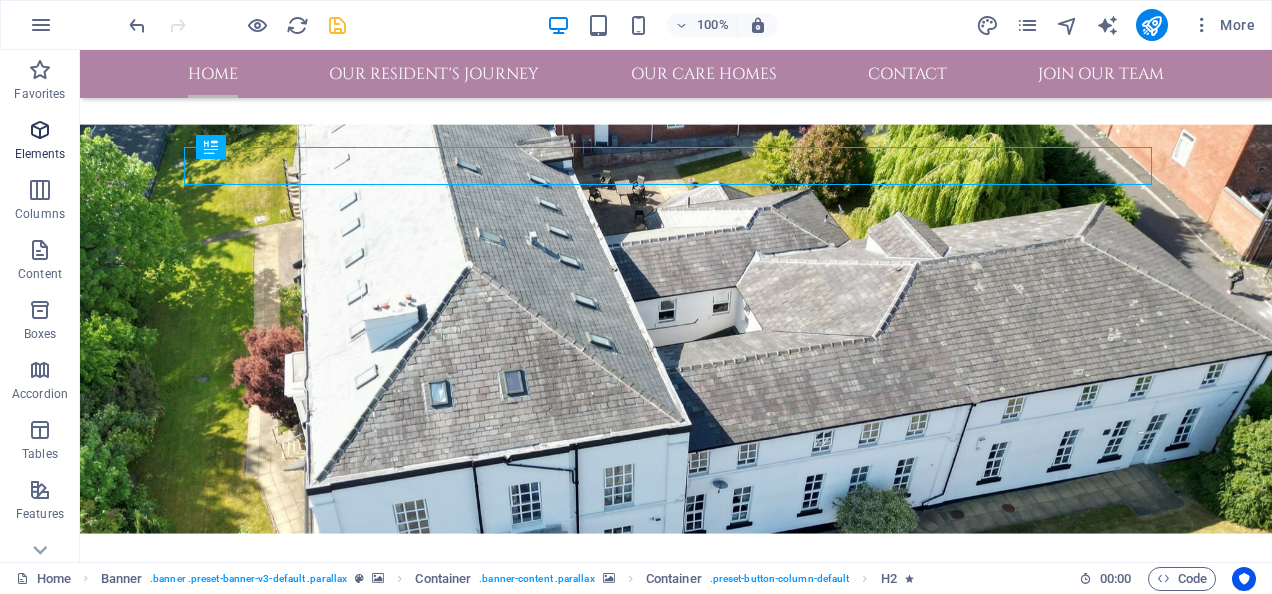 click at bounding box center (40, 130) 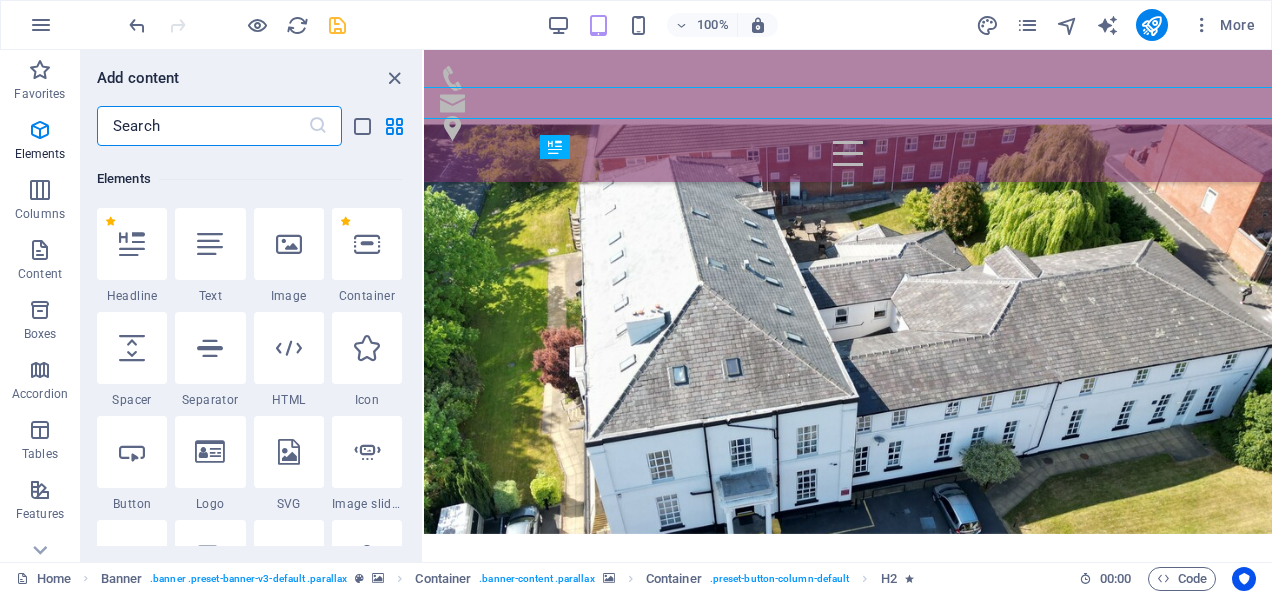 scroll, scrollTop: 213, scrollLeft: 0, axis: vertical 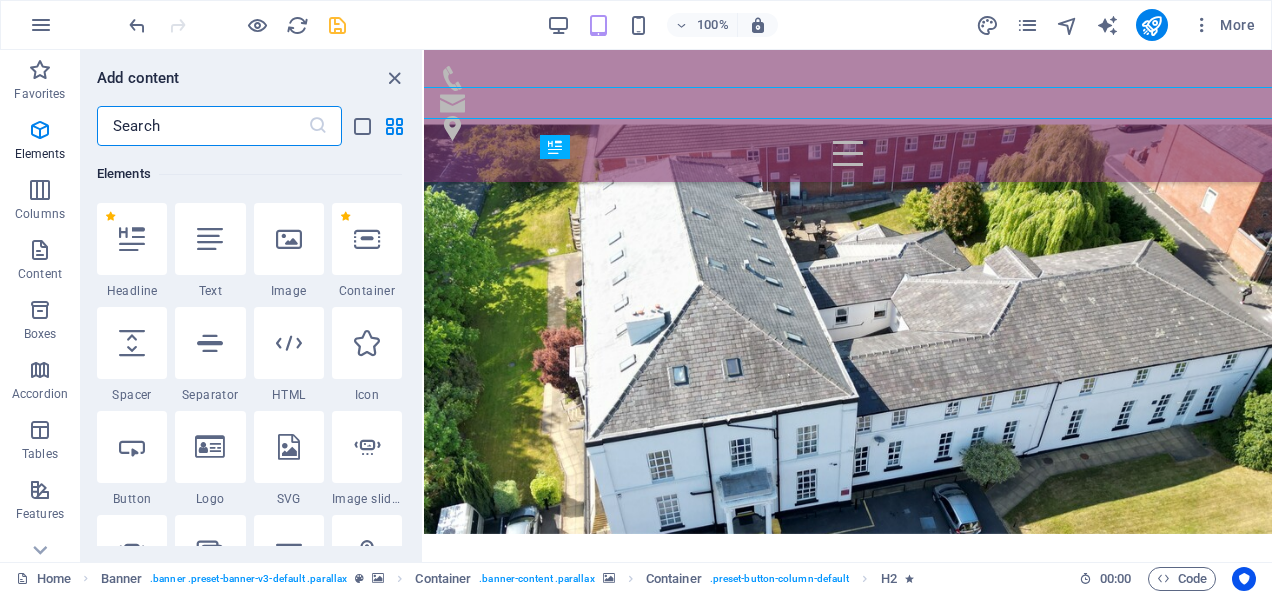 click at bounding box center (202, 126) 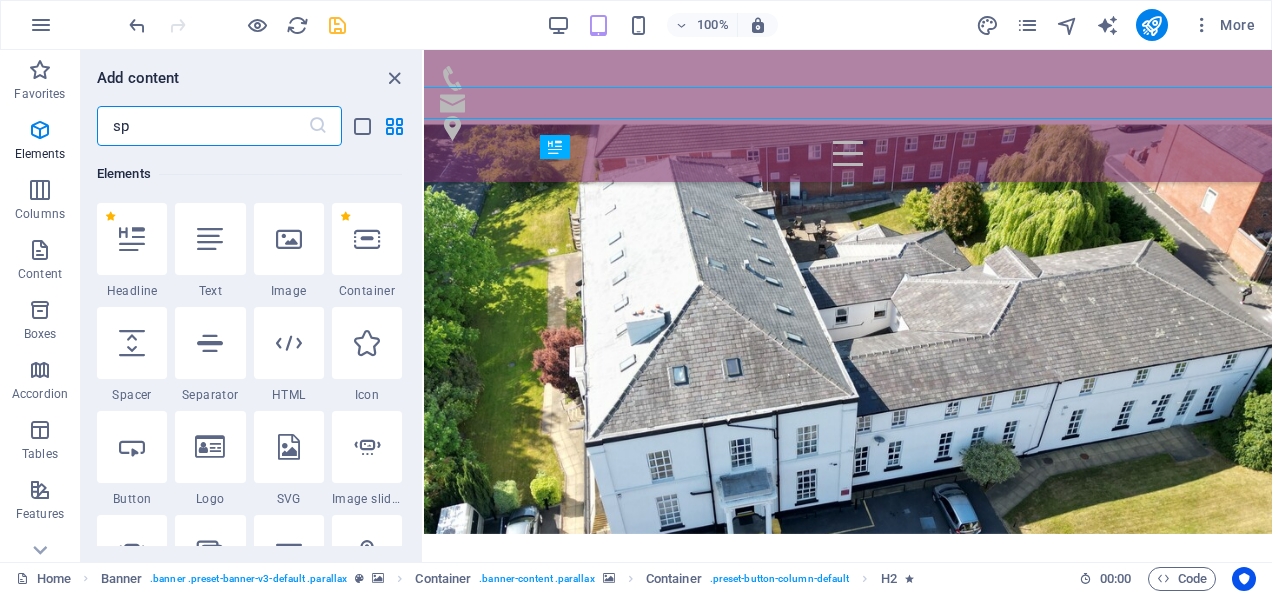 scroll, scrollTop: 0, scrollLeft: 0, axis: both 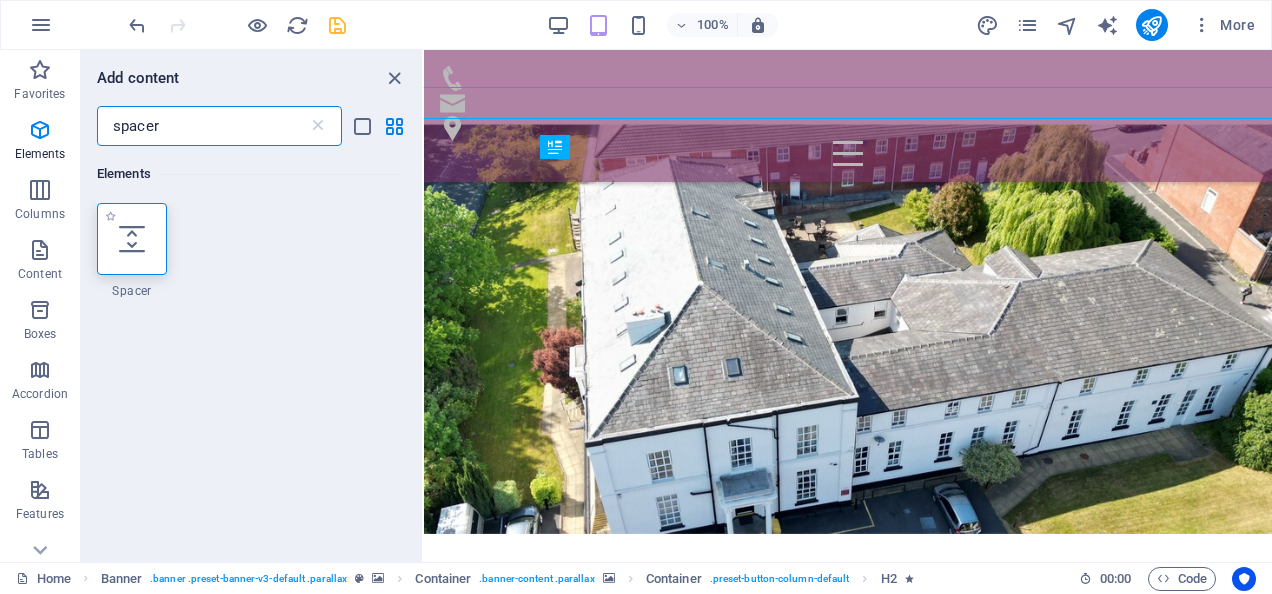 type on "spacer" 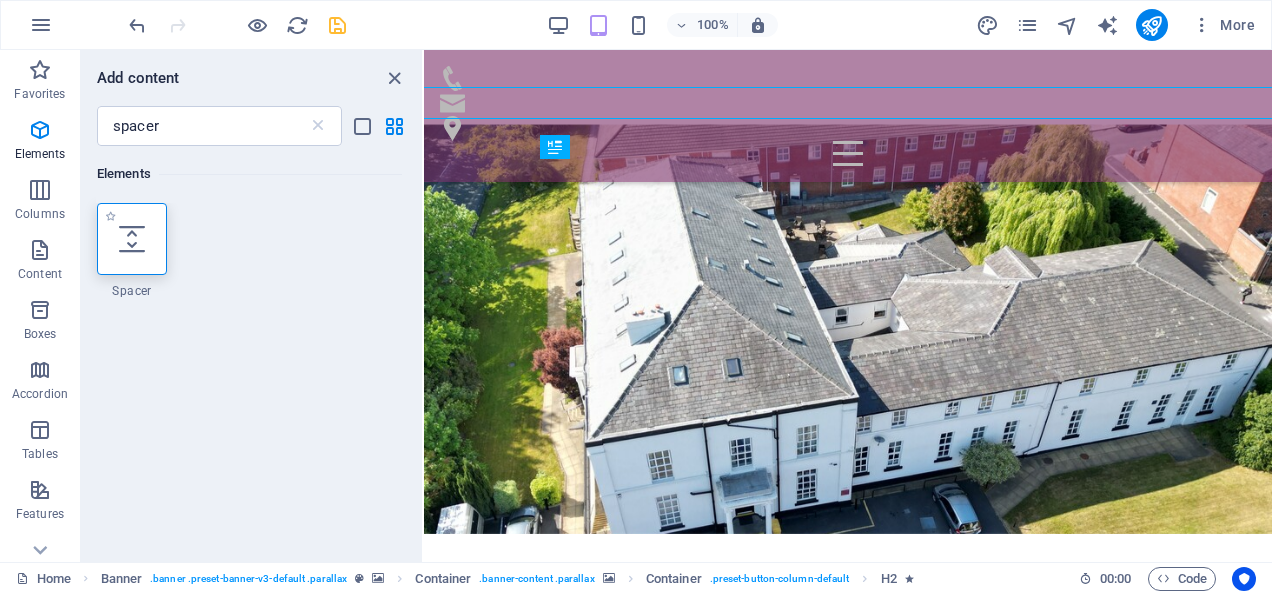 click at bounding box center (132, 239) 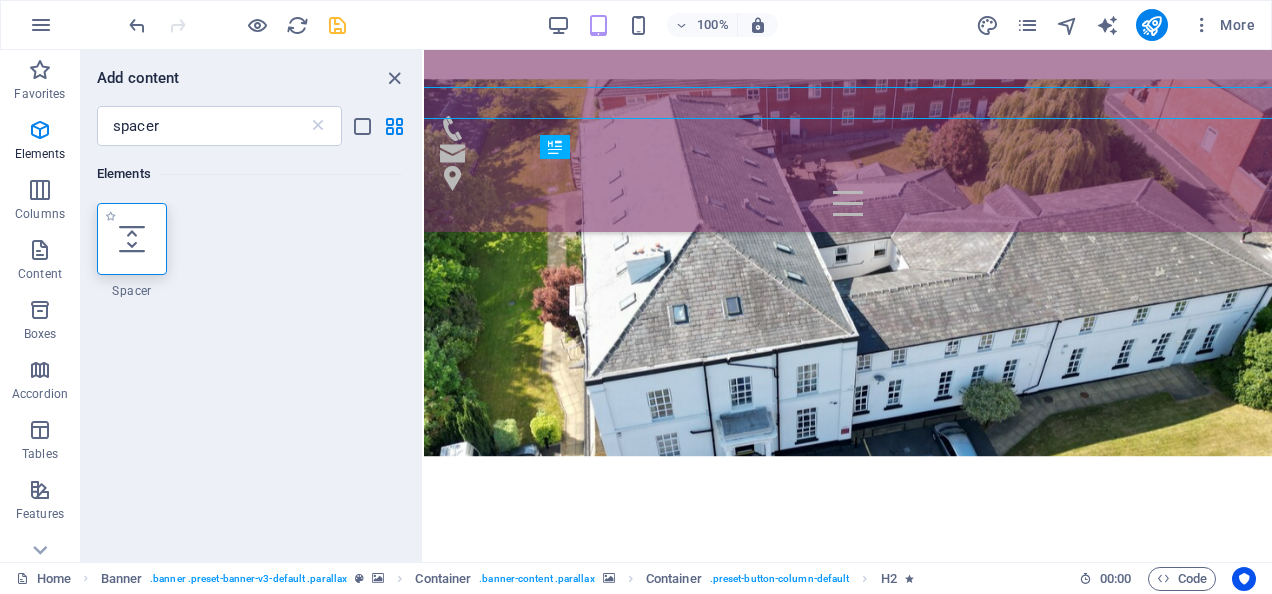 select on "px" 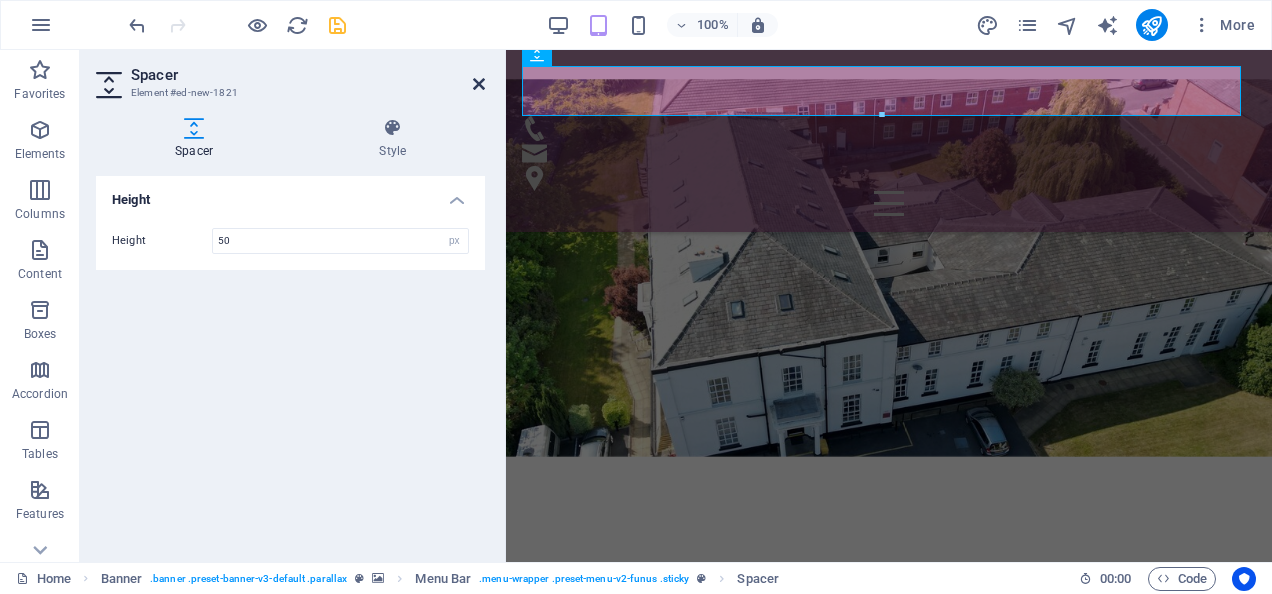 click at bounding box center (479, 84) 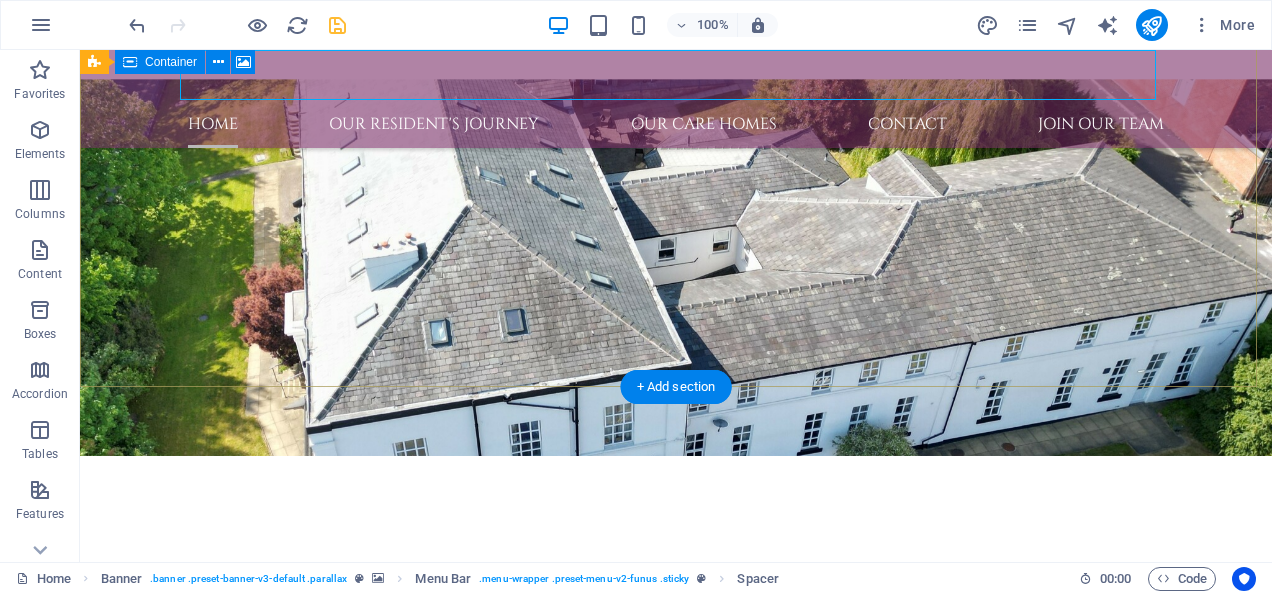 click on "Care without compromise Individual and tailored care for your loved one" at bounding box center [676, 796] 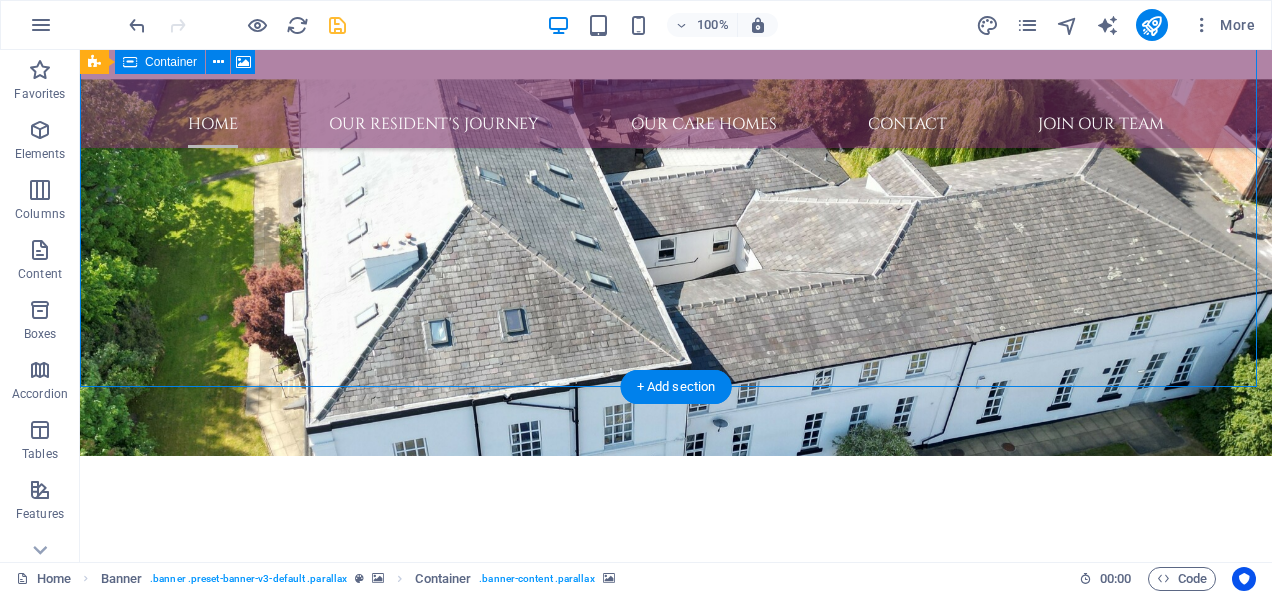 click on "Care without compromise Individual and tailored care for your loved one" at bounding box center [676, 796] 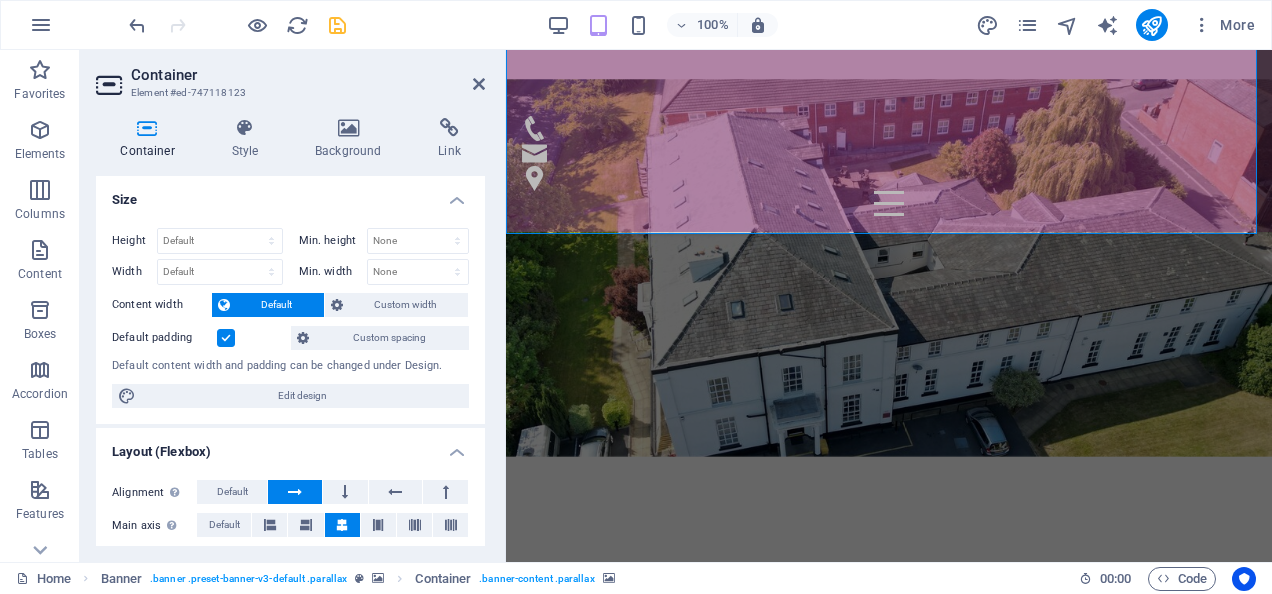 click on "Container Element #ed-747118123
Container Style Background Link Size Height Default px rem % vh vw Min. height None px rem % vh vw Width Default px rem % em vh vw Min. width None px rem % vh vw Content width Default Custom width Width Default px rem % em vh vw Min. width None px rem % vh vw Default padding Custom spacing Default content width and padding can be changed under Design. Edit design Layout (Flexbox) Alignment Determines the flex direction. Default Main axis Determine how elements should behave along the main axis inside this container (justify content). Default Side axis Control the vertical direction of the element inside of the container (align items). Default Wrap Default On Off Fill Controls the distances and direction of elements on the y-axis across several lines (align content). Default Accessibility ARIA helps assistive technologies (like screen readers) to understand the role, state, and behavior of web elements Role The ARIA role defines the purpose of an element.  None" at bounding box center [293, 306] 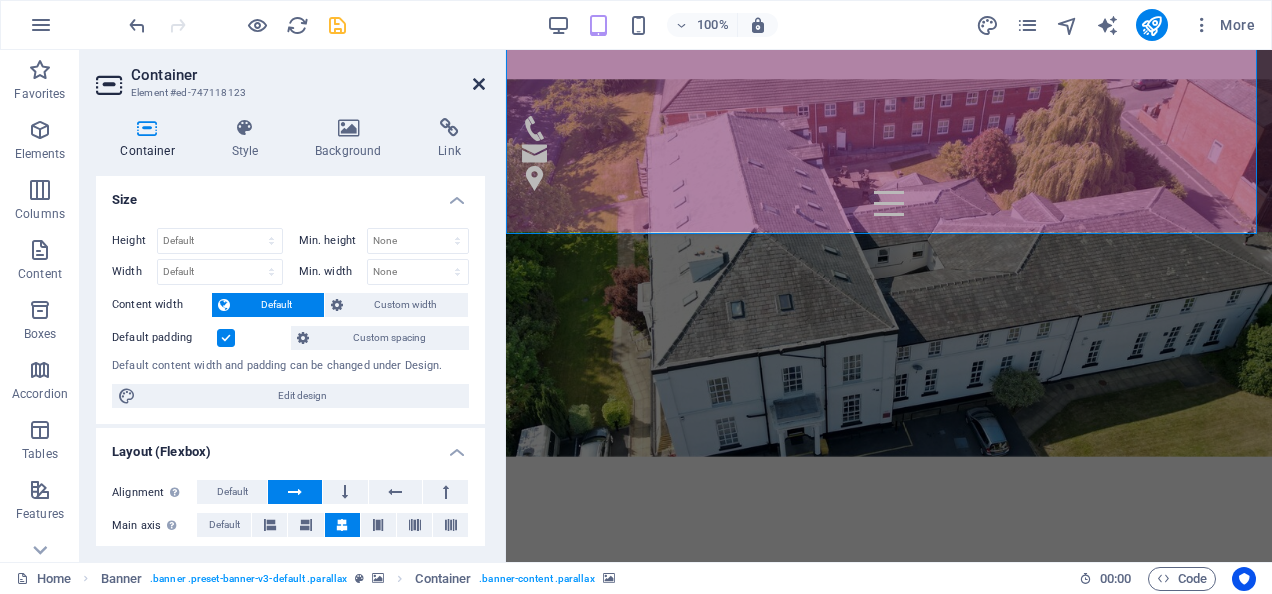 click at bounding box center [479, 84] 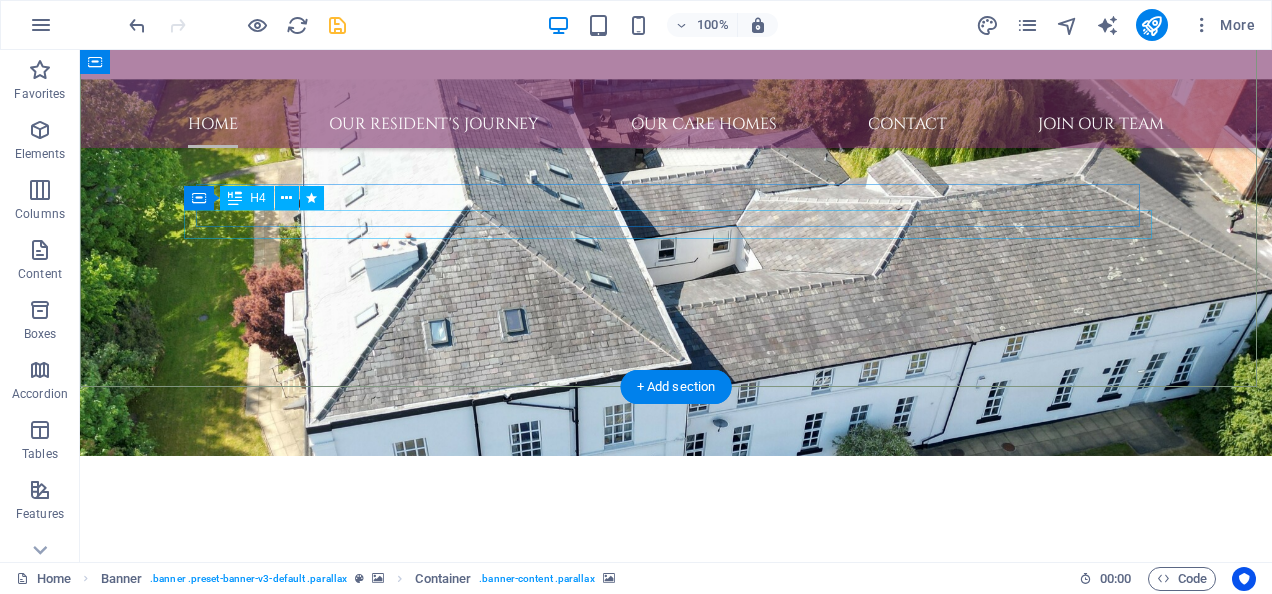 click on "Individual and tailored care for your loved one" at bounding box center (676, 980) 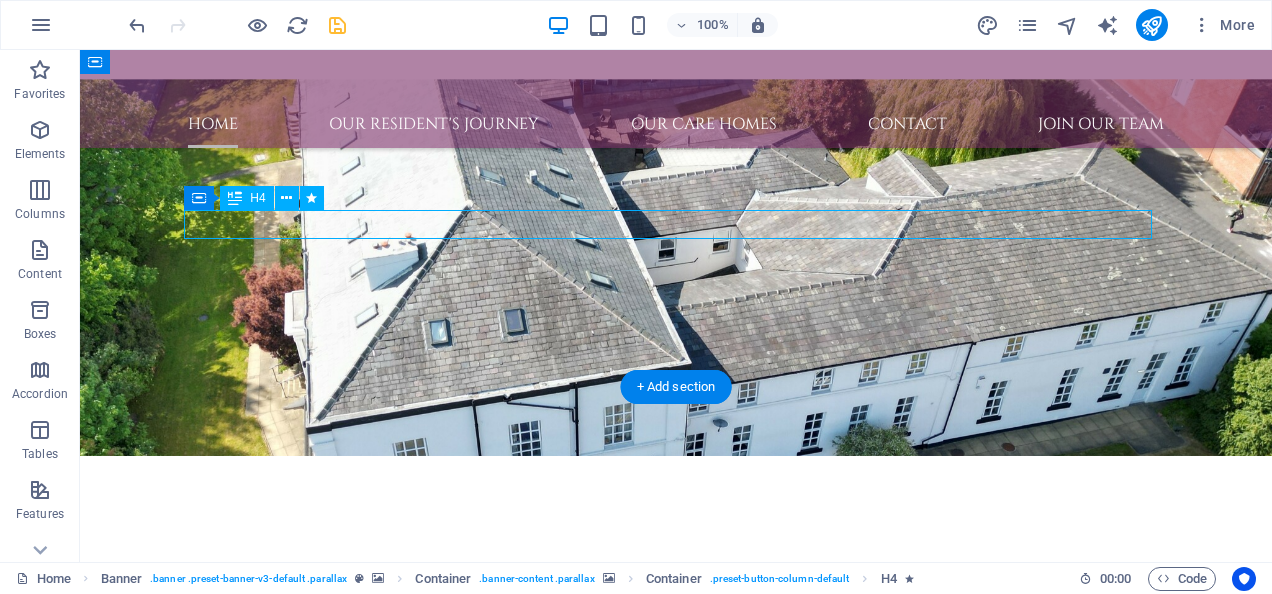 click on "Individual and tailored care for your loved one" at bounding box center (676, 980) 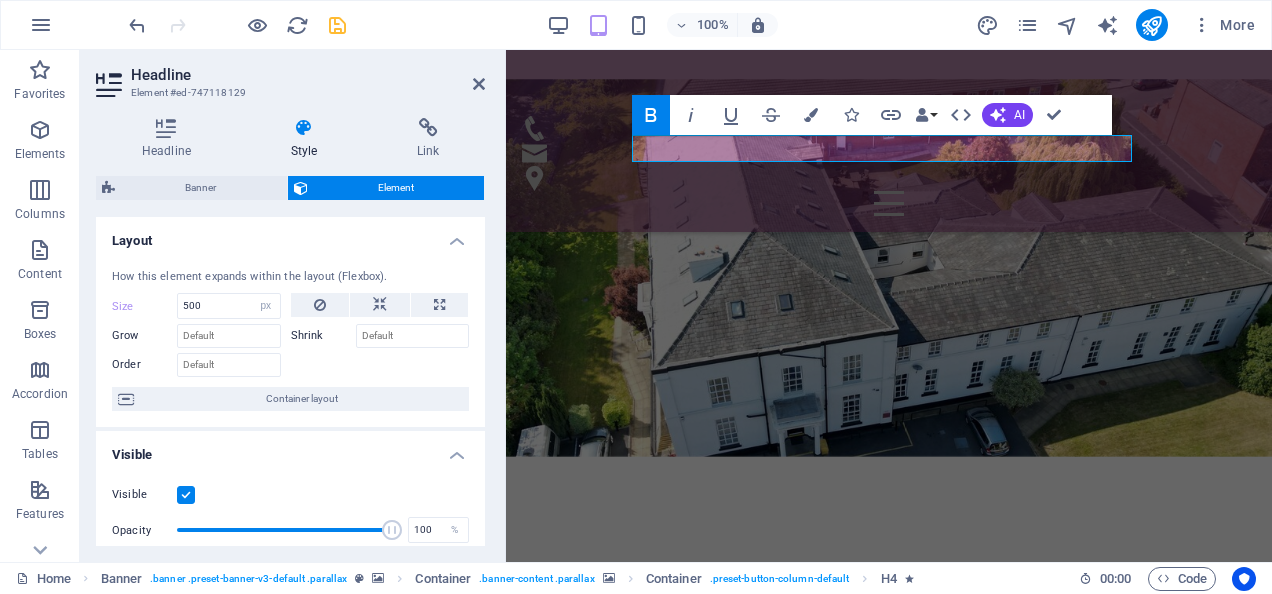 click on "Headline Element #ed-747118129" at bounding box center (290, 76) 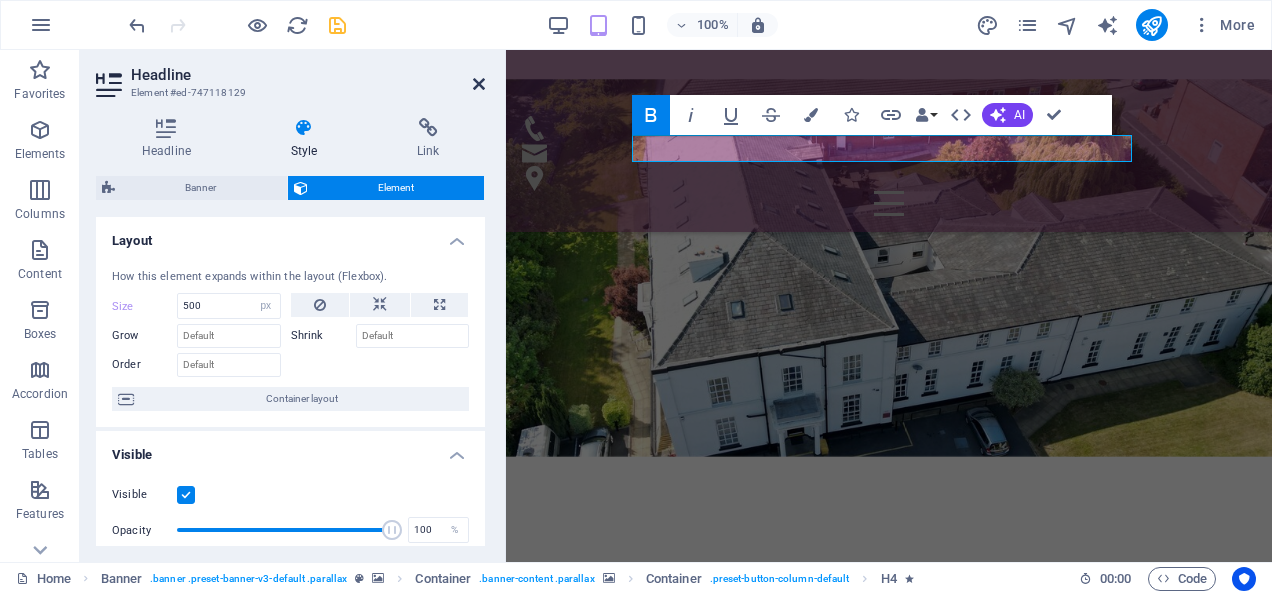 click at bounding box center (479, 84) 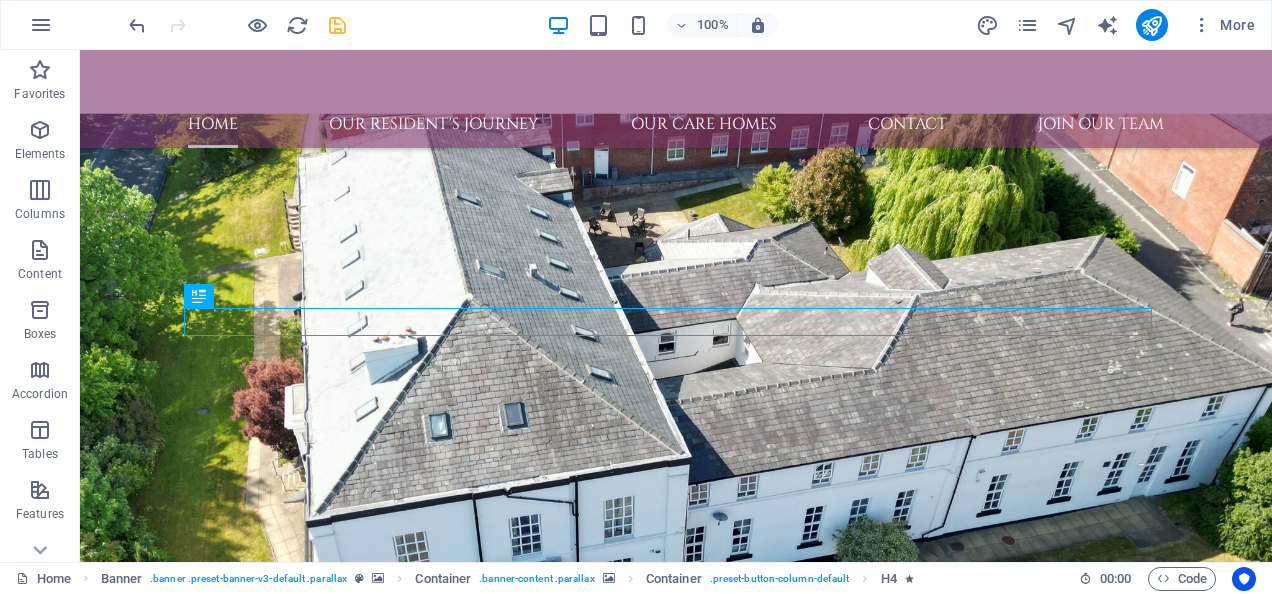scroll, scrollTop: 316, scrollLeft: 0, axis: vertical 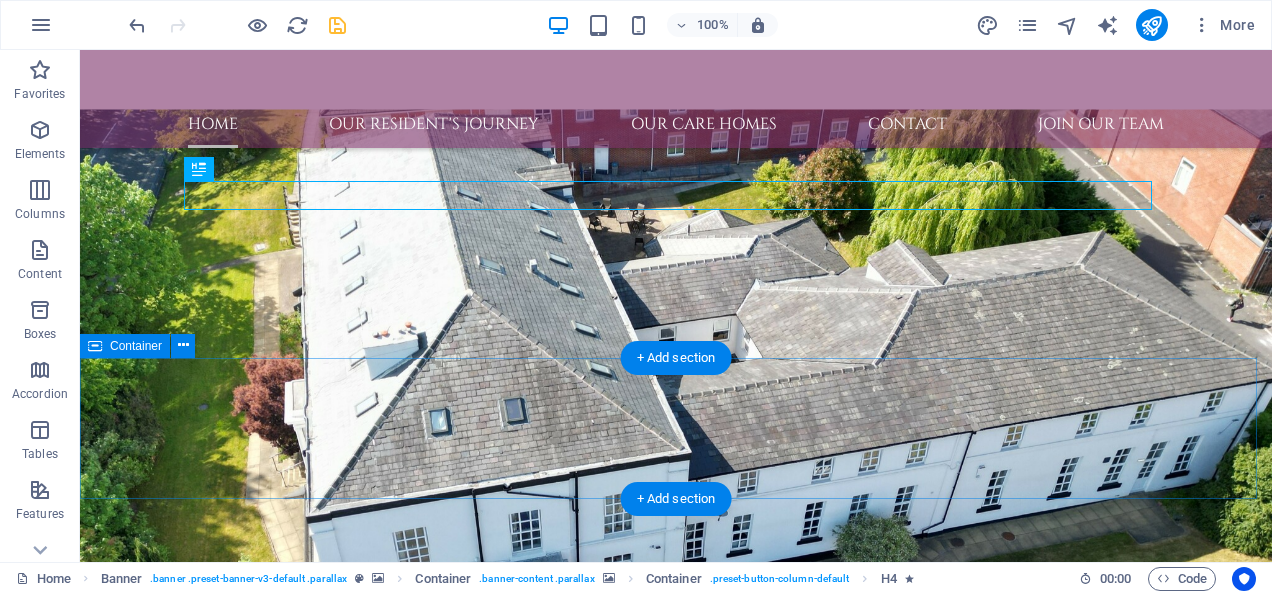 click on "Drop content here or  Add elements  Paste clipboard" at bounding box center [676, 1340] 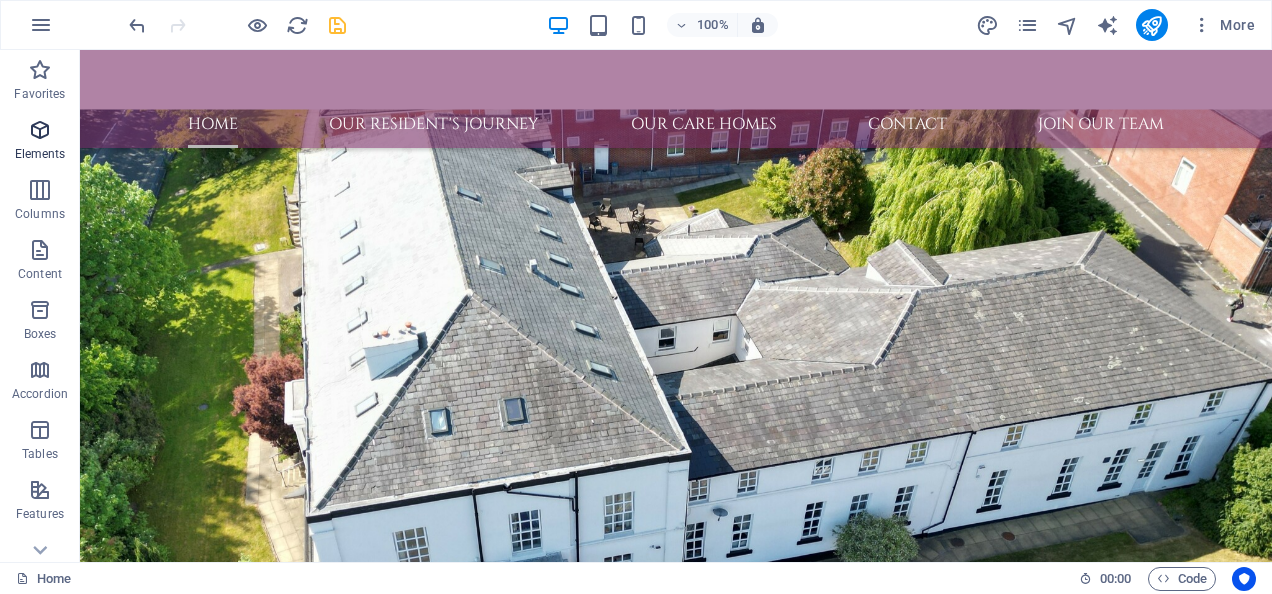 click at bounding box center (40, 130) 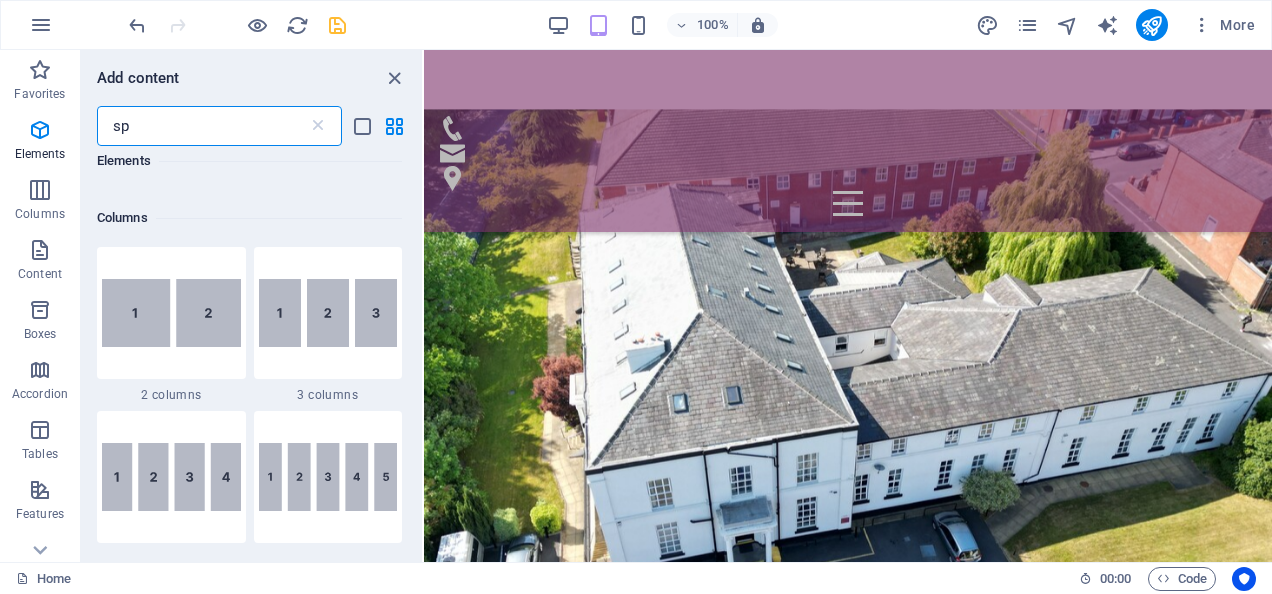 scroll, scrollTop: 0, scrollLeft: 0, axis: both 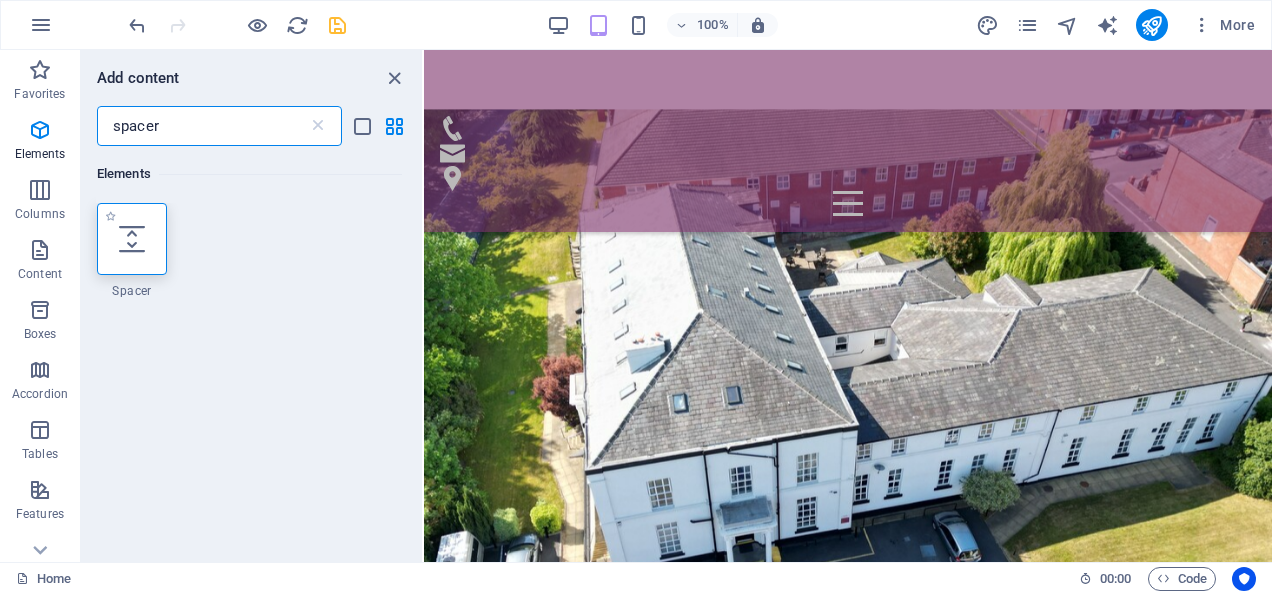 type on "spacer" 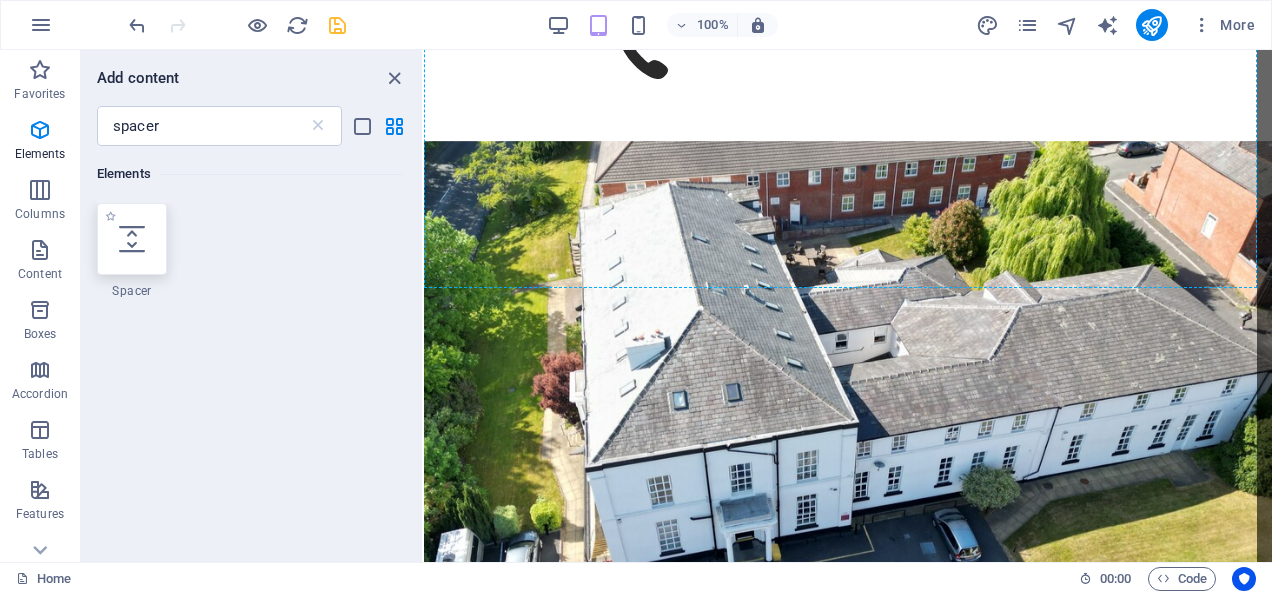 scroll, scrollTop: 192, scrollLeft: 0, axis: vertical 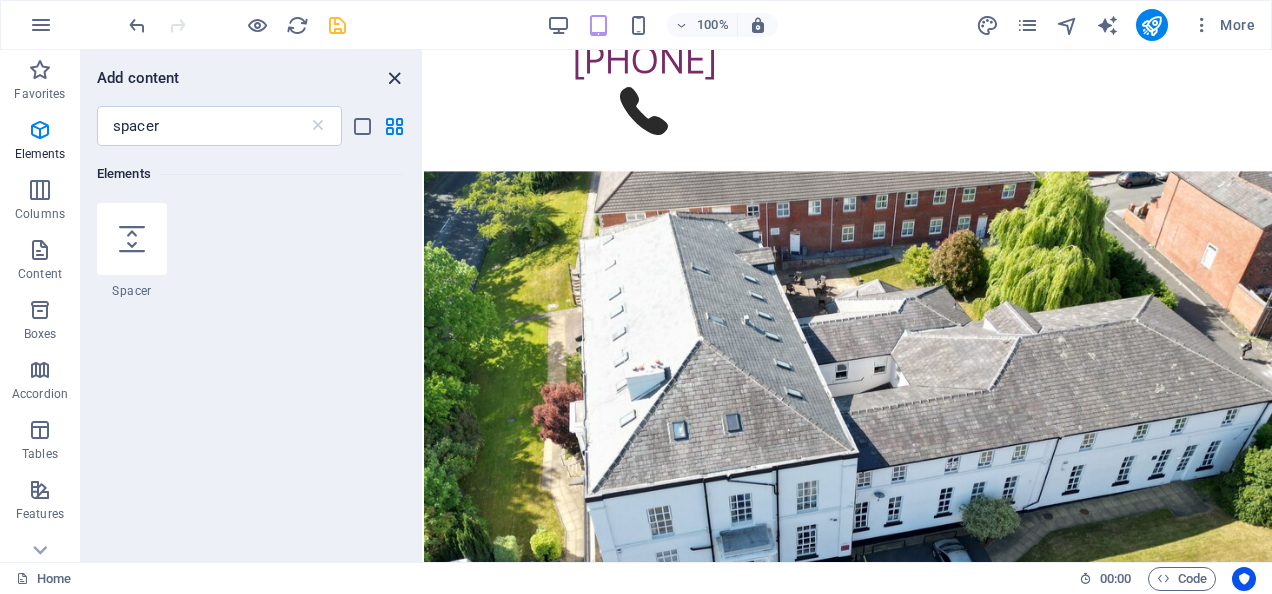 click at bounding box center [394, 78] 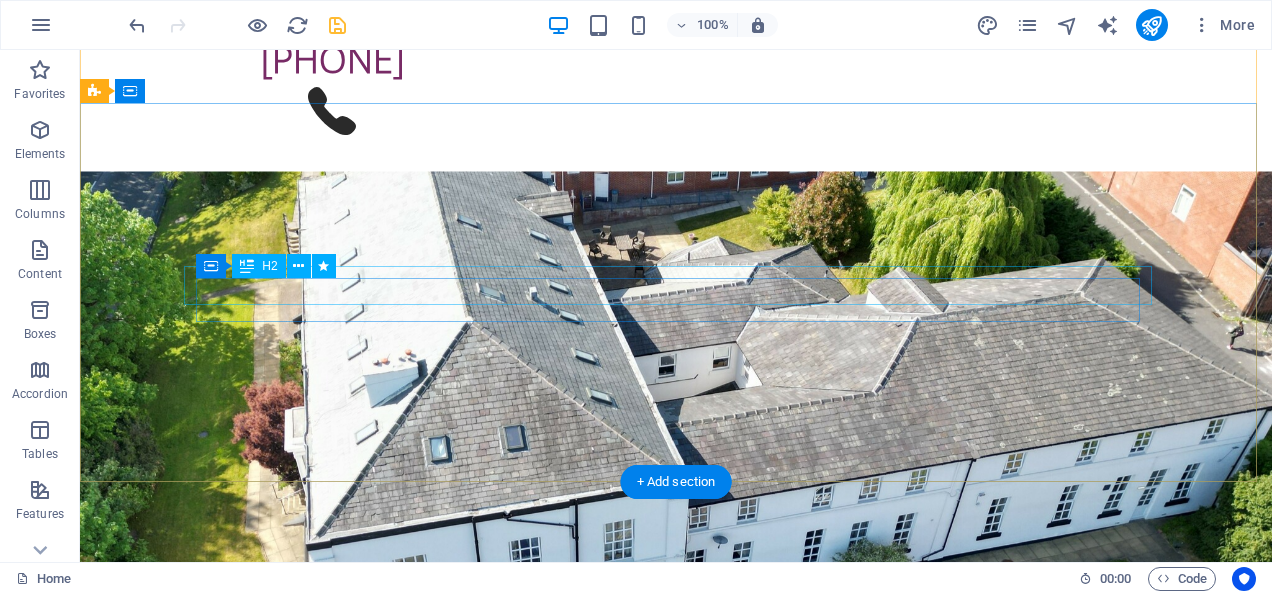click on "Care without compromise" at bounding box center [676, 1119] 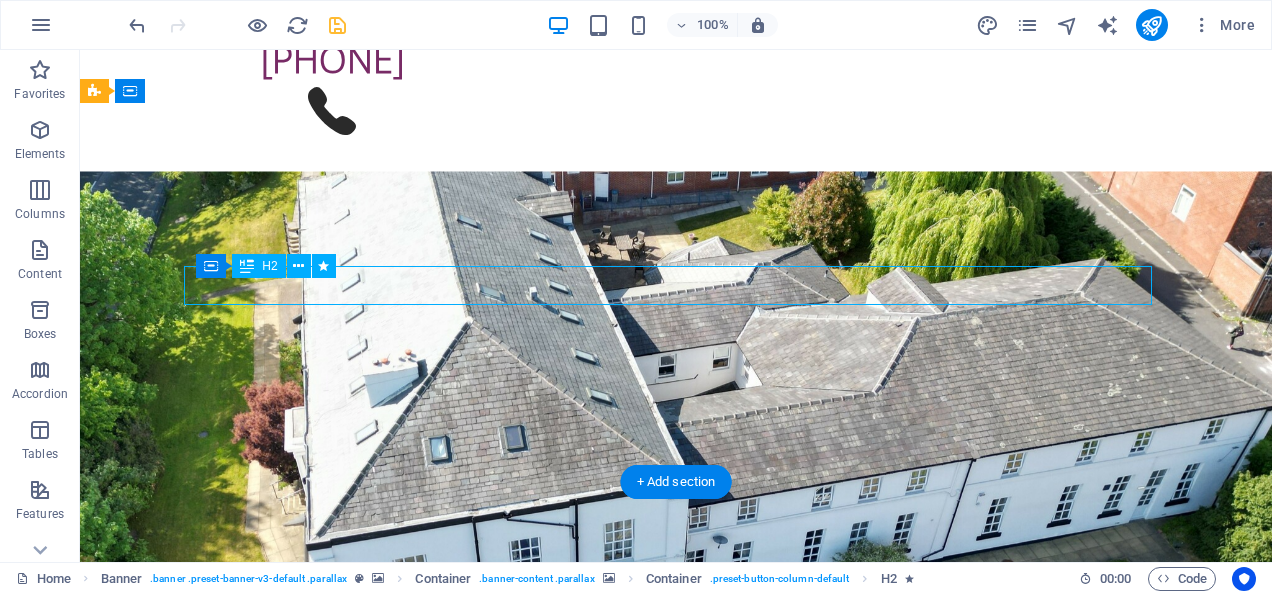 click on "Care without compromise" at bounding box center [676, 1119] 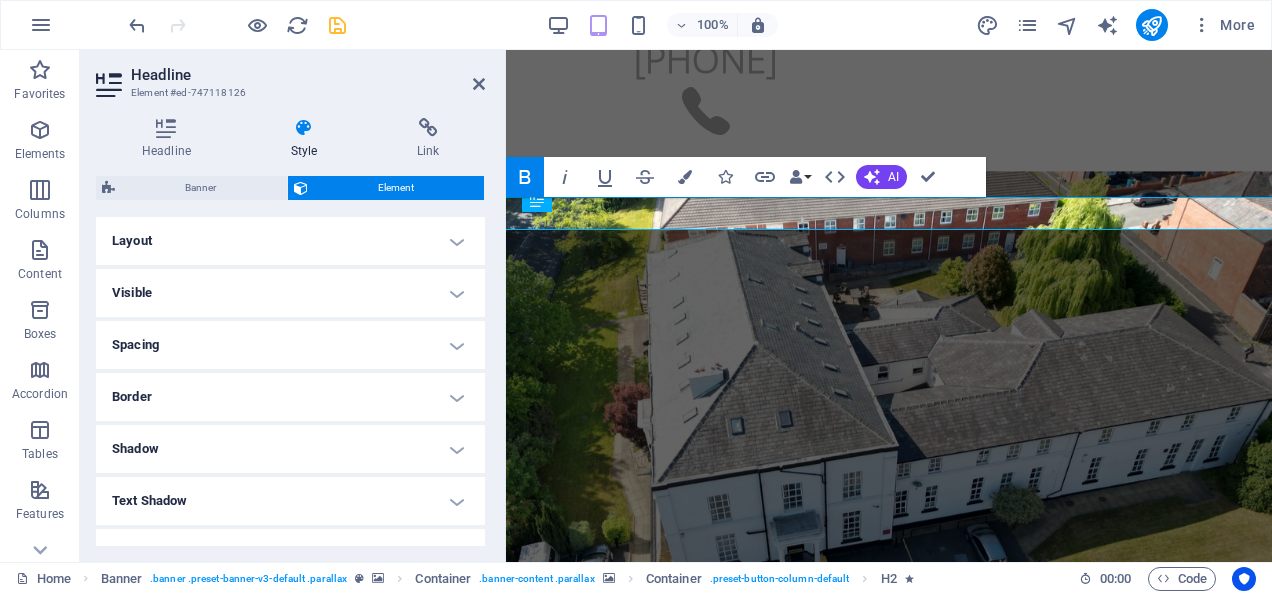 click on "Layout" at bounding box center (290, 241) 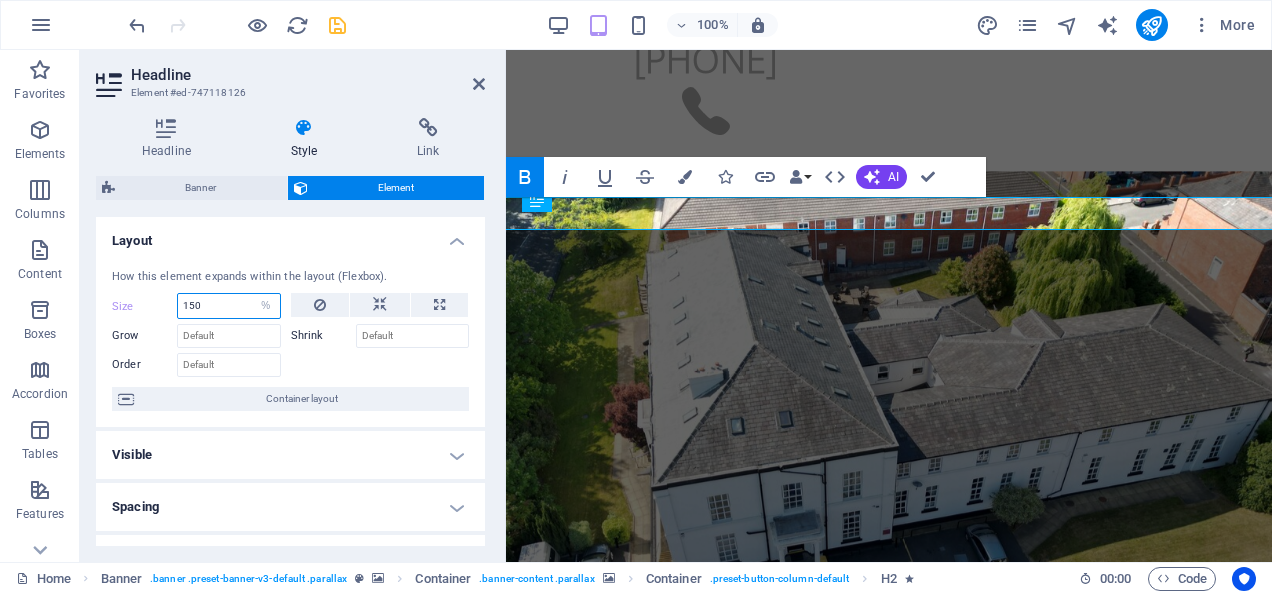 click on "150" at bounding box center [229, 306] 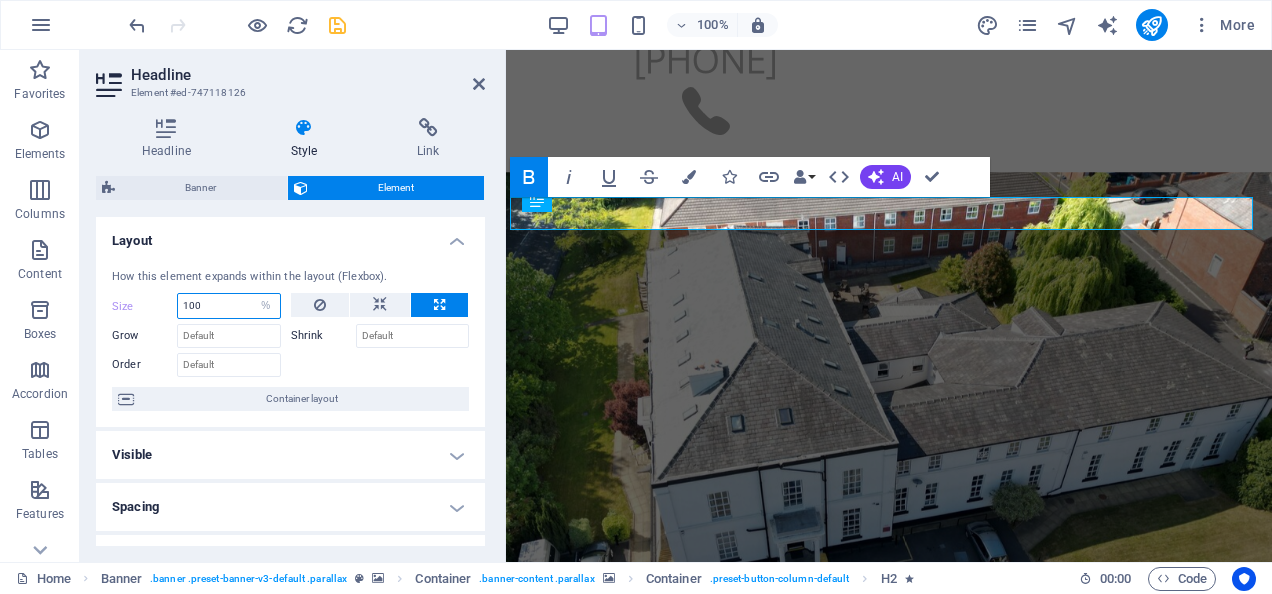 click on "100" at bounding box center (229, 306) 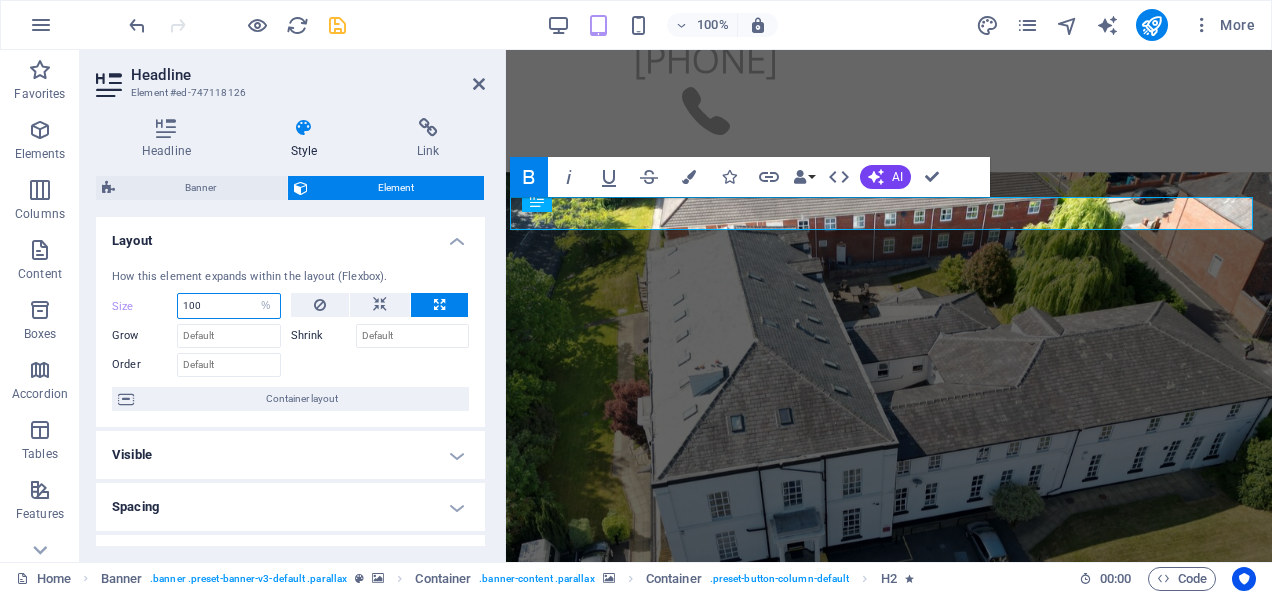 click on "100" at bounding box center (229, 306) 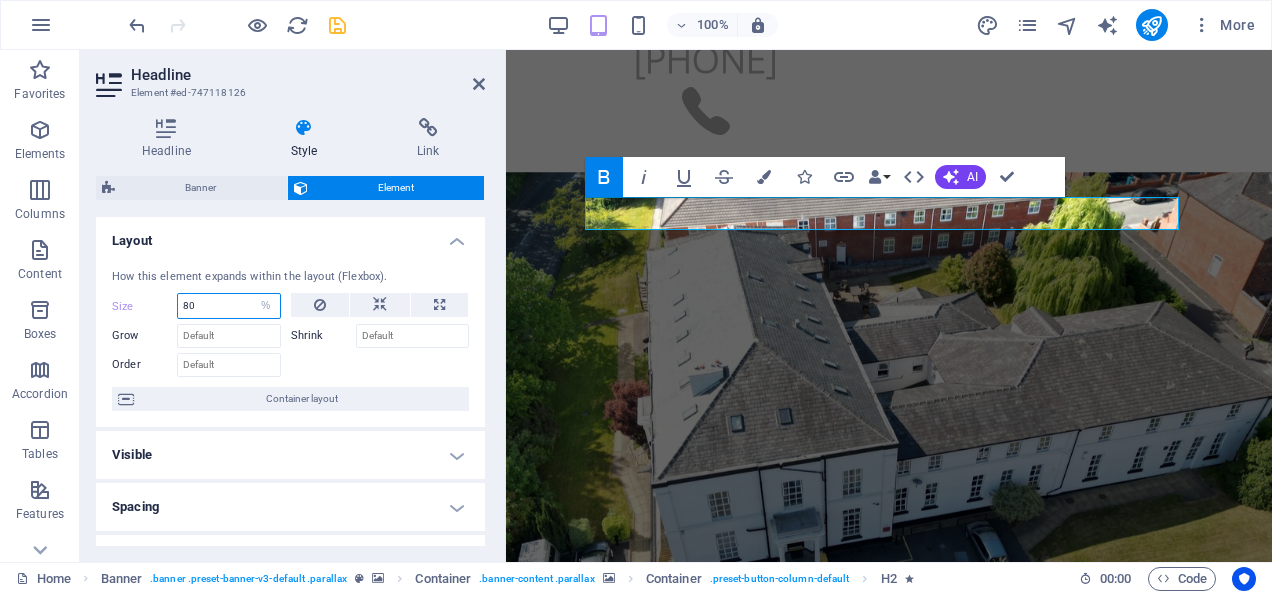 click on "80" at bounding box center (229, 306) 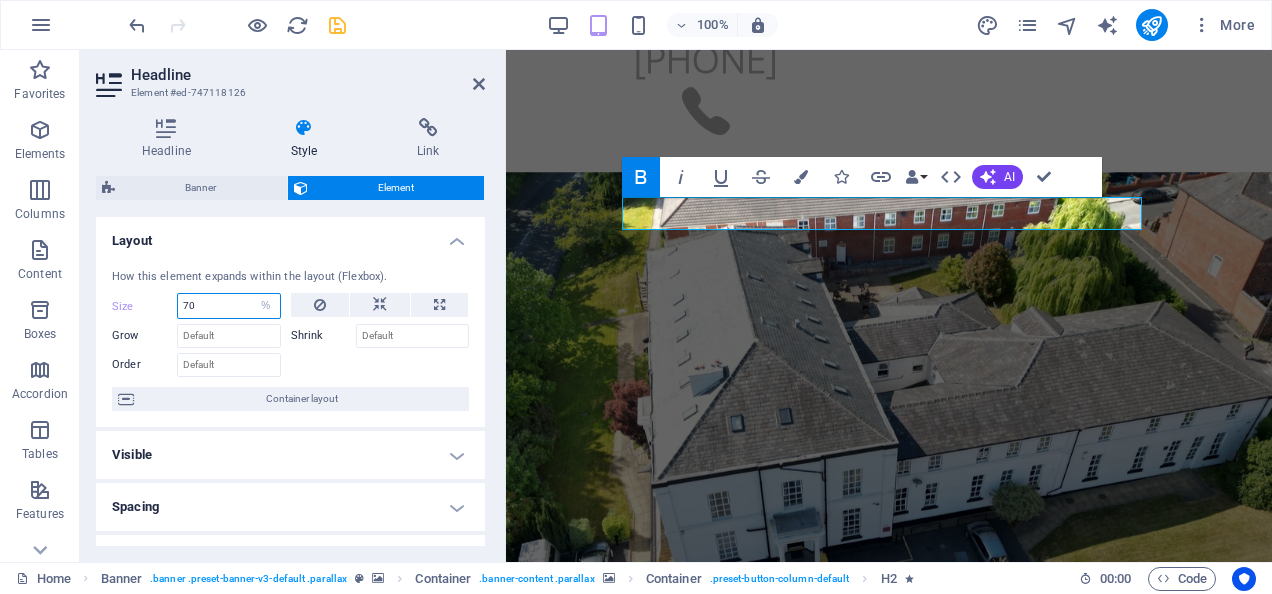 click on "70" at bounding box center [229, 306] 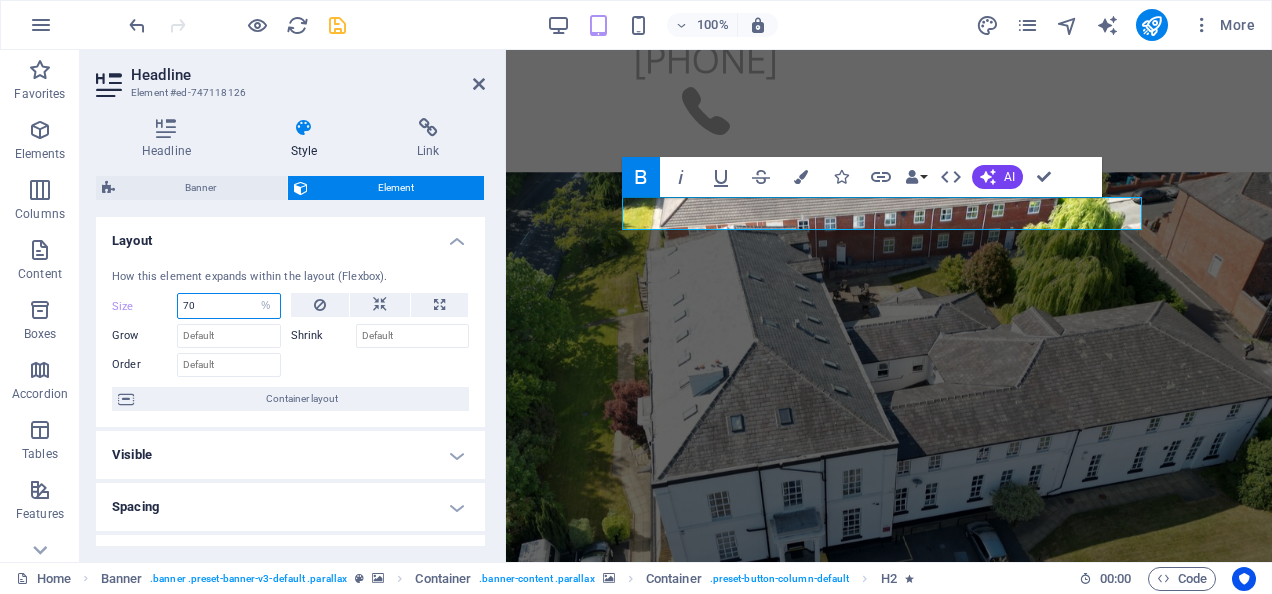 type on "7" 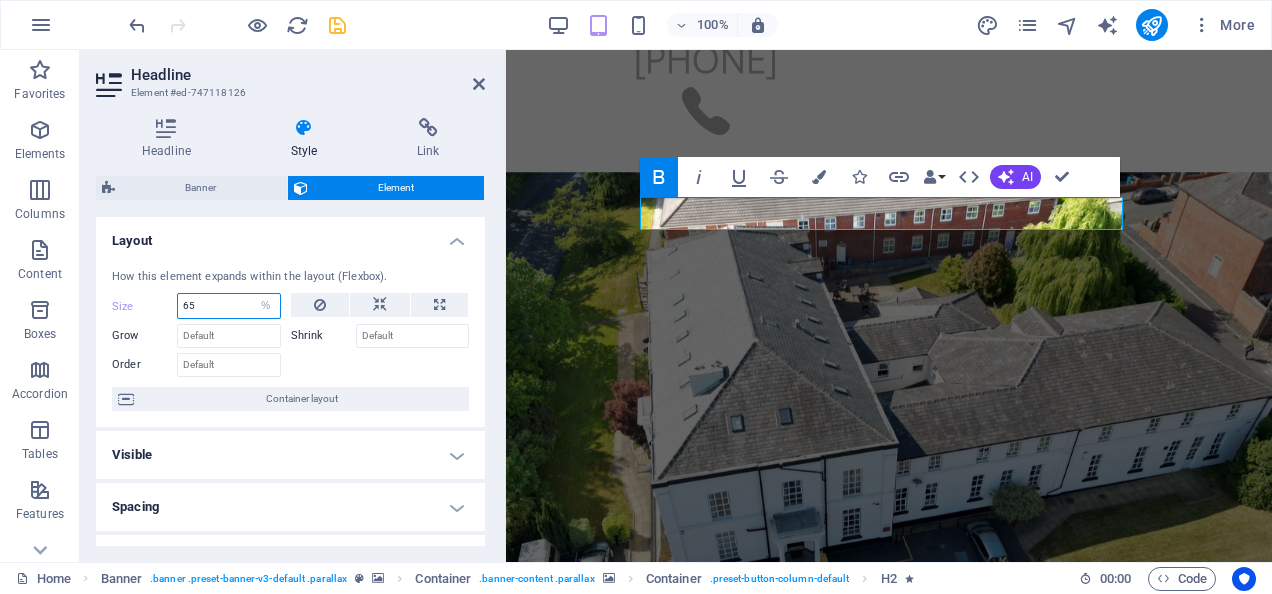 click on "65" at bounding box center (229, 306) 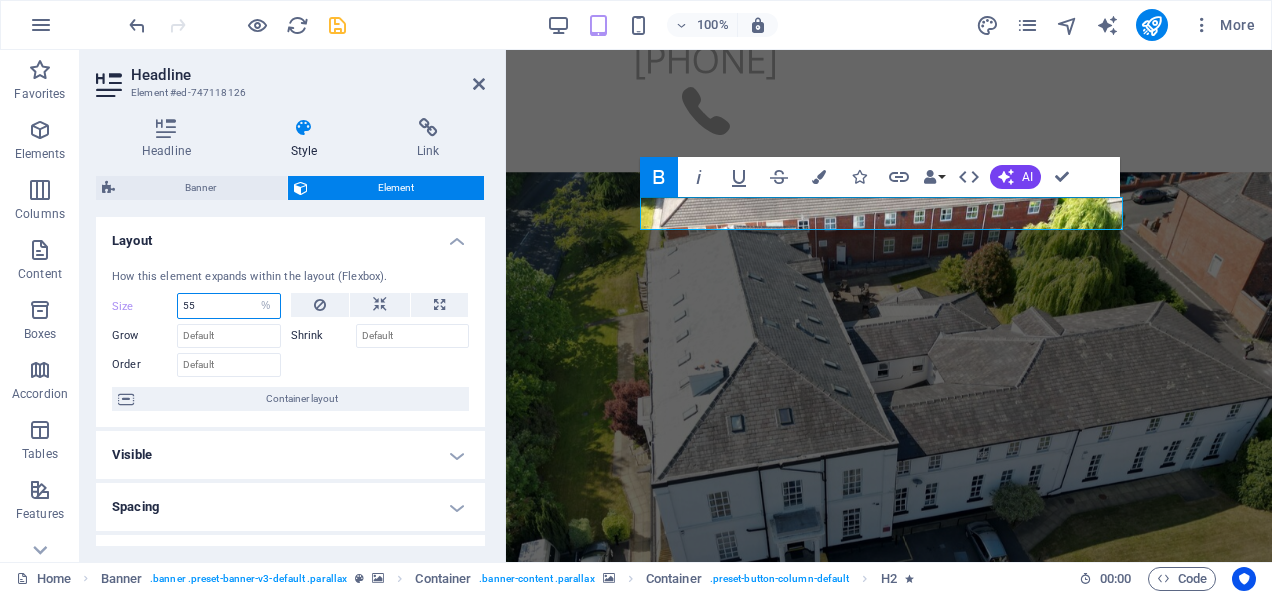 type on "55" 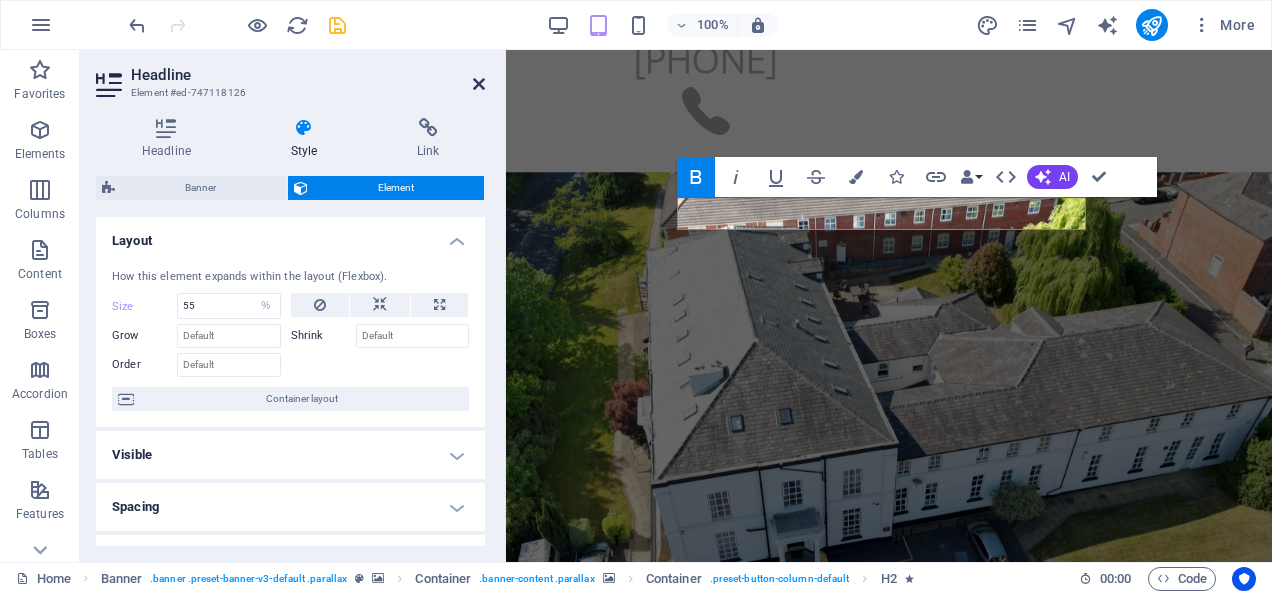 click at bounding box center [479, 84] 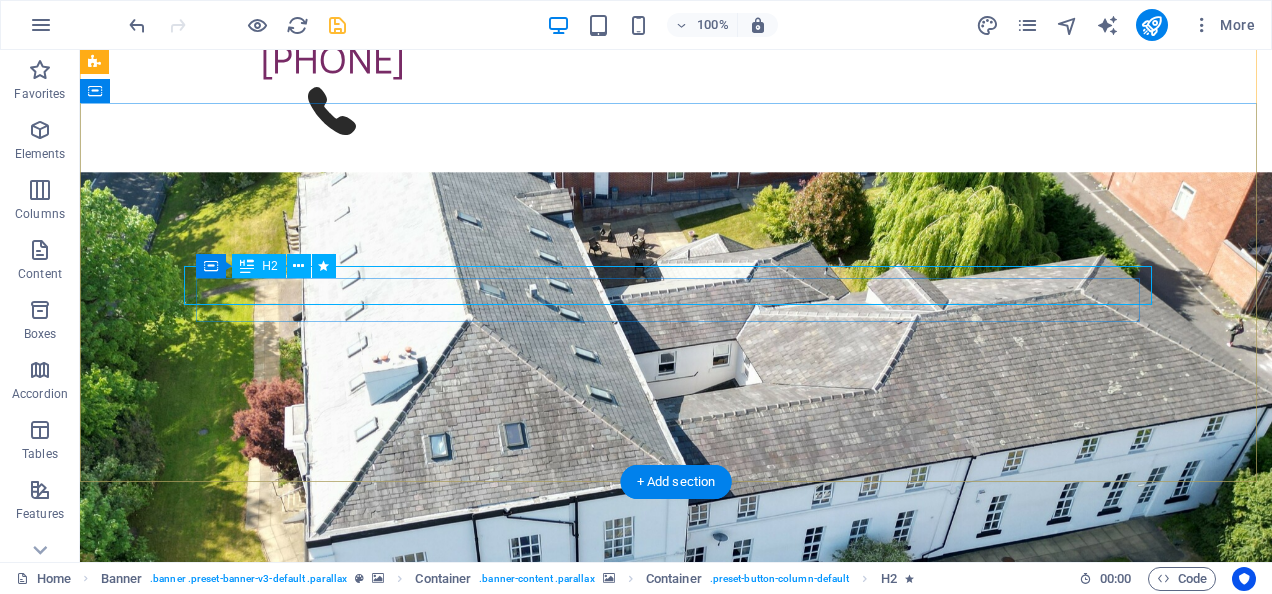click on "Care without compromise" at bounding box center (676, 1104) 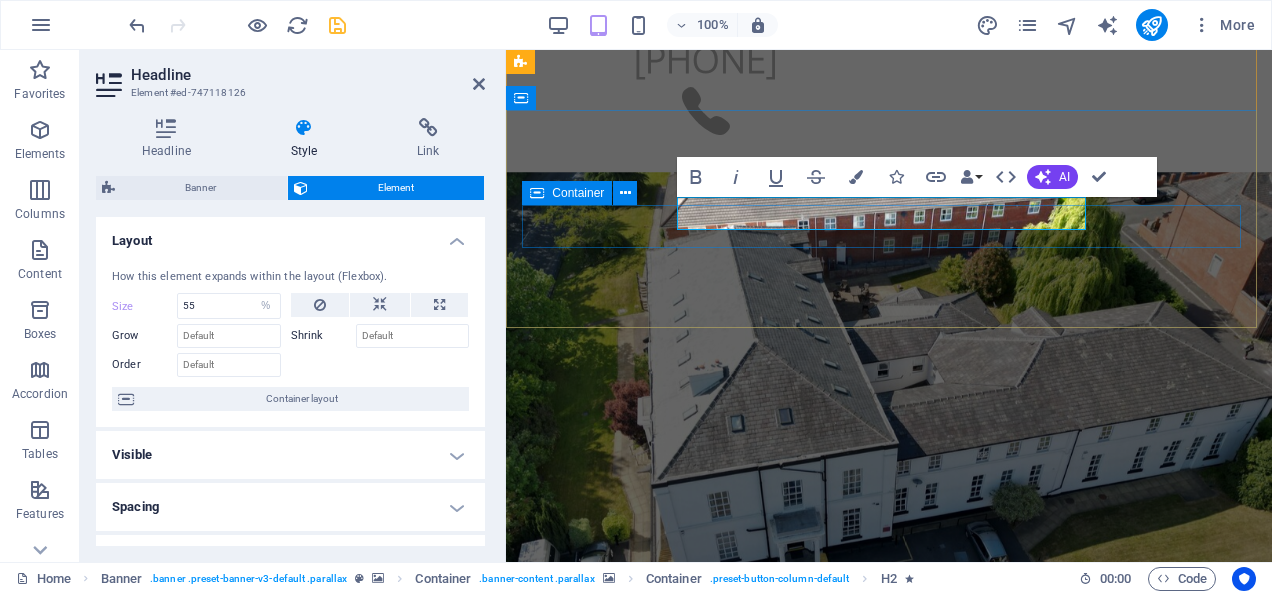 click on "Care without compromise Individual and tailored care for your loved one" at bounding box center (889, 1203) 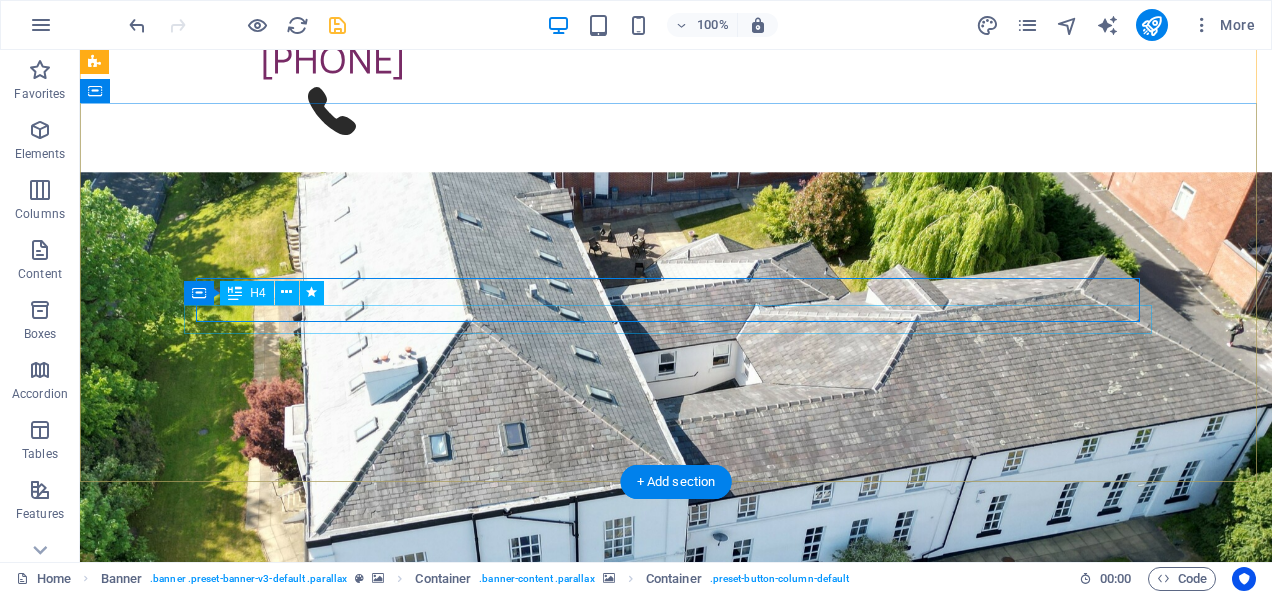 click on "Individual and tailored care for your loved one" at bounding box center [676, 1137] 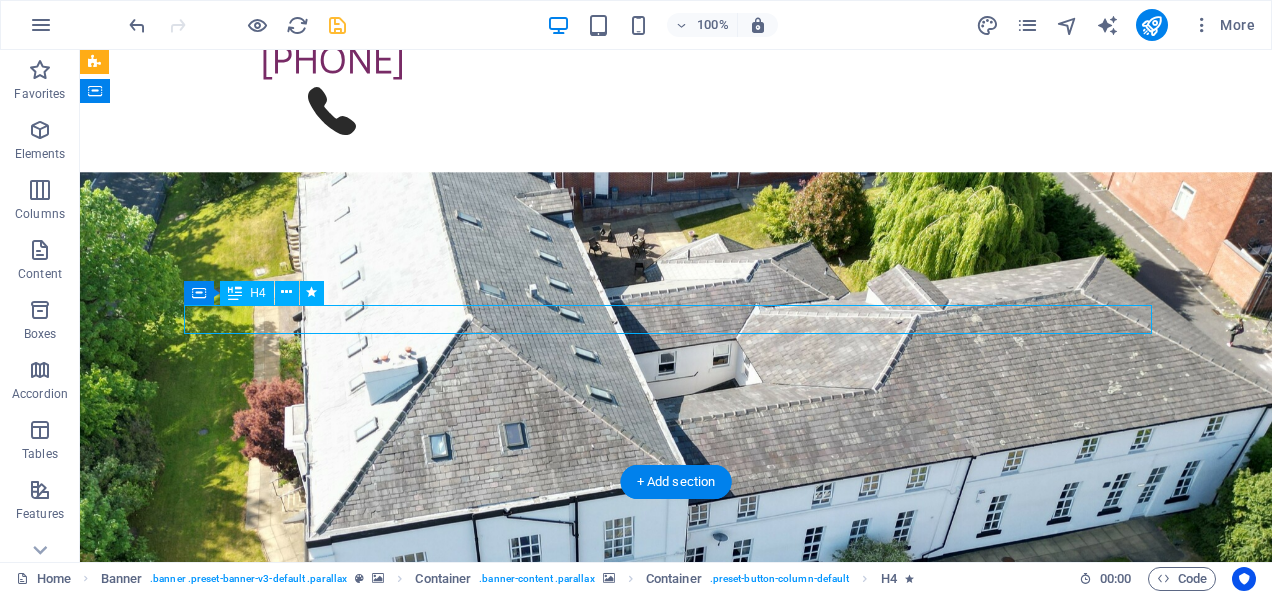 click on "Individual and tailored care for your loved one" at bounding box center [676, 1137] 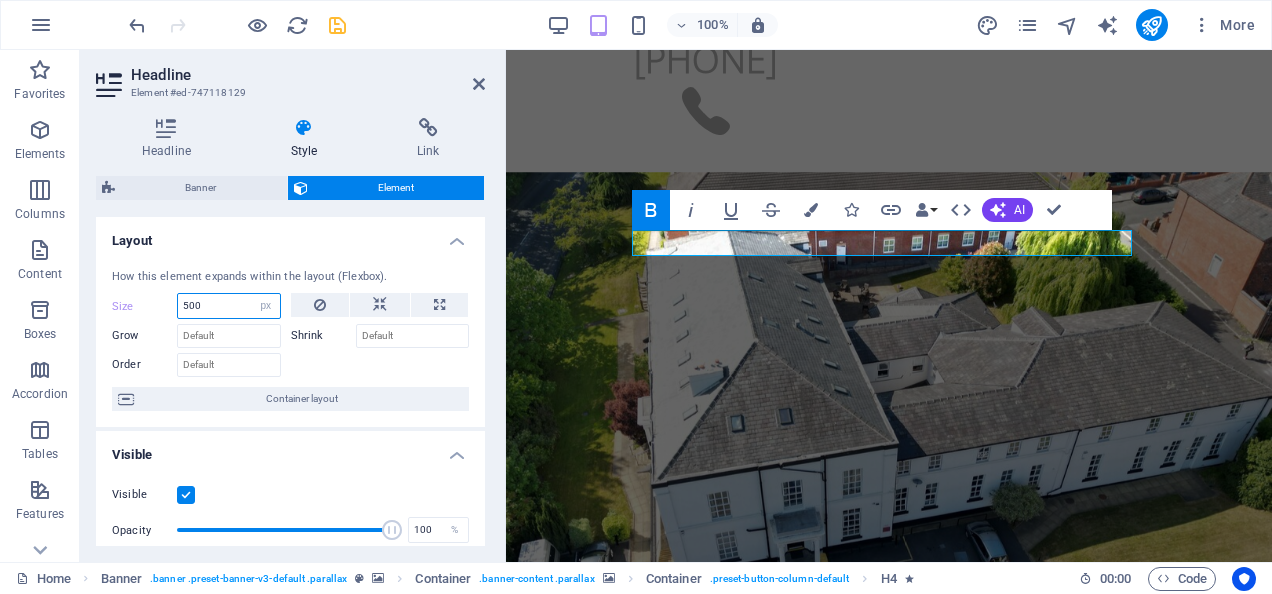 click on "500" at bounding box center [229, 306] 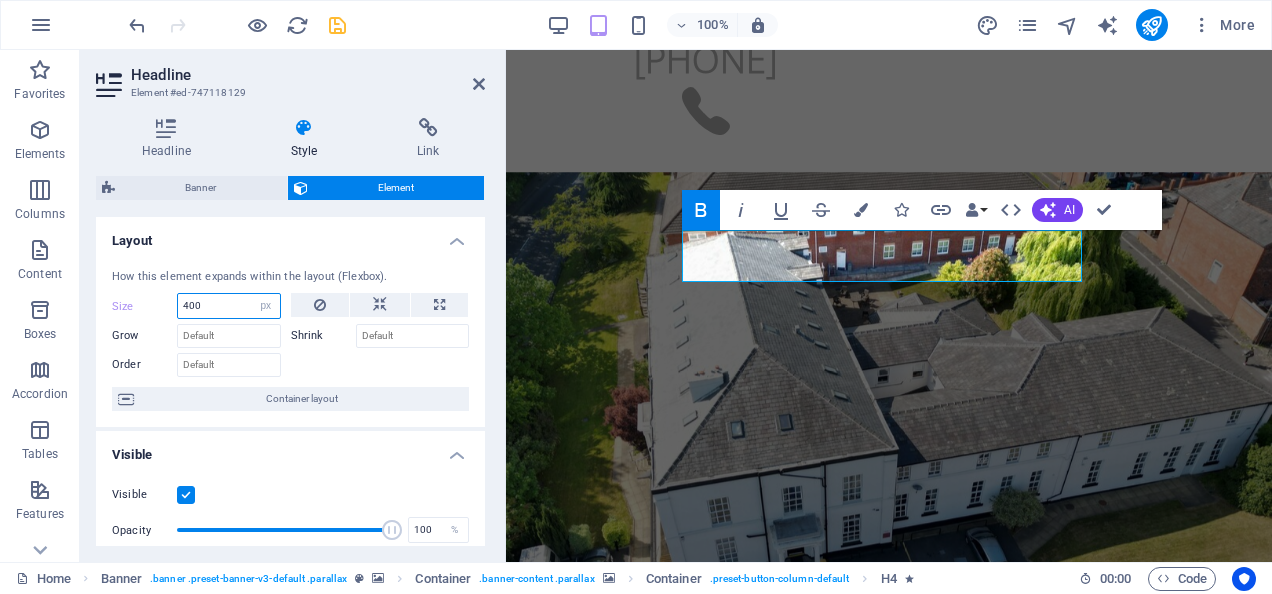 click on "400" at bounding box center (229, 306) 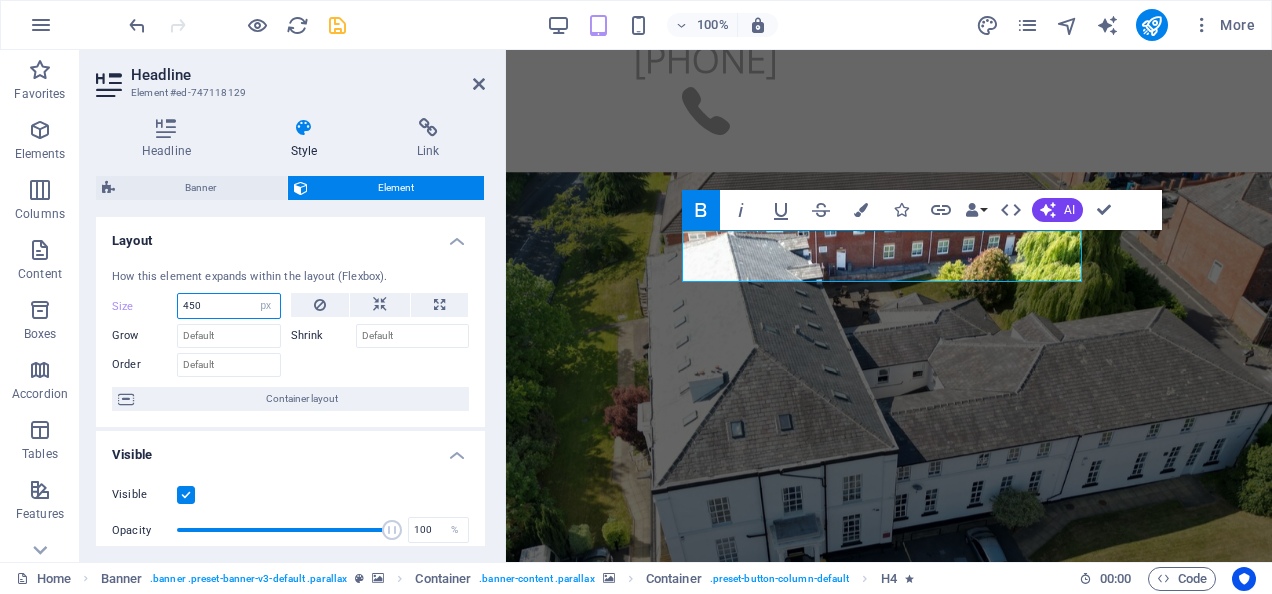 type on "450" 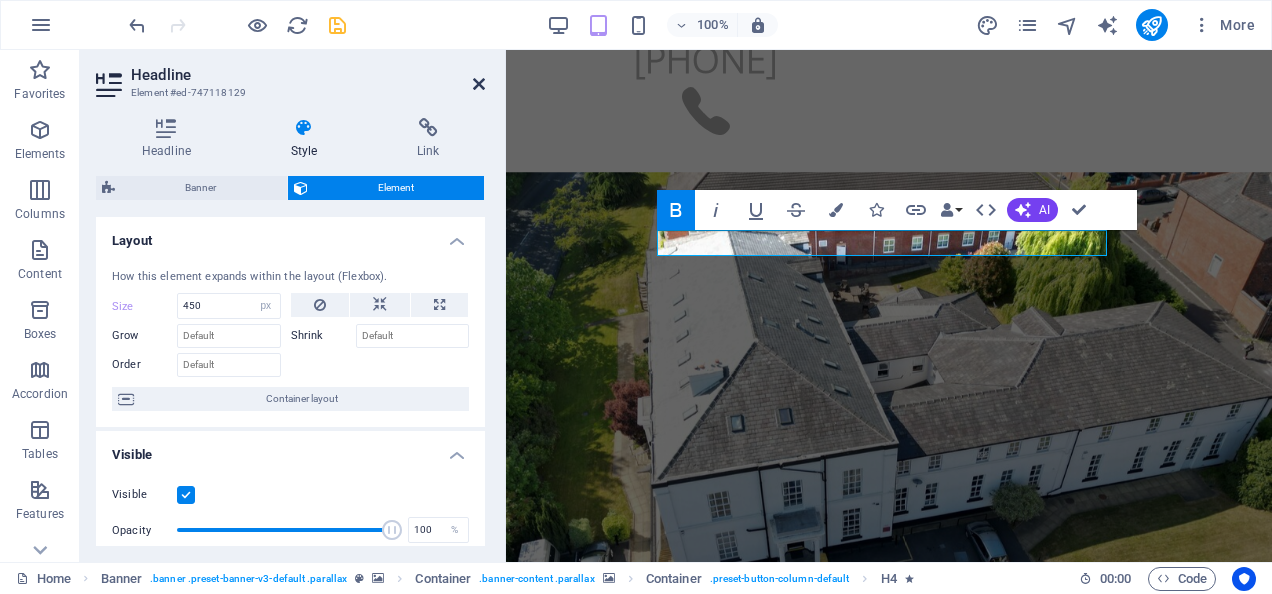 click at bounding box center [479, 84] 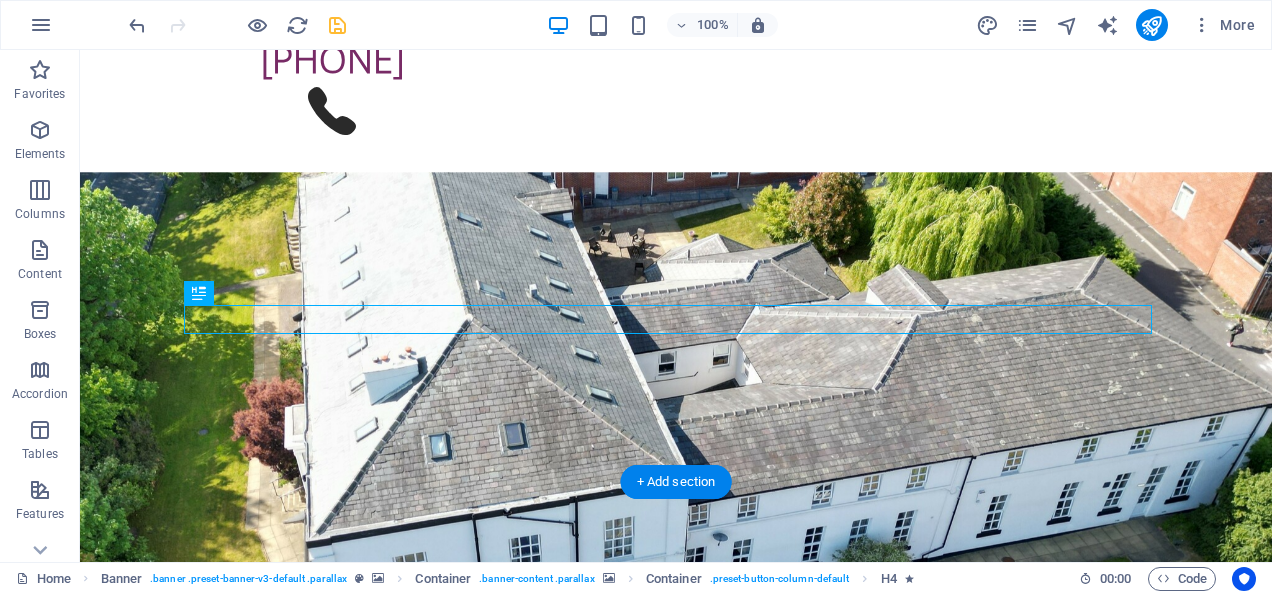 click at bounding box center (676, 810) 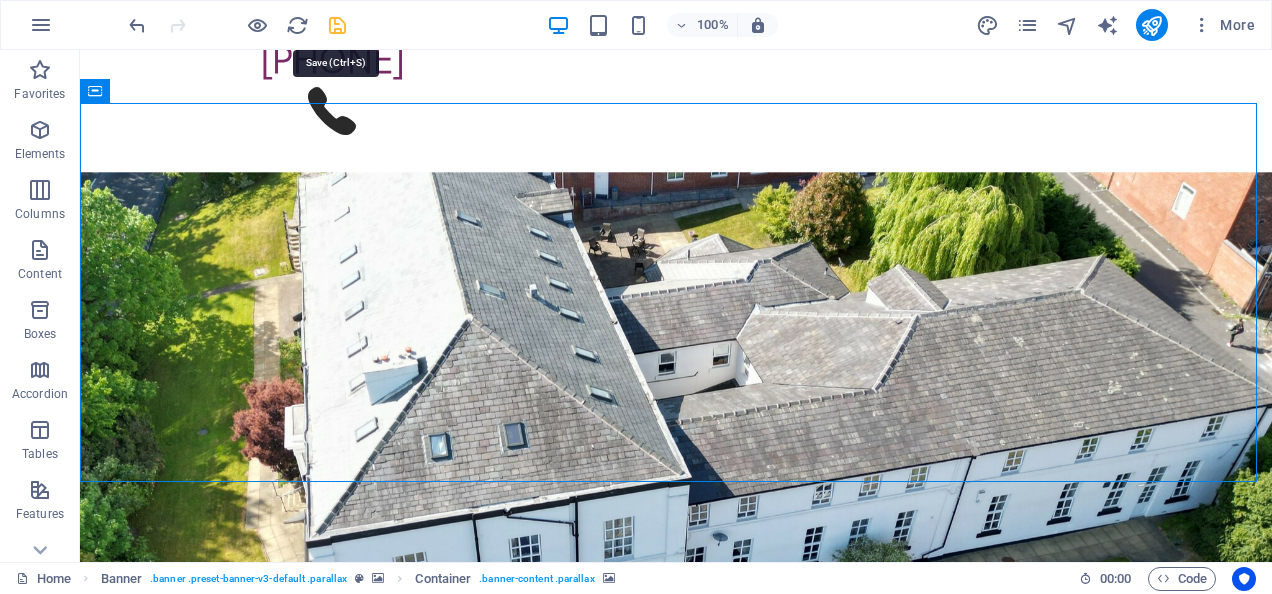 click at bounding box center (337, 25) 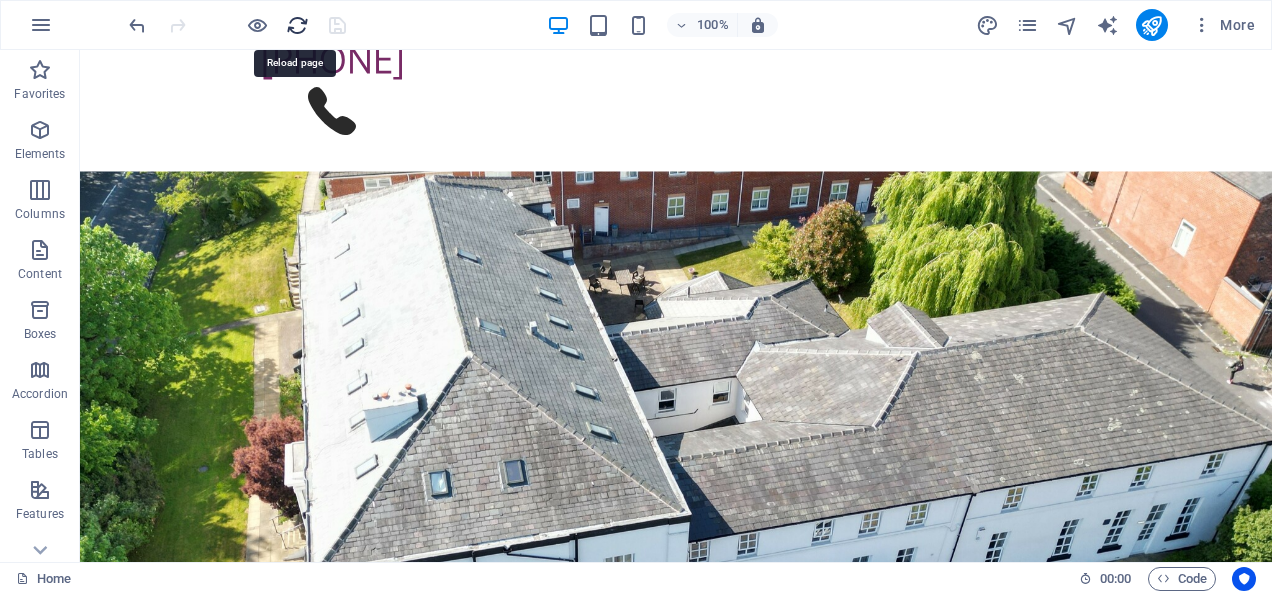 click at bounding box center [297, 25] 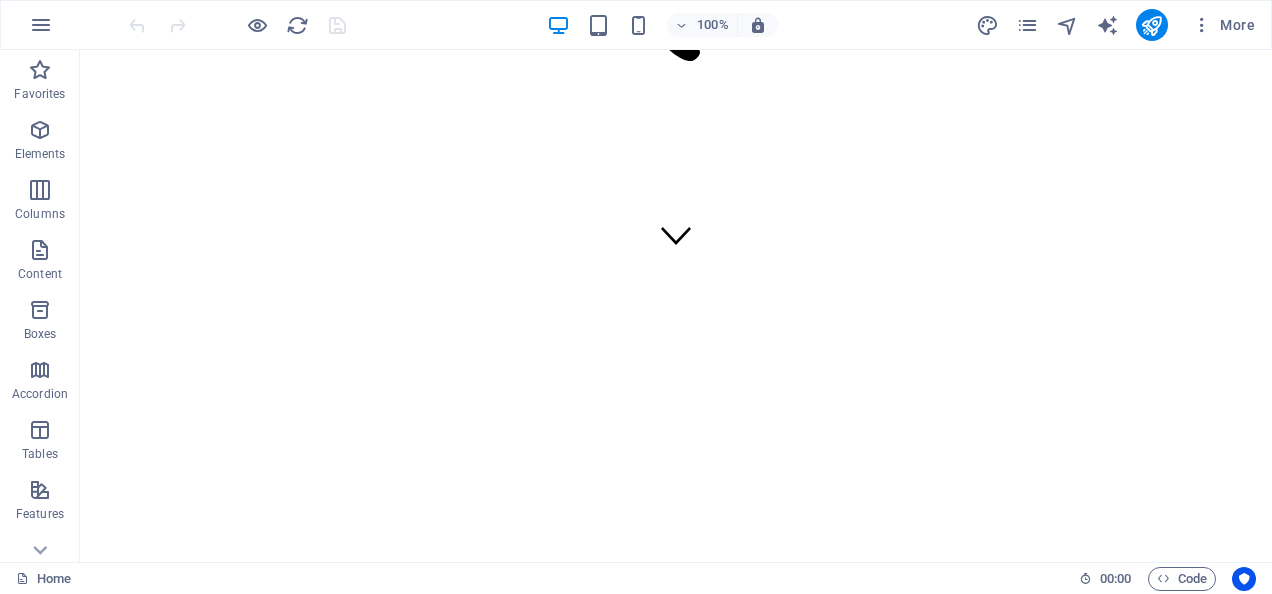 scroll, scrollTop: 254, scrollLeft: 0, axis: vertical 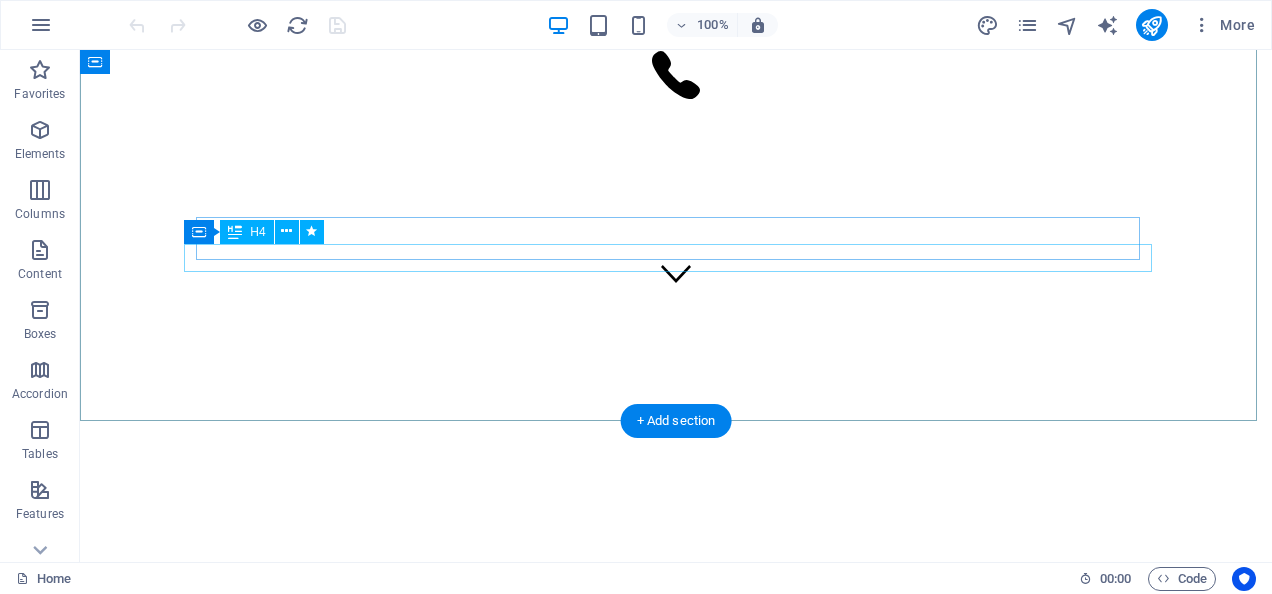 click on "Individual and tailored care for your loved one" at bounding box center (676, 5374) 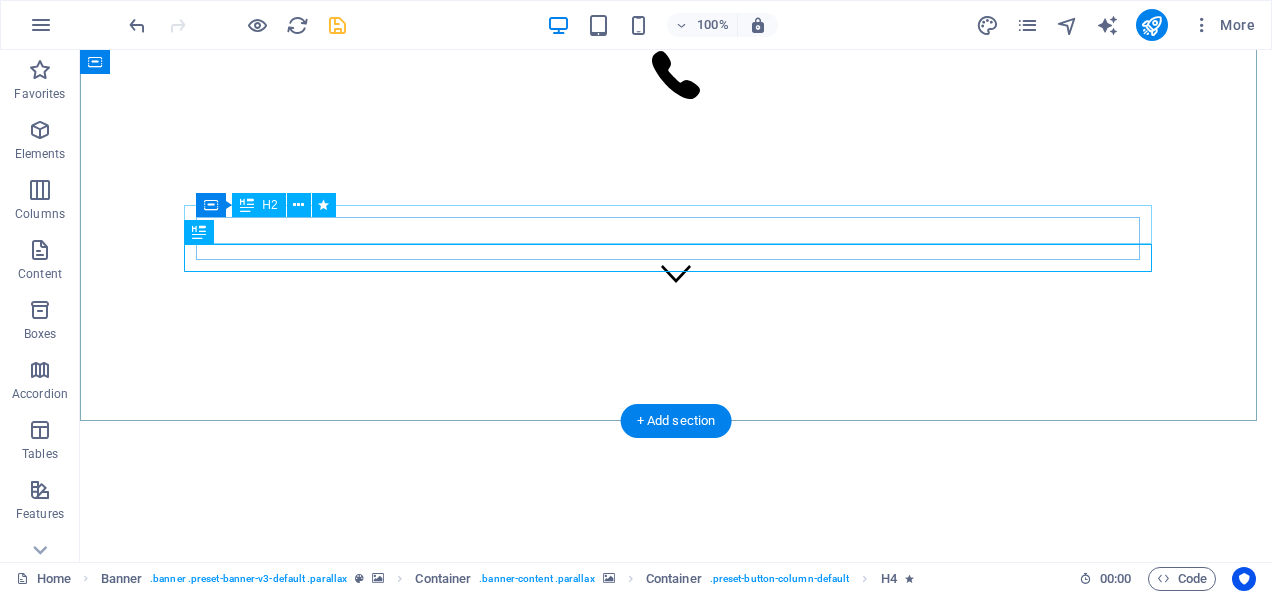 click on "Care without compromise" at bounding box center [676, 5329] 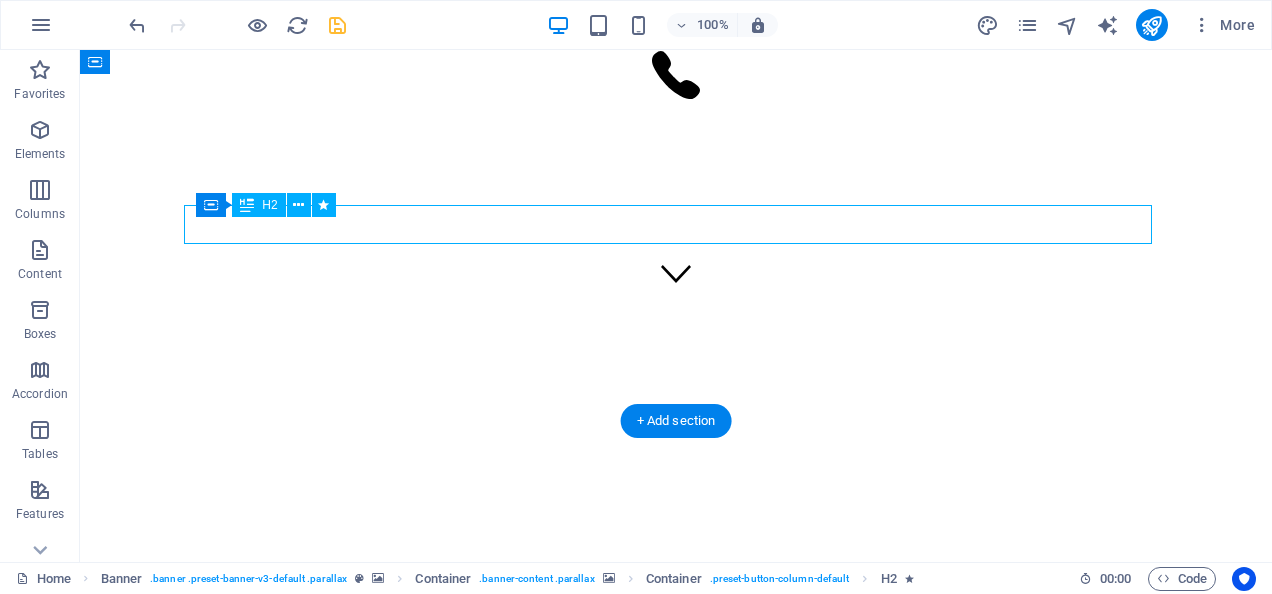 click on "Care without compromise" at bounding box center [676, 5329] 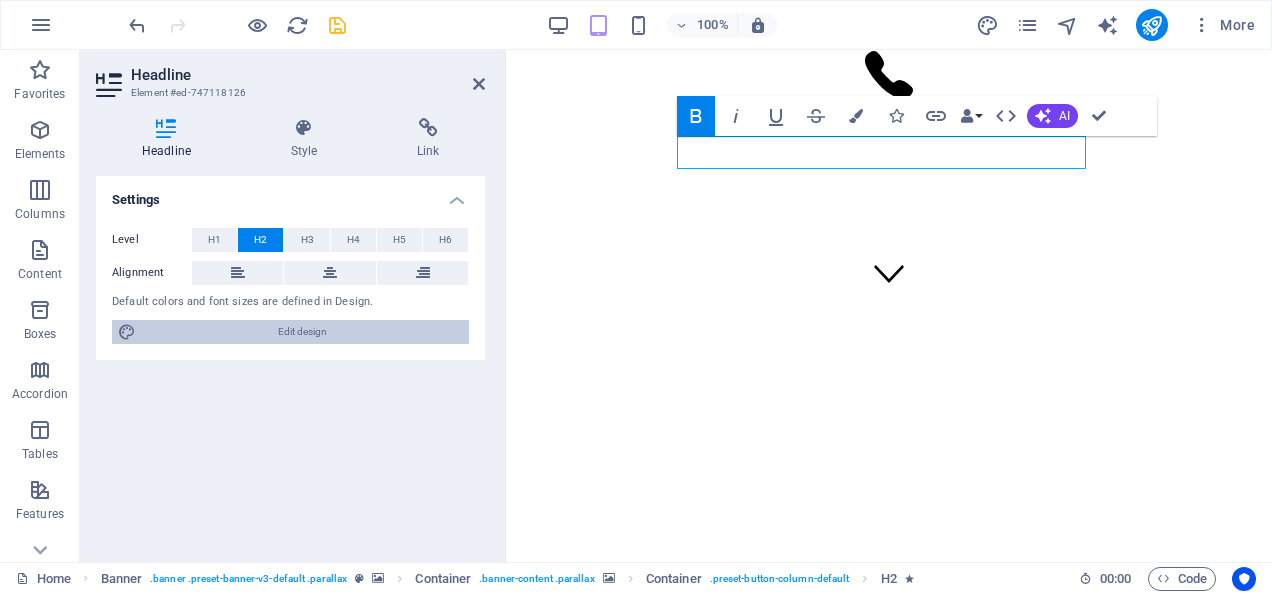 click on "Edit design" at bounding box center (302, 332) 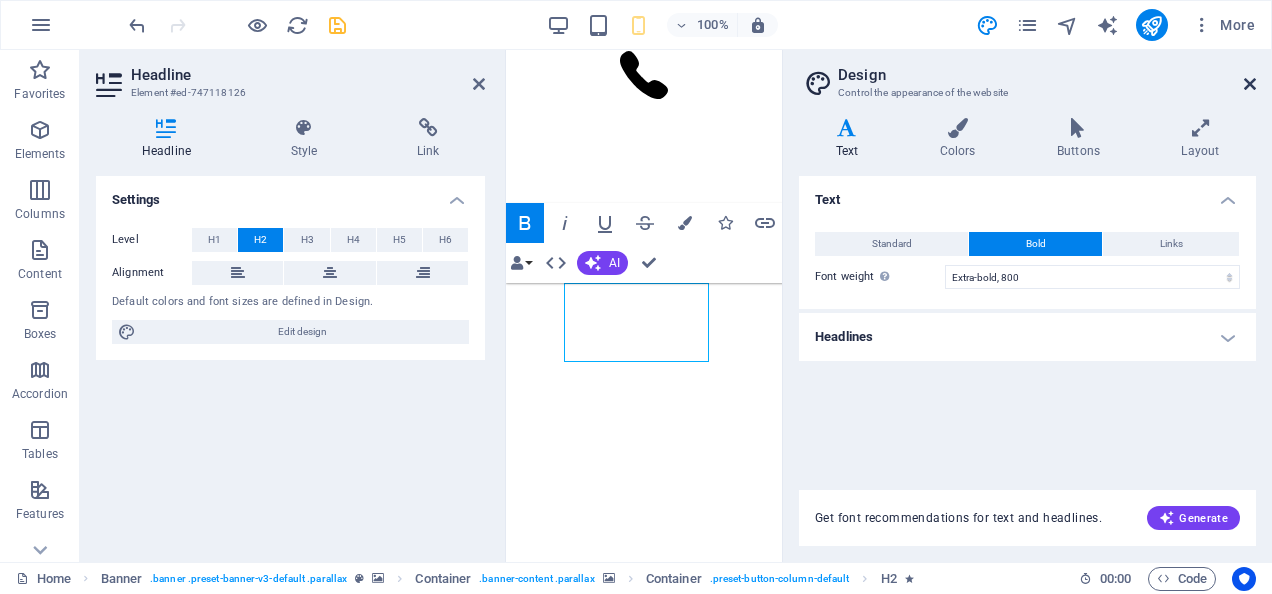 click at bounding box center (1250, 84) 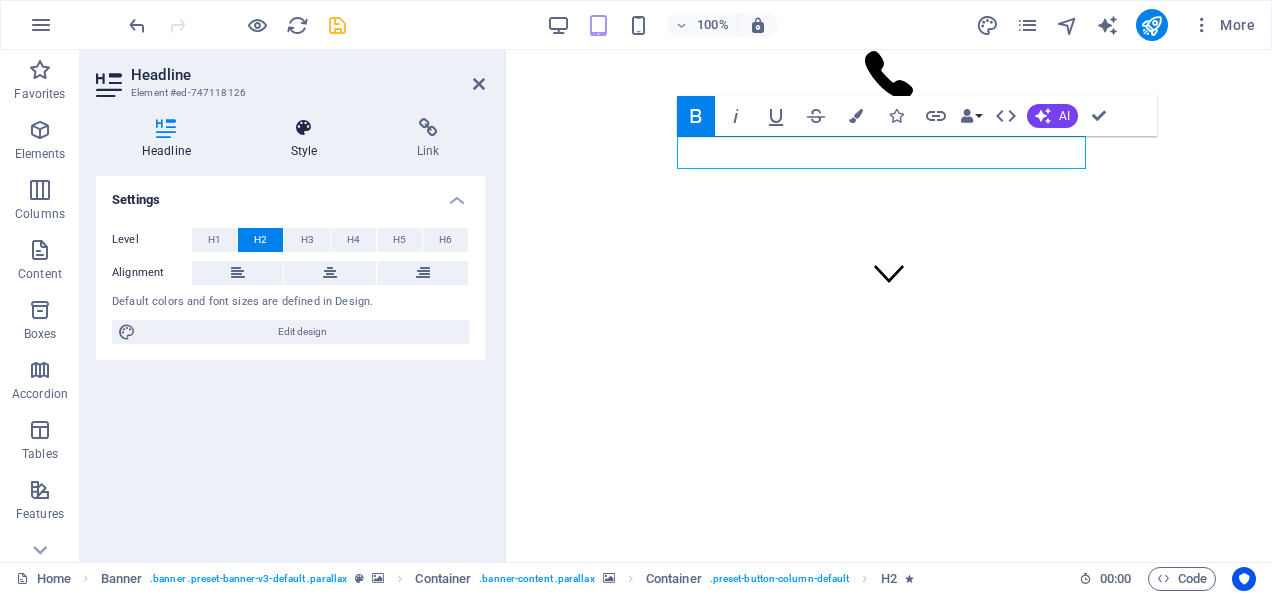 click at bounding box center (304, 128) 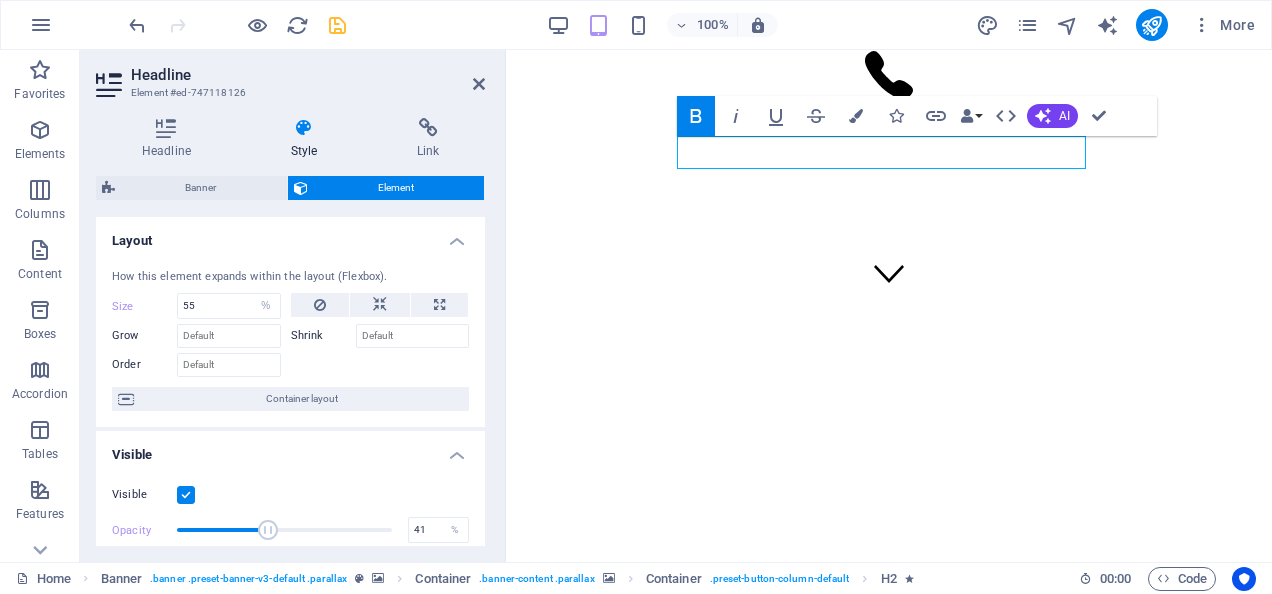 drag, startPoint x: 387, startPoint y: 524, endPoint x: 262, endPoint y: 524, distance: 125 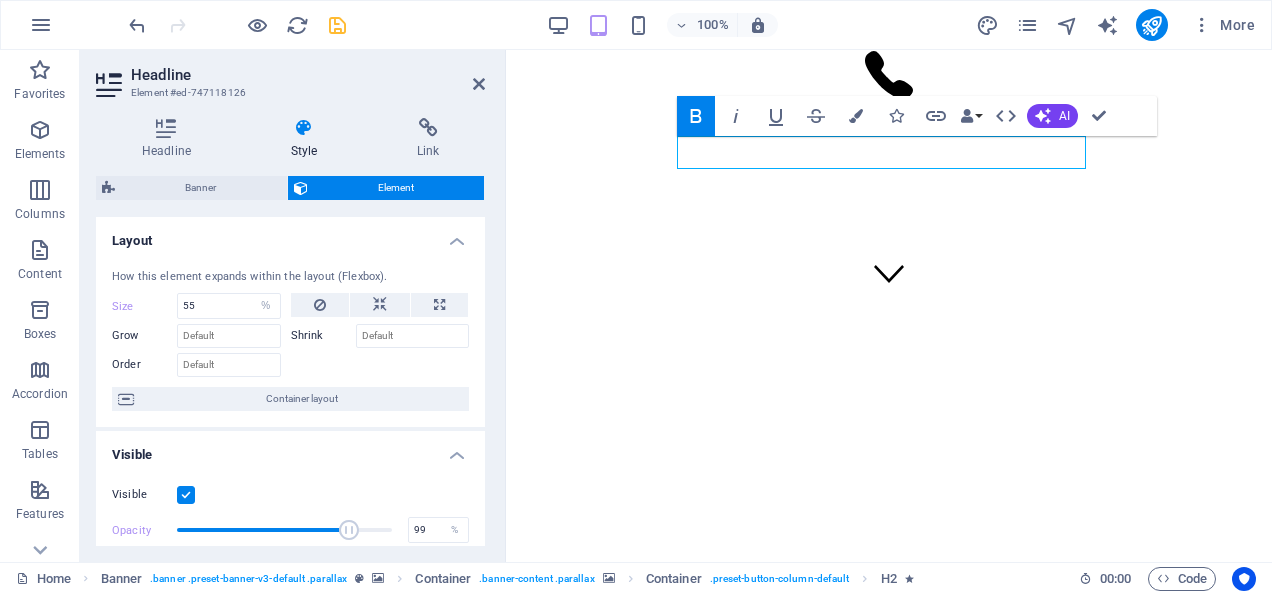 type on "100" 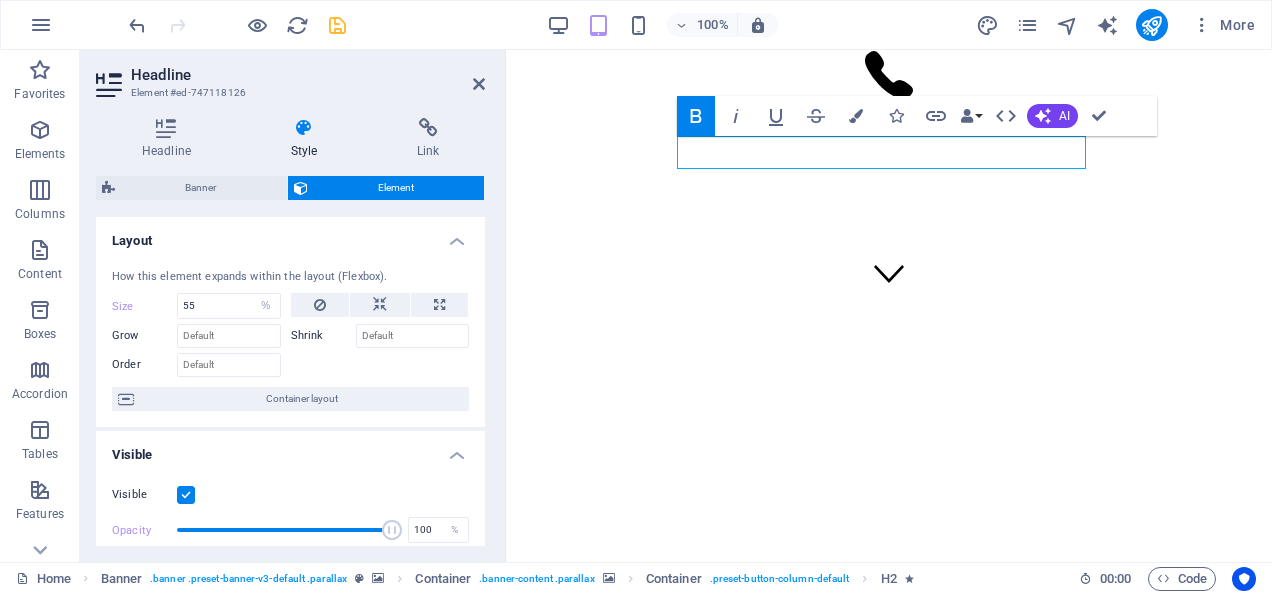 drag, startPoint x: 262, startPoint y: 524, endPoint x: 400, endPoint y: 530, distance: 138.13037 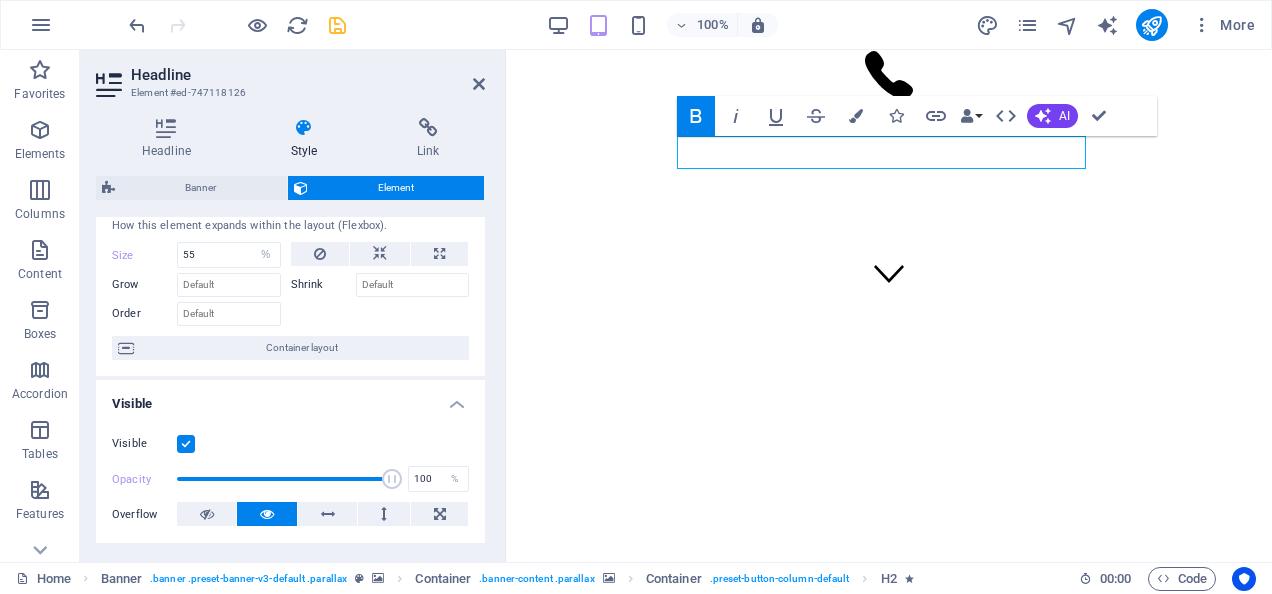 scroll, scrollTop: 0, scrollLeft: 0, axis: both 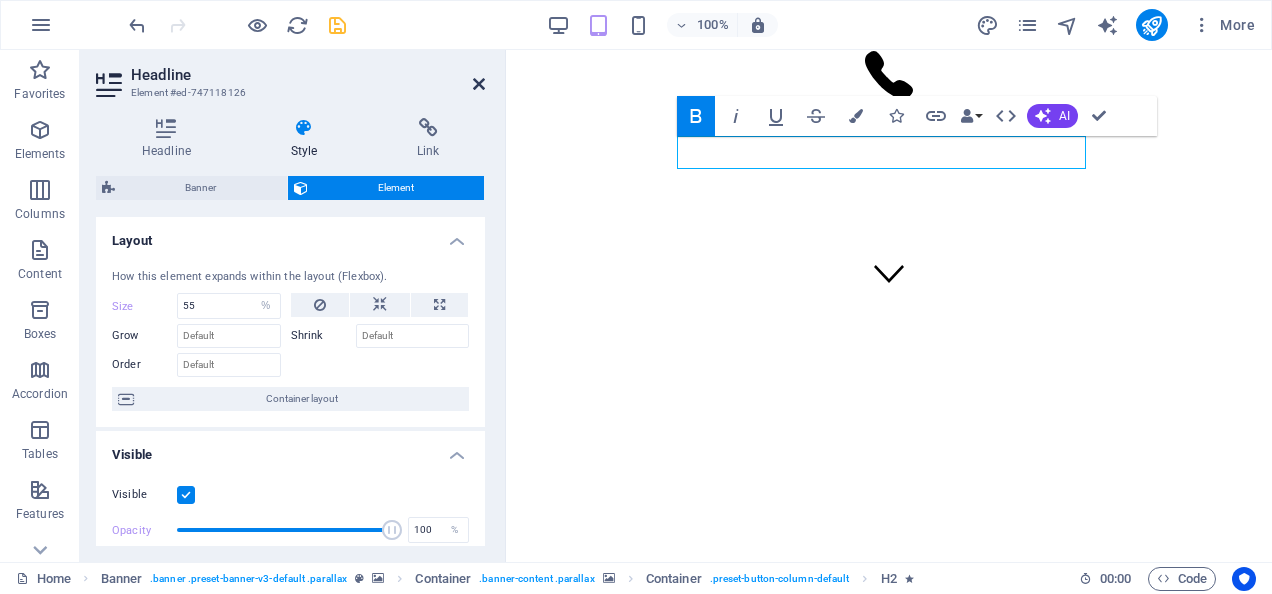 click at bounding box center [479, 84] 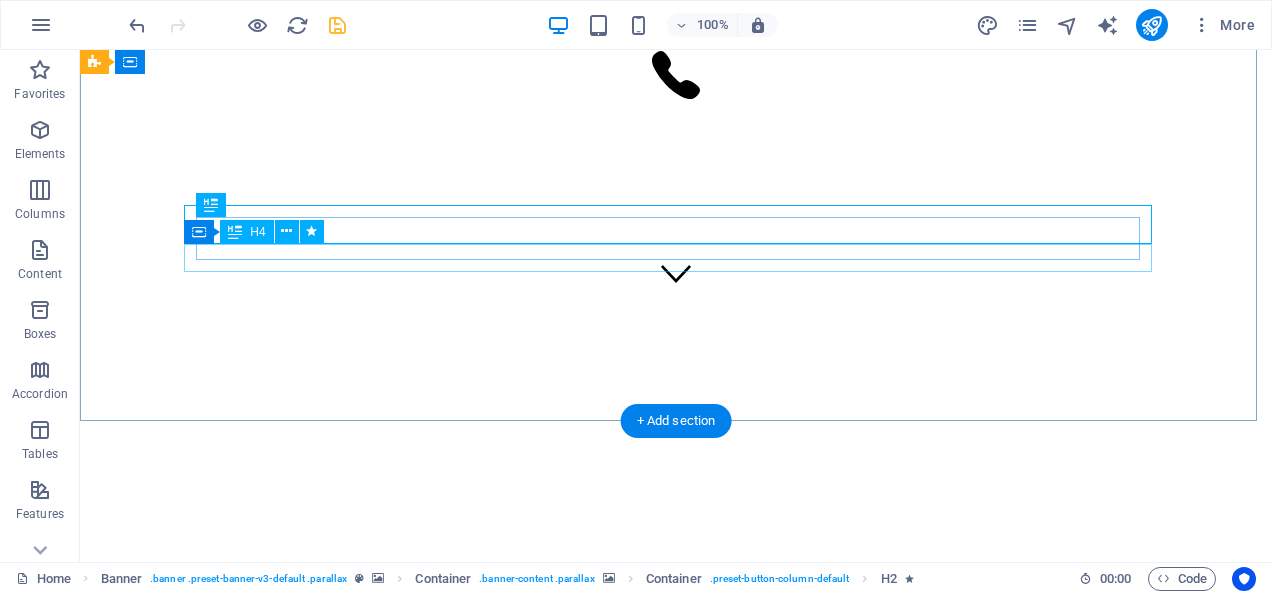 click on "Individual and tailored care for your loved one" at bounding box center [676, 5201] 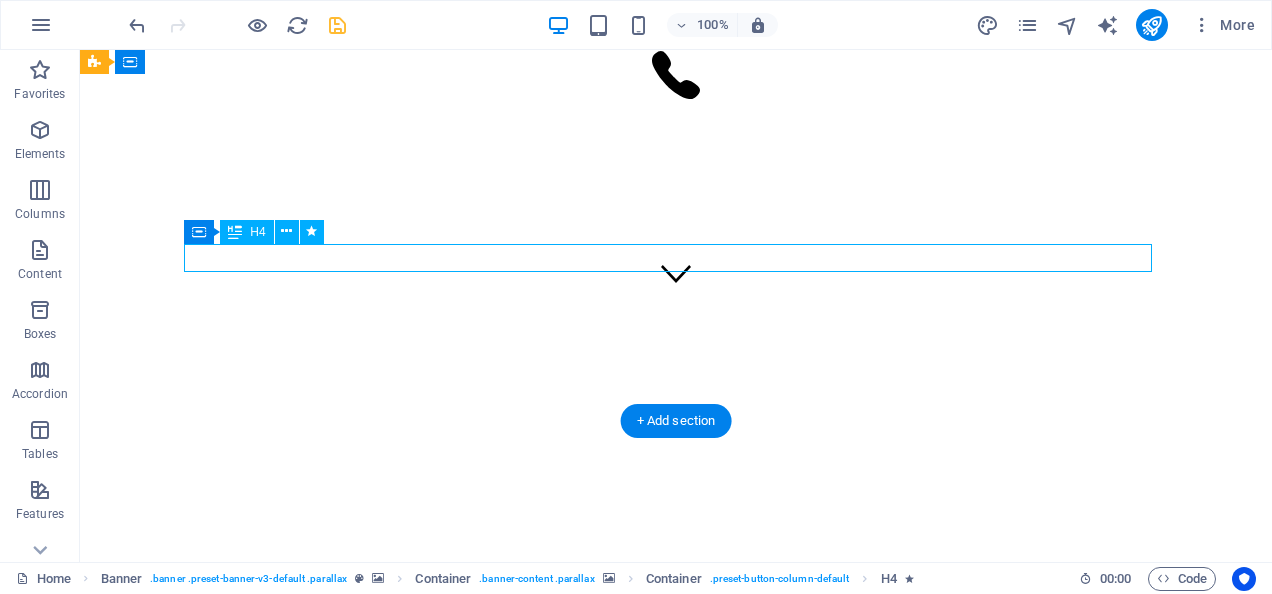 click on "Individual and tailored care for your loved one" at bounding box center [676, 5201] 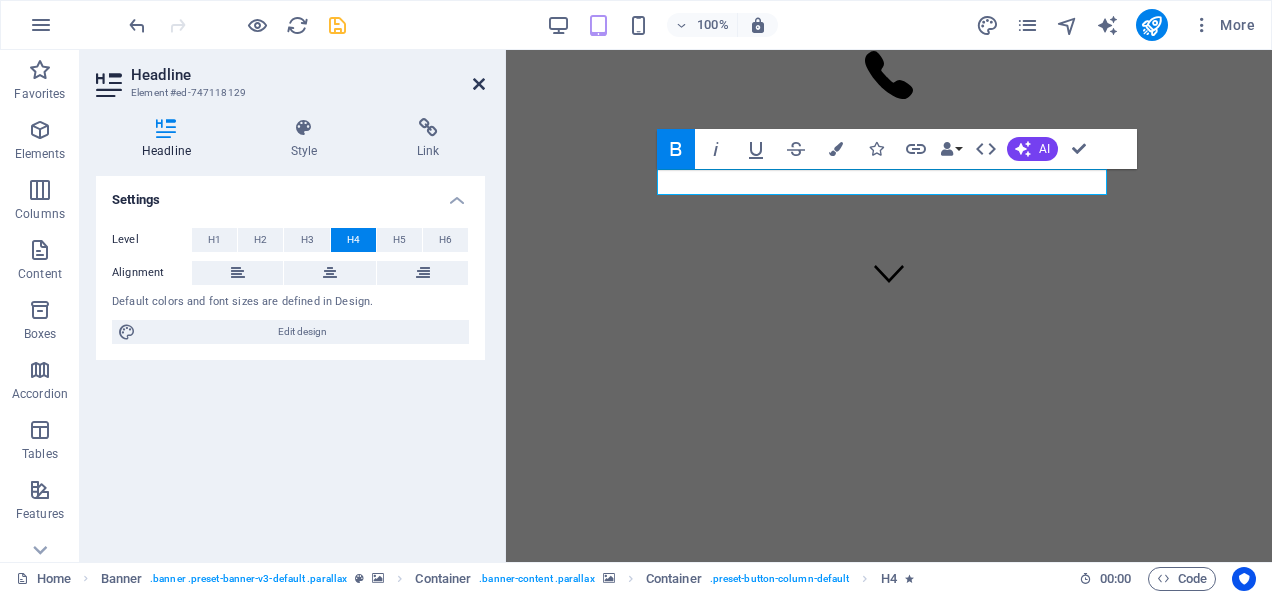 click at bounding box center [479, 84] 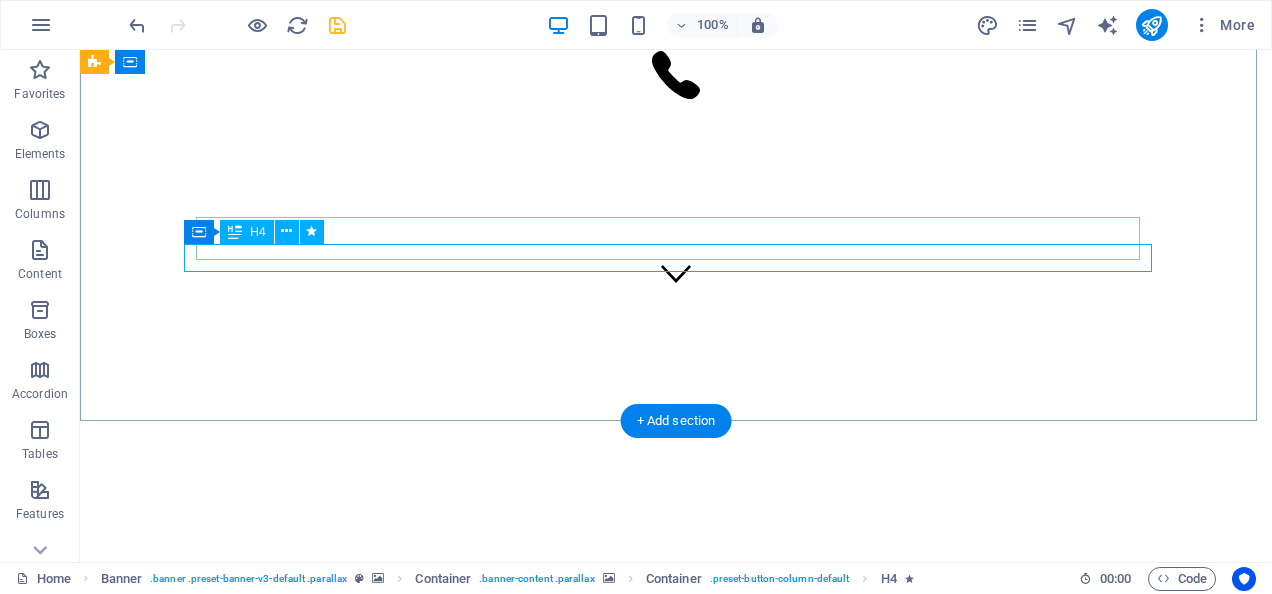 click on "Individual and tailored care for your loved one" at bounding box center (676, 5201) 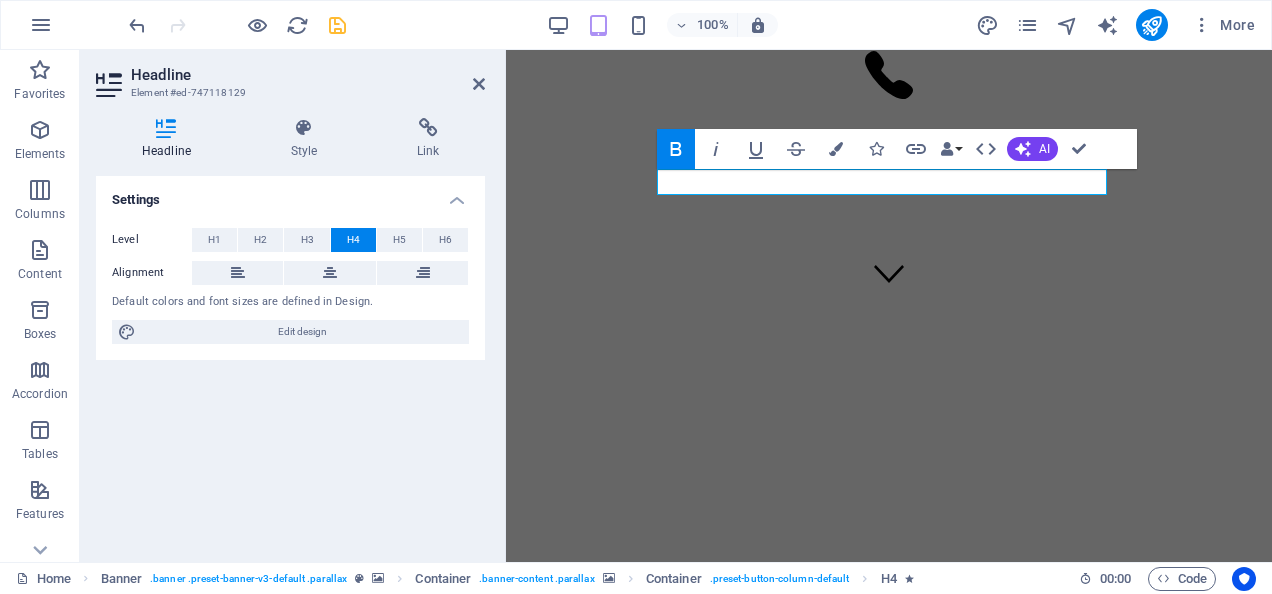 click at bounding box center (889, 3468) 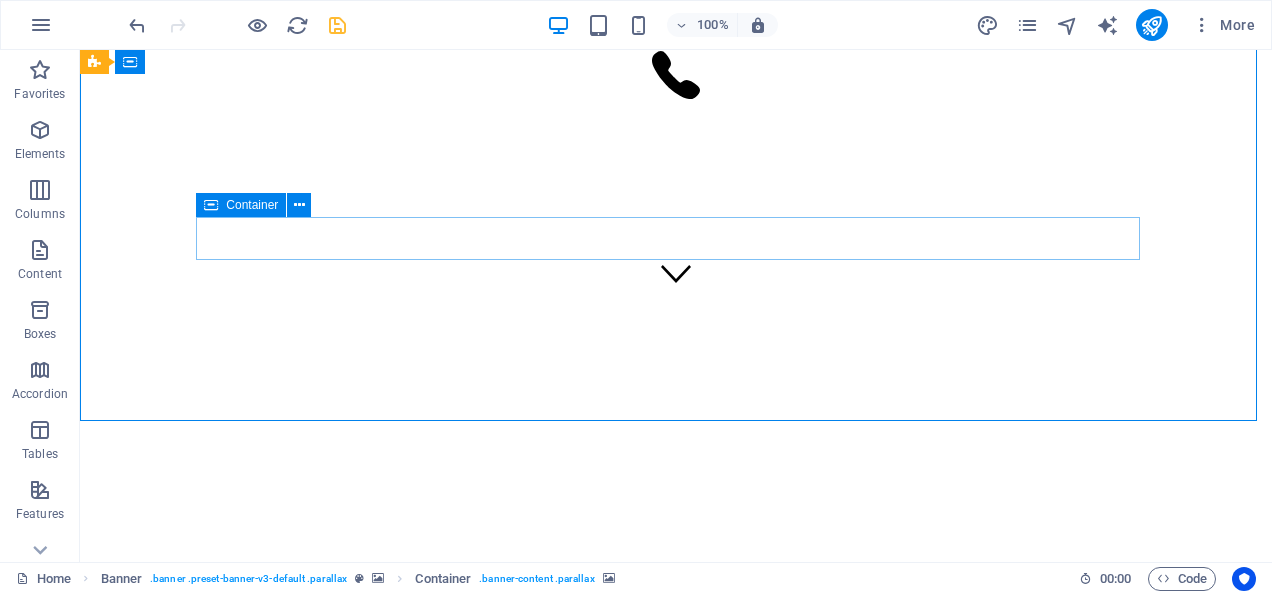 click on "Container" at bounding box center [241, 205] 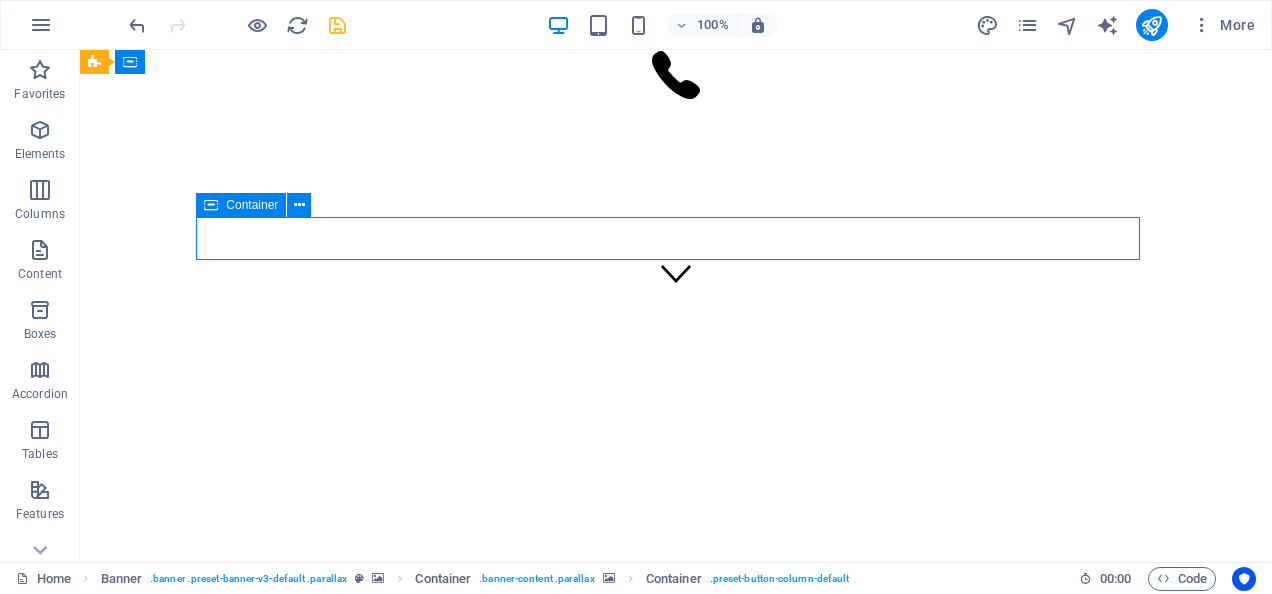 click on "Container" at bounding box center (241, 205) 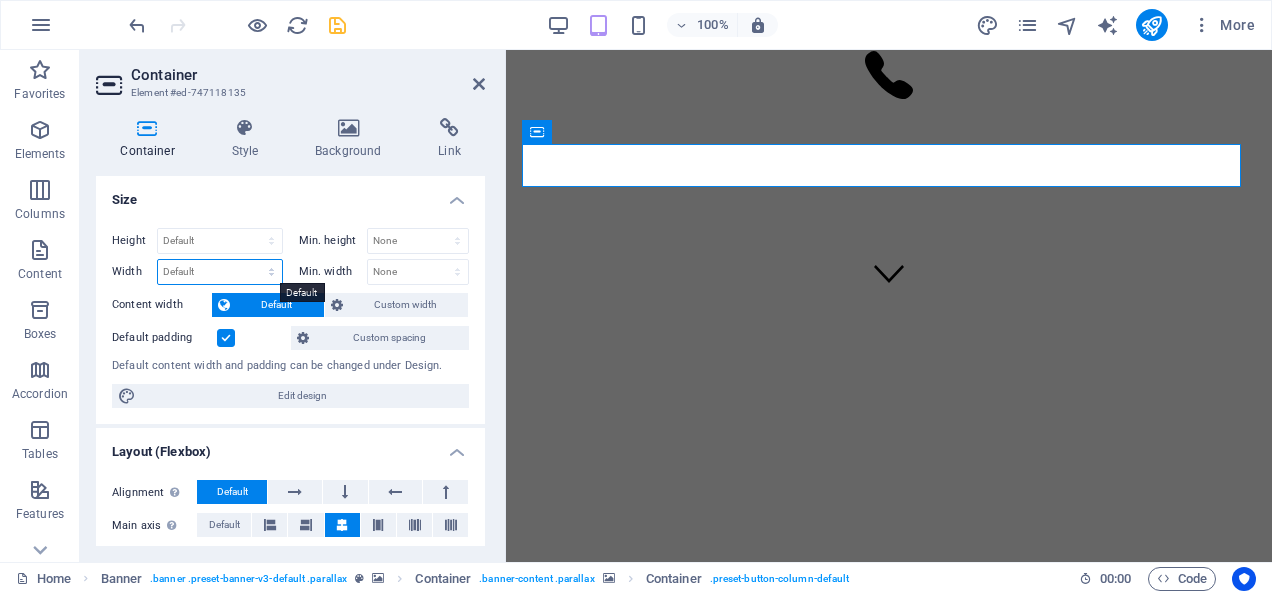 click on "Default px rem % em vh vw" at bounding box center (220, 272) 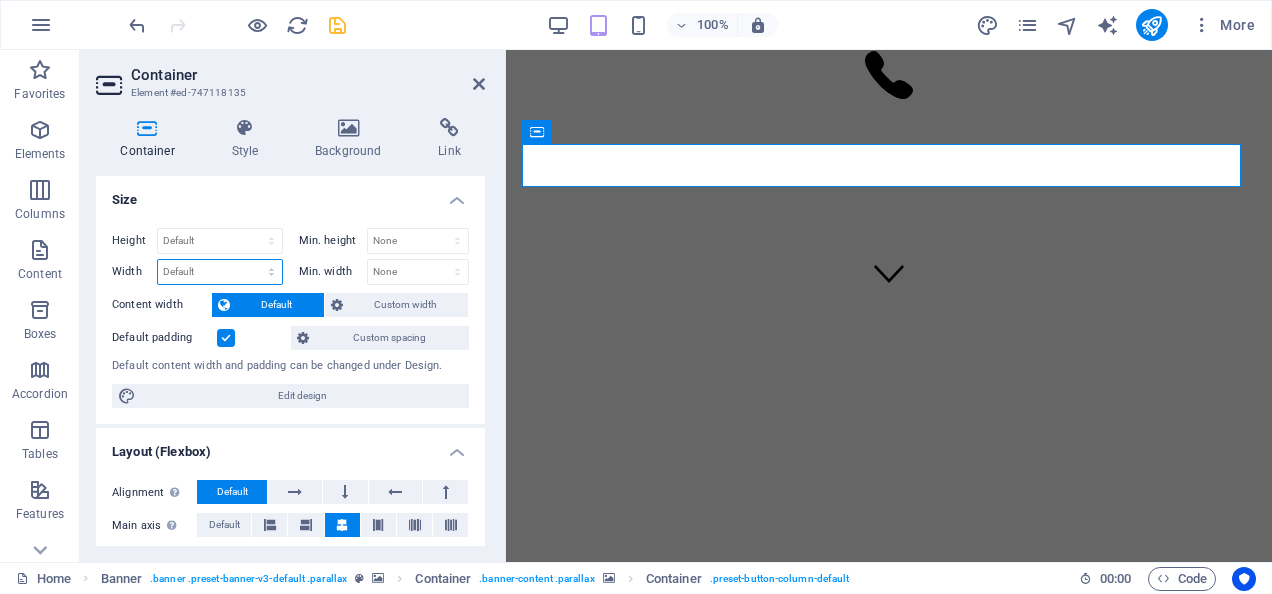 select on "px" 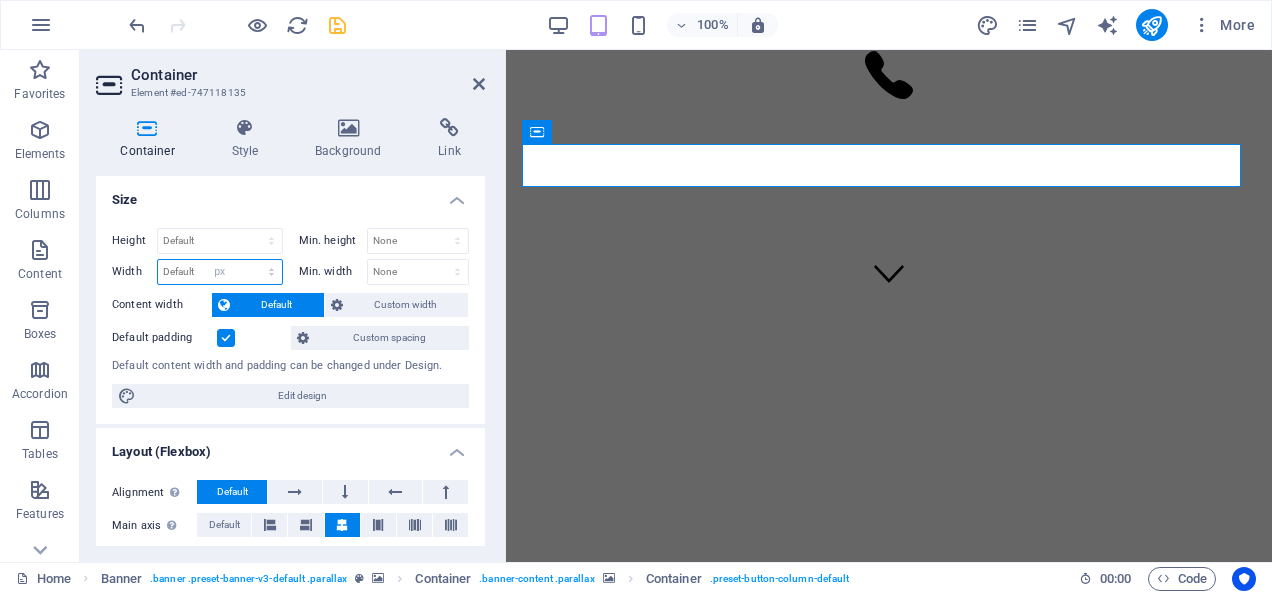 click on "Default px rem % em vh vw" at bounding box center (220, 272) 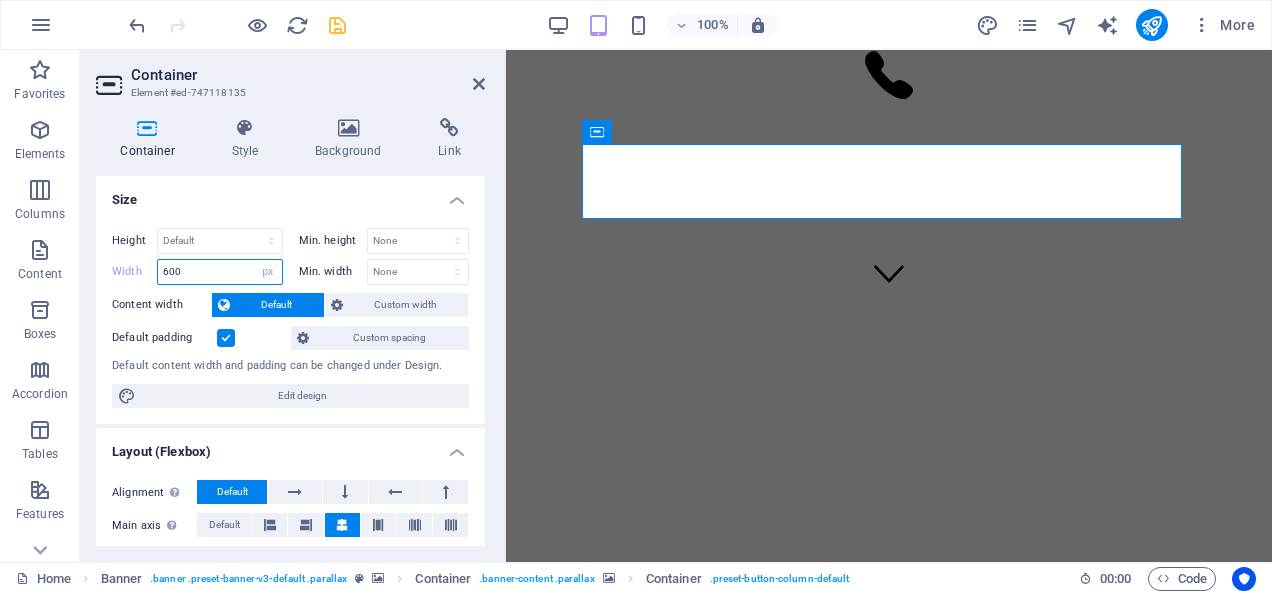 click on "600" at bounding box center (220, 272) 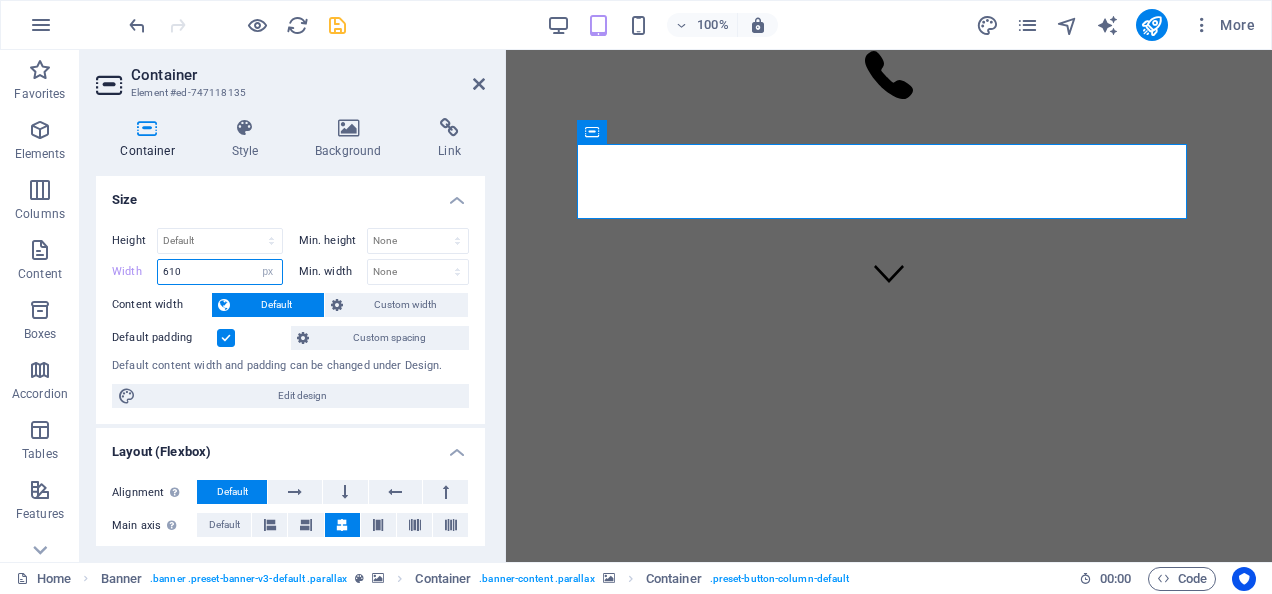 click on "610" at bounding box center [220, 272] 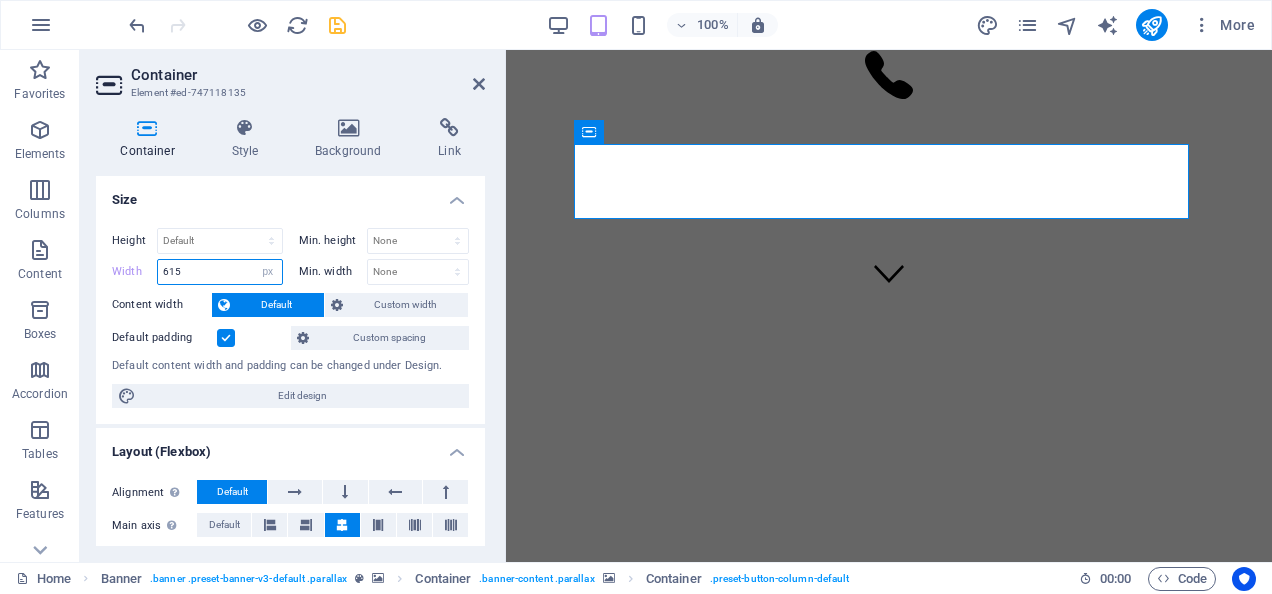 click on "615" at bounding box center [220, 272] 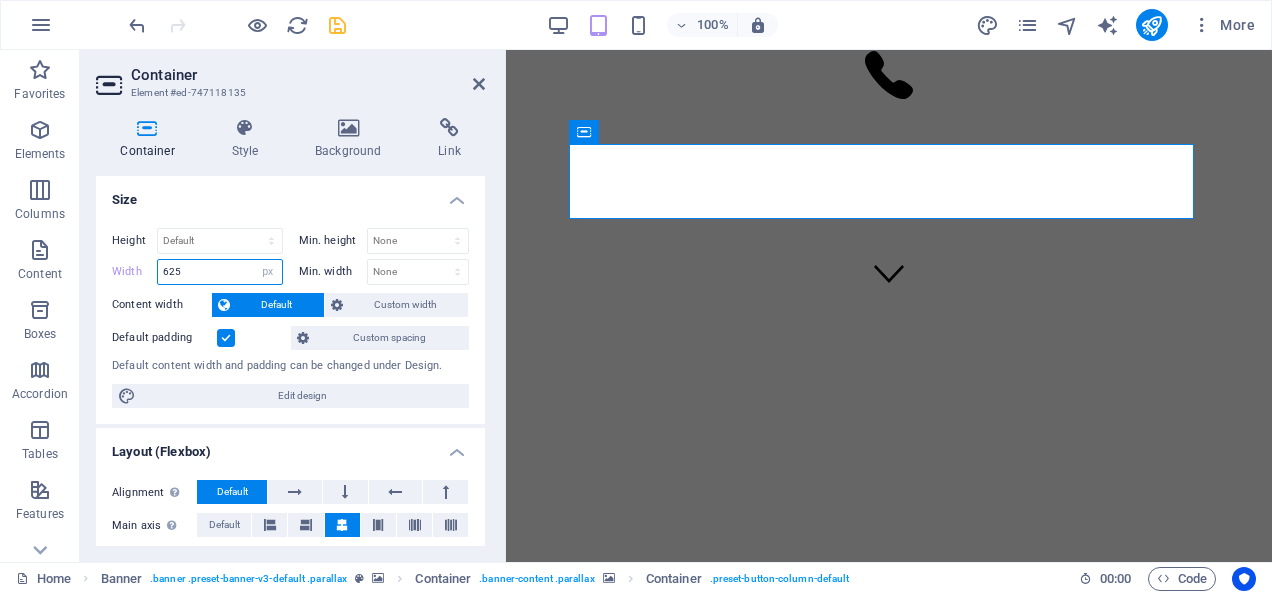 click on "625" at bounding box center (220, 272) 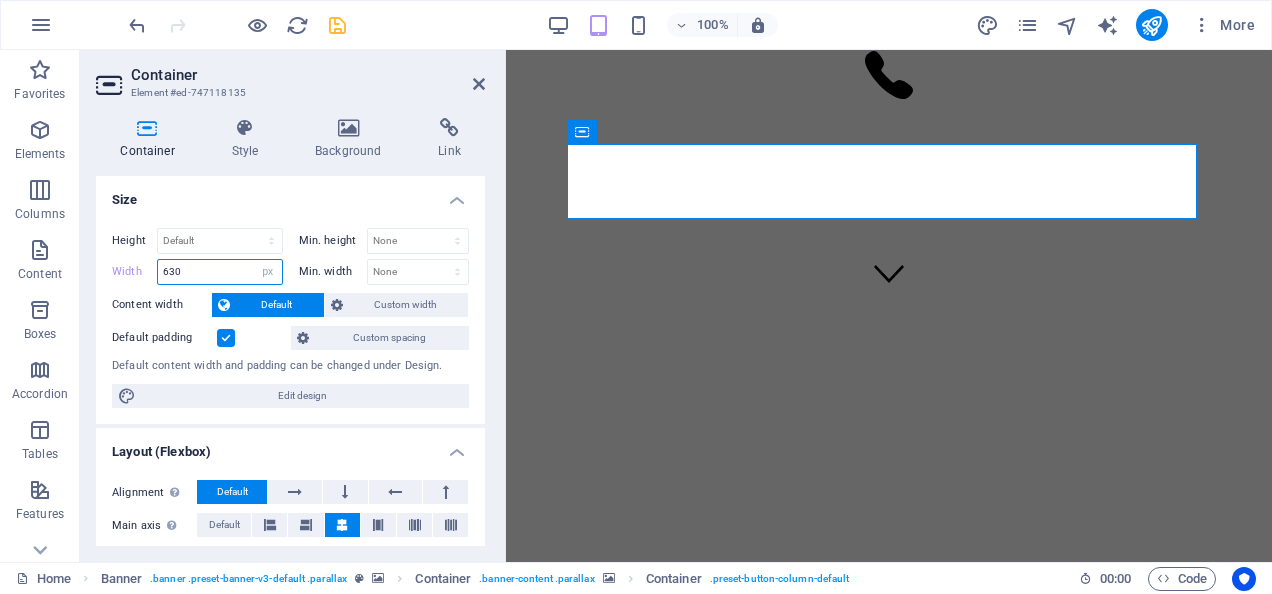 type on "630" 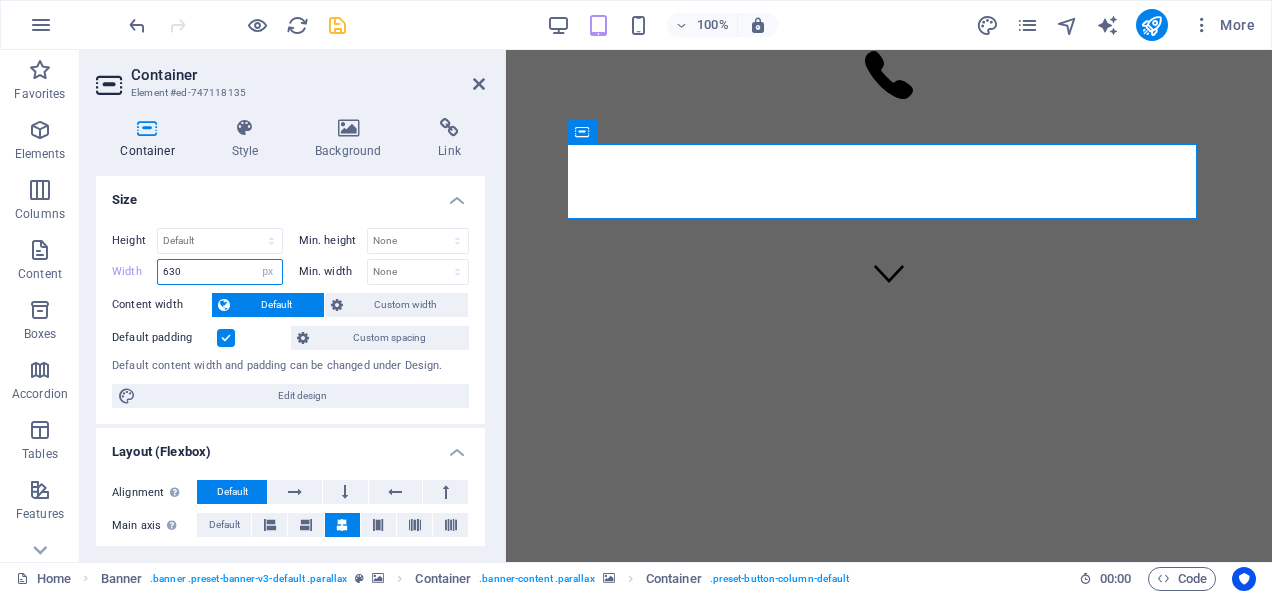 click on "630" at bounding box center (220, 272) 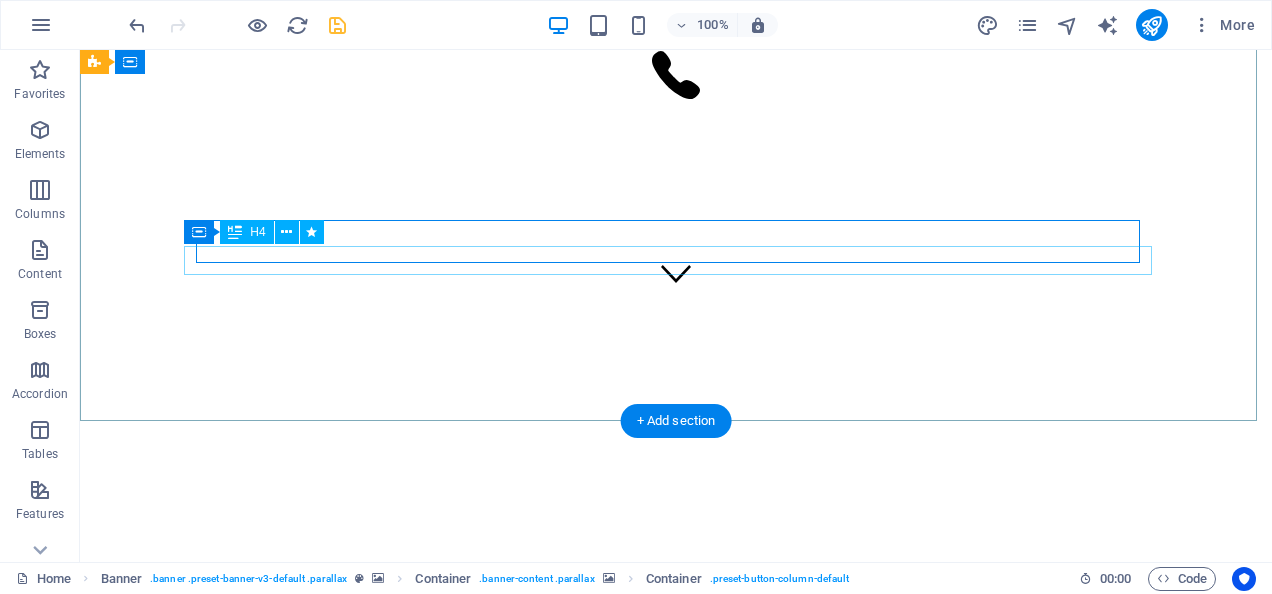 select on "px" 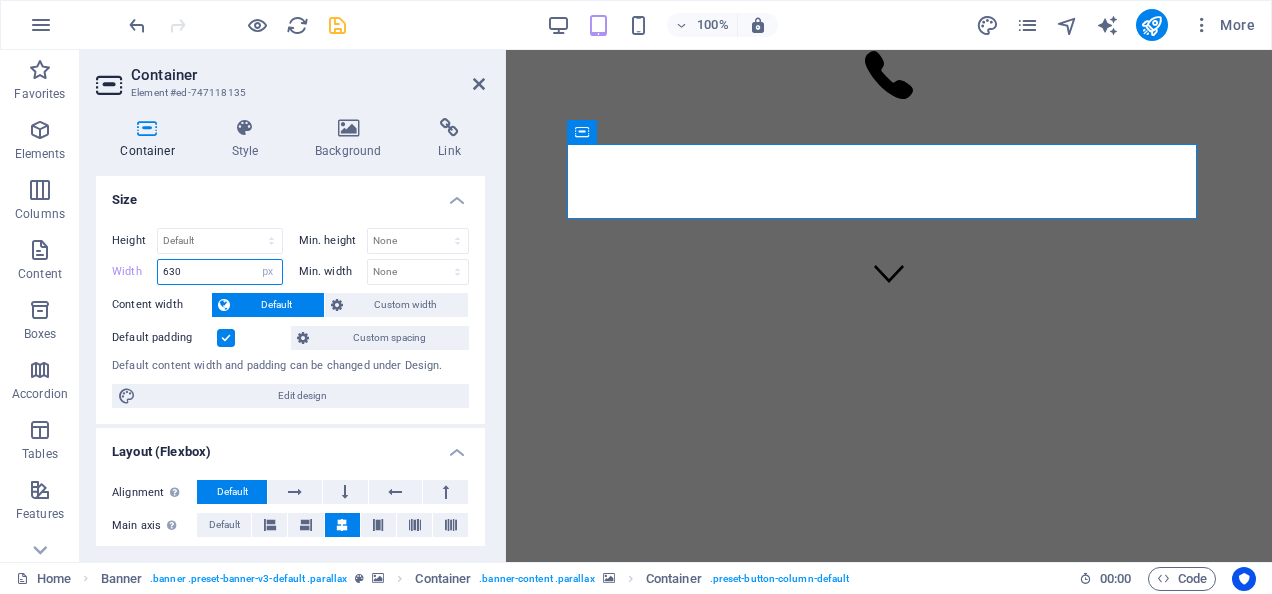 click on "630" at bounding box center (220, 272) 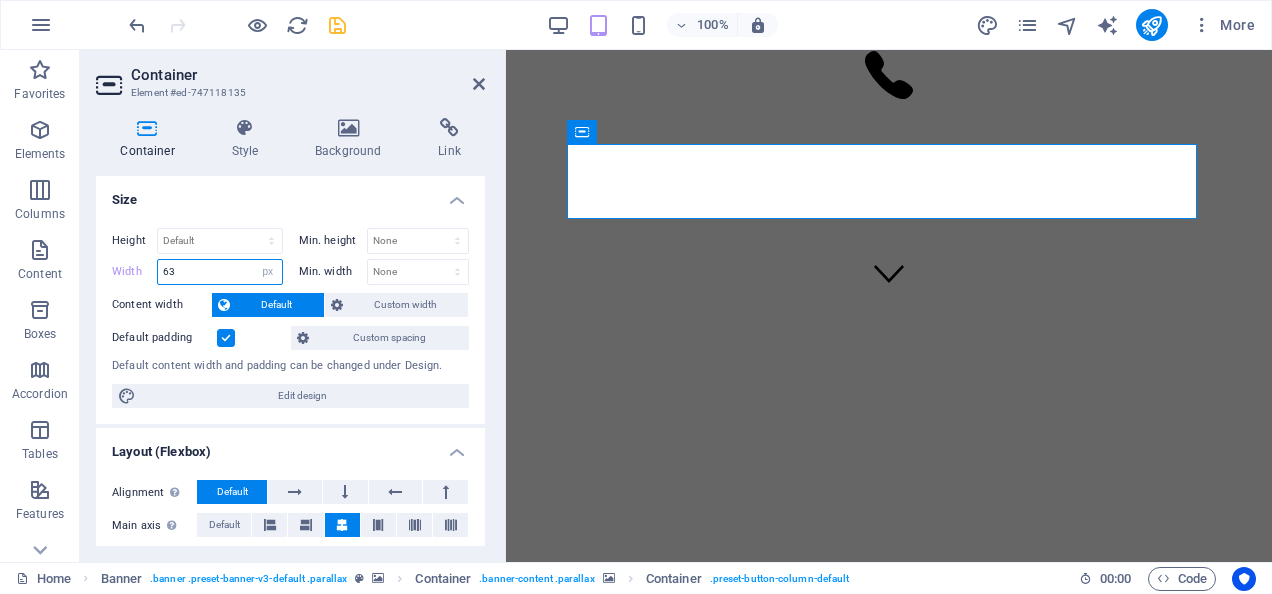 type on "6" 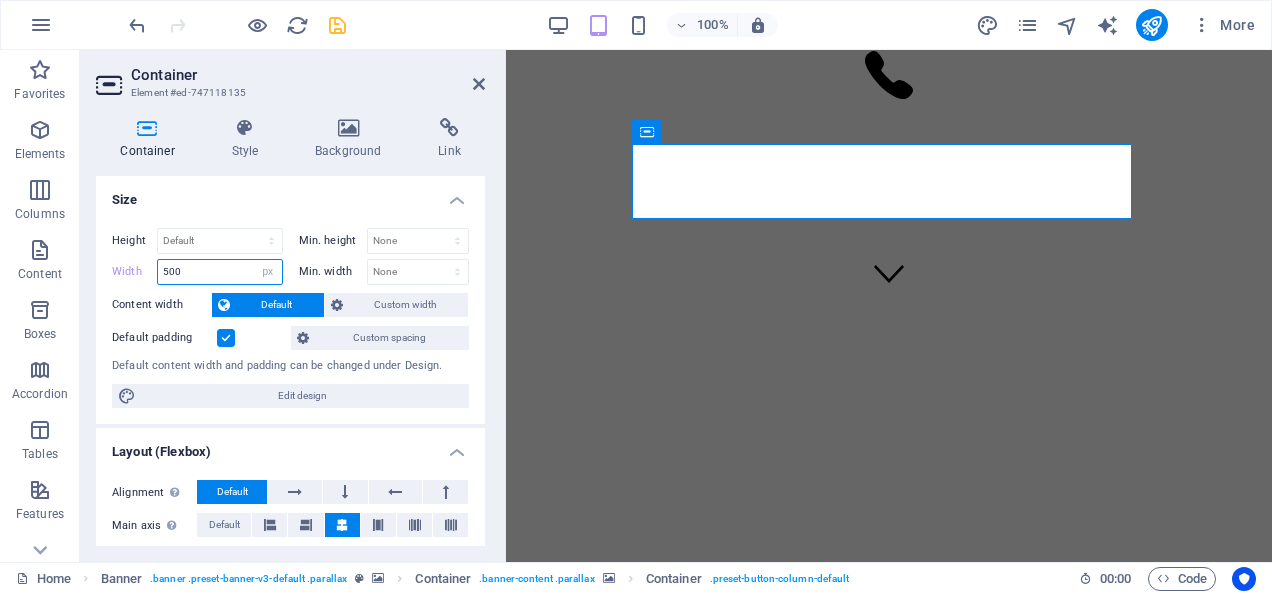 click on "500" at bounding box center [220, 272] 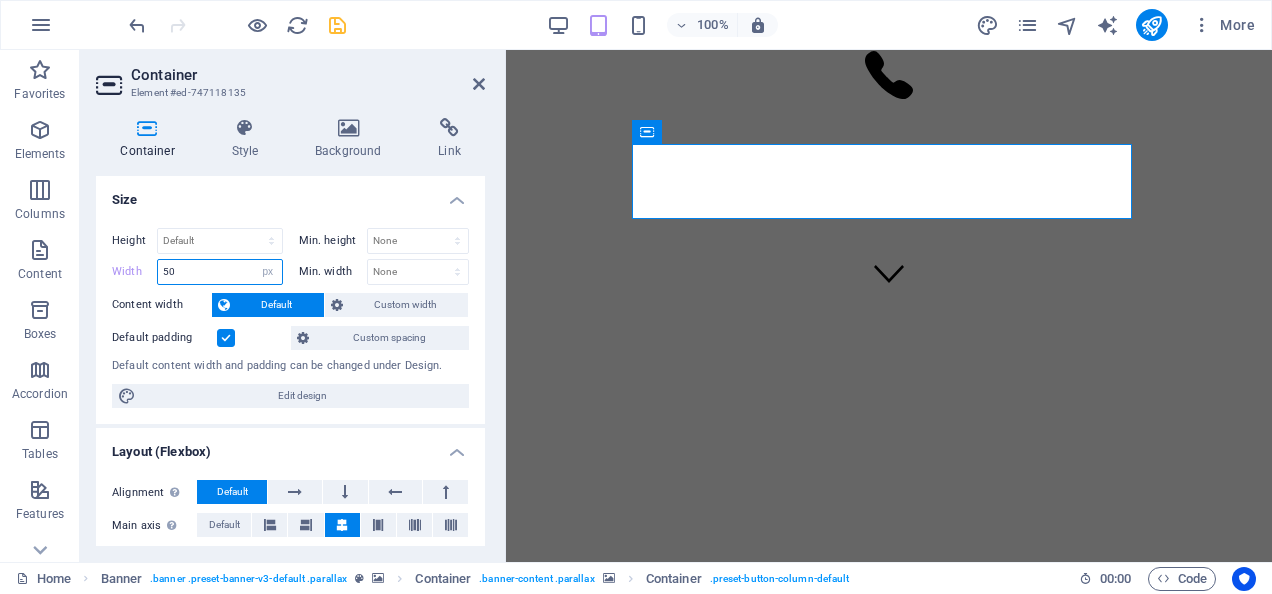 type on "5" 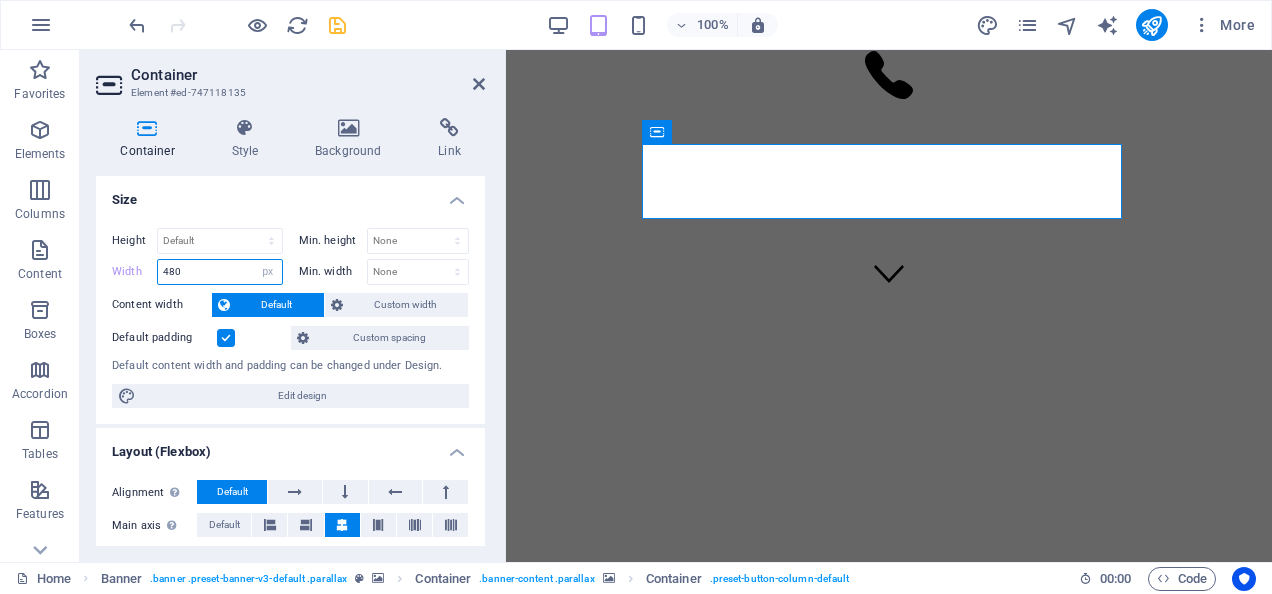 click on "480" at bounding box center (220, 272) 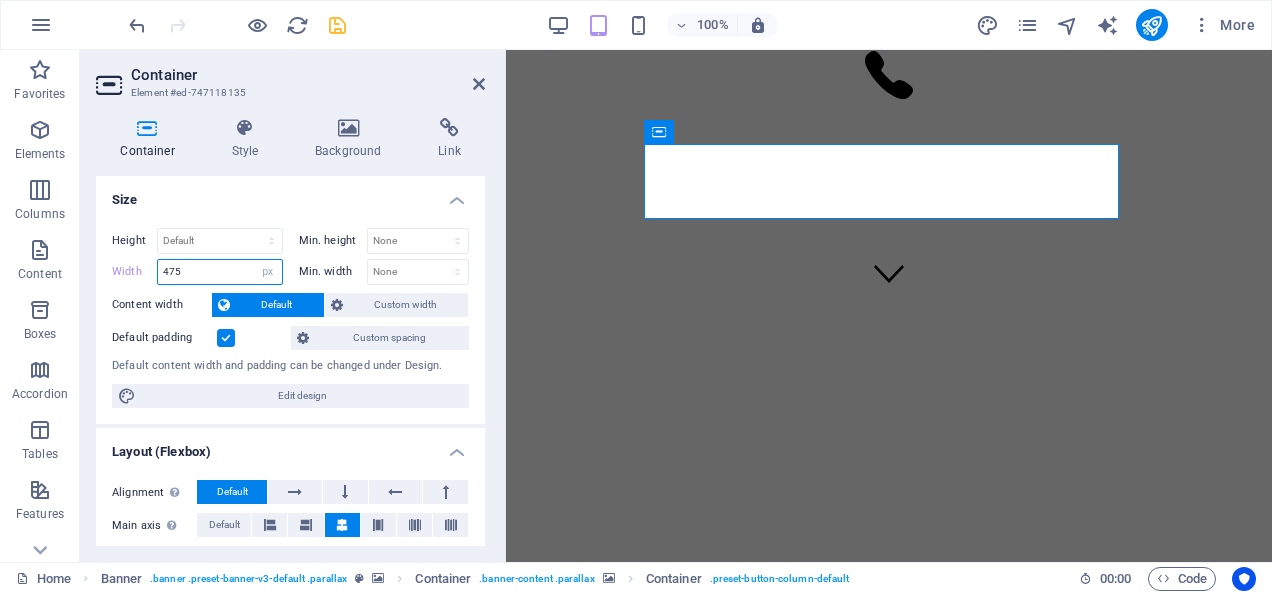click on "475" at bounding box center (220, 272) 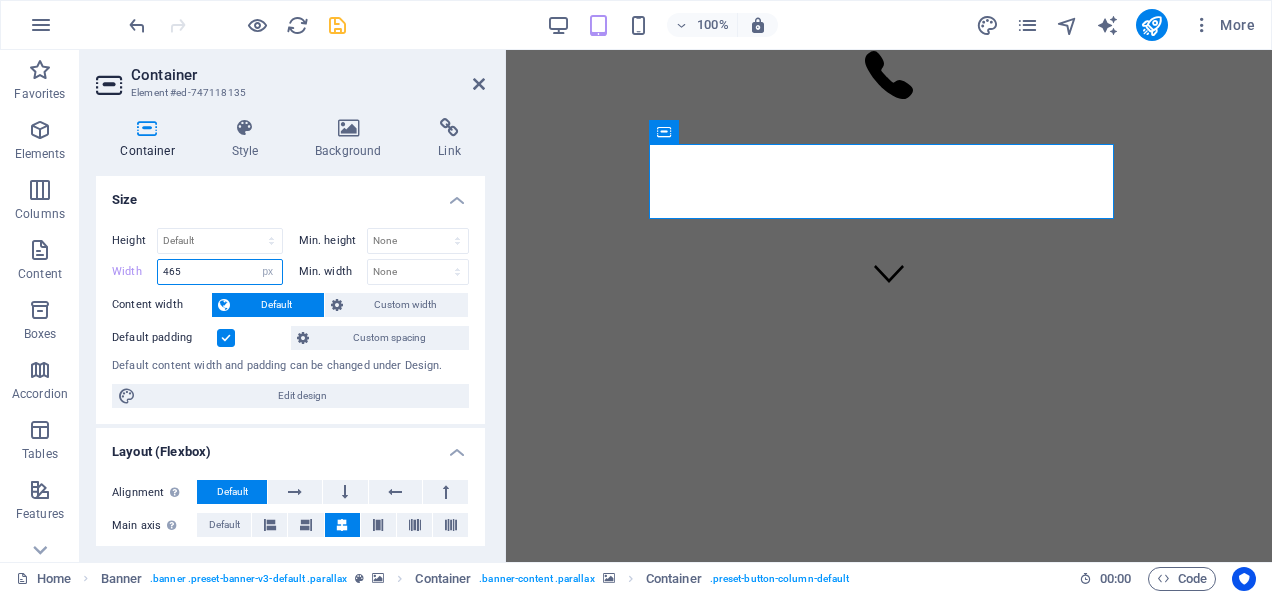 click on "465" at bounding box center [220, 272] 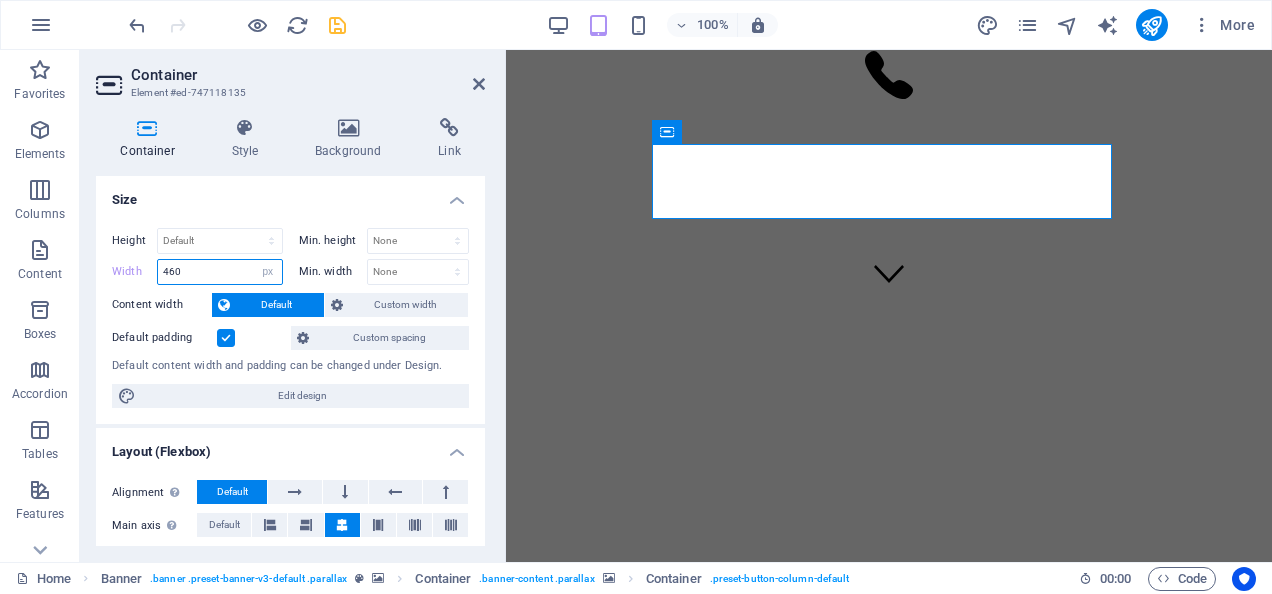 click on "460" at bounding box center (220, 272) 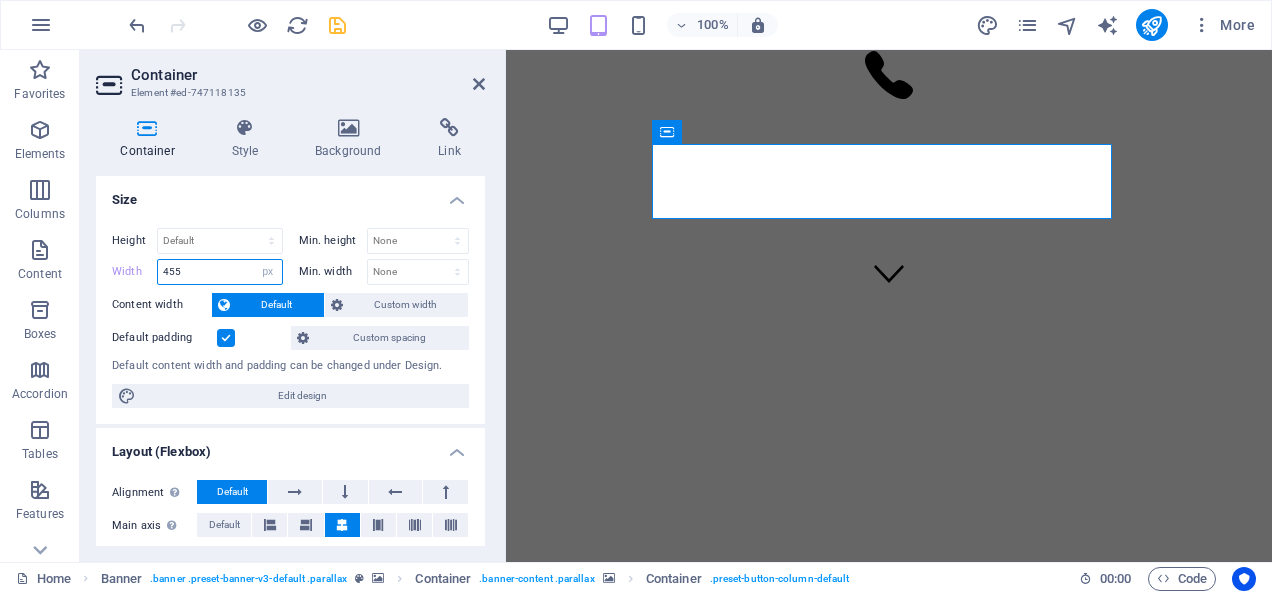 type on "455" 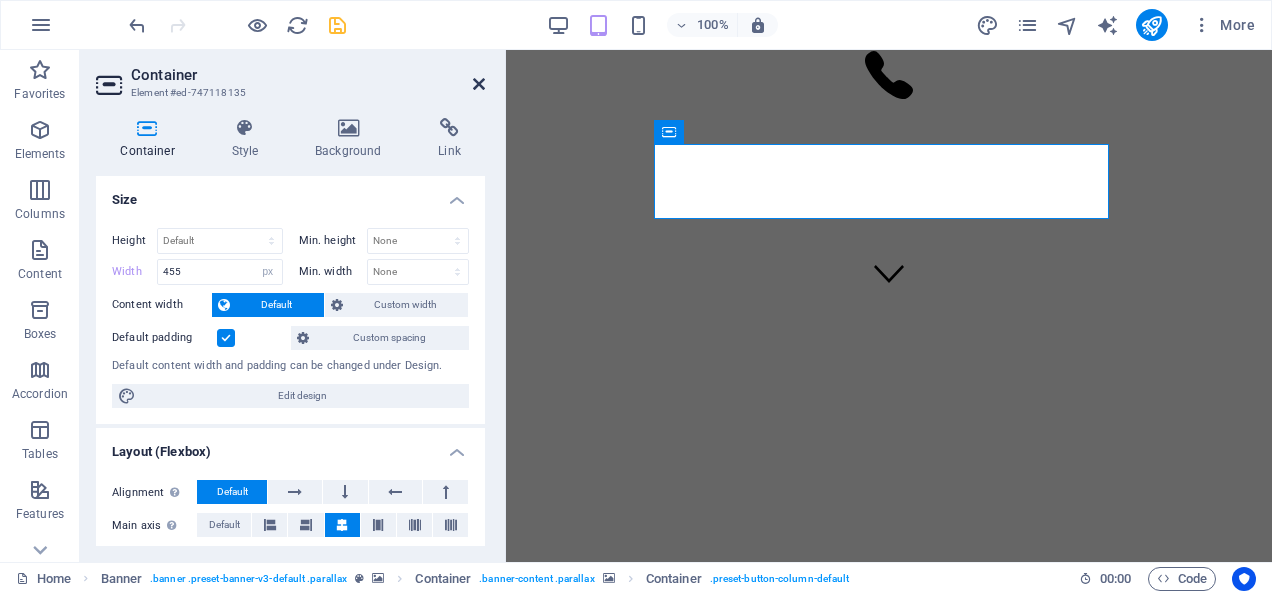 click at bounding box center [479, 84] 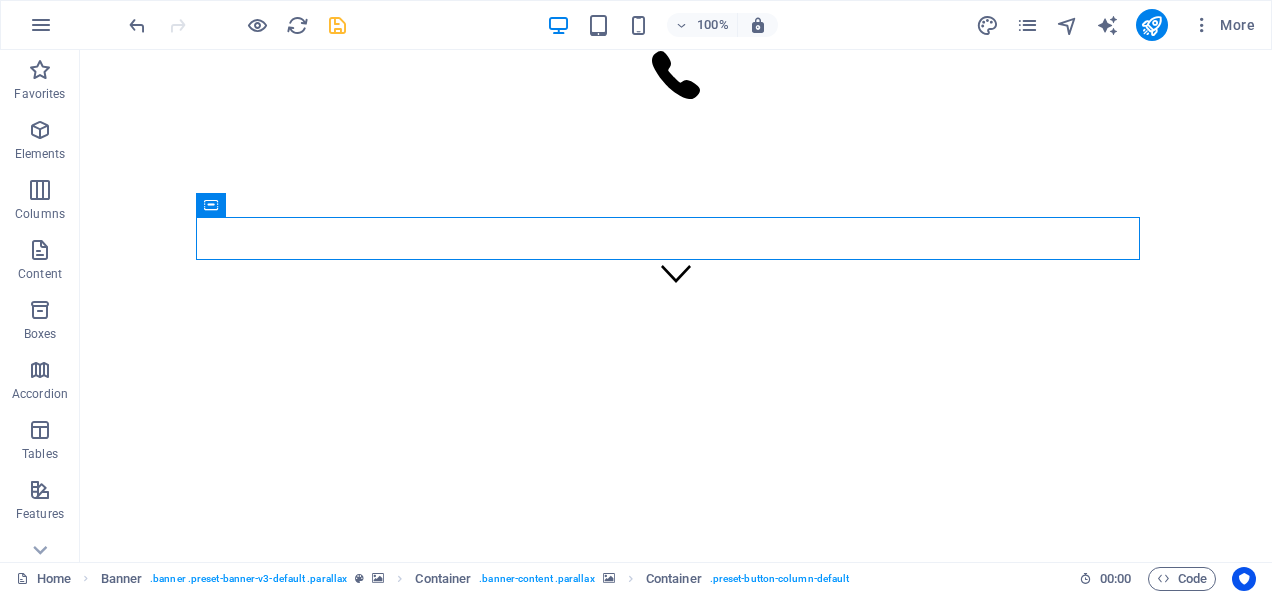 click at bounding box center [337, 25] 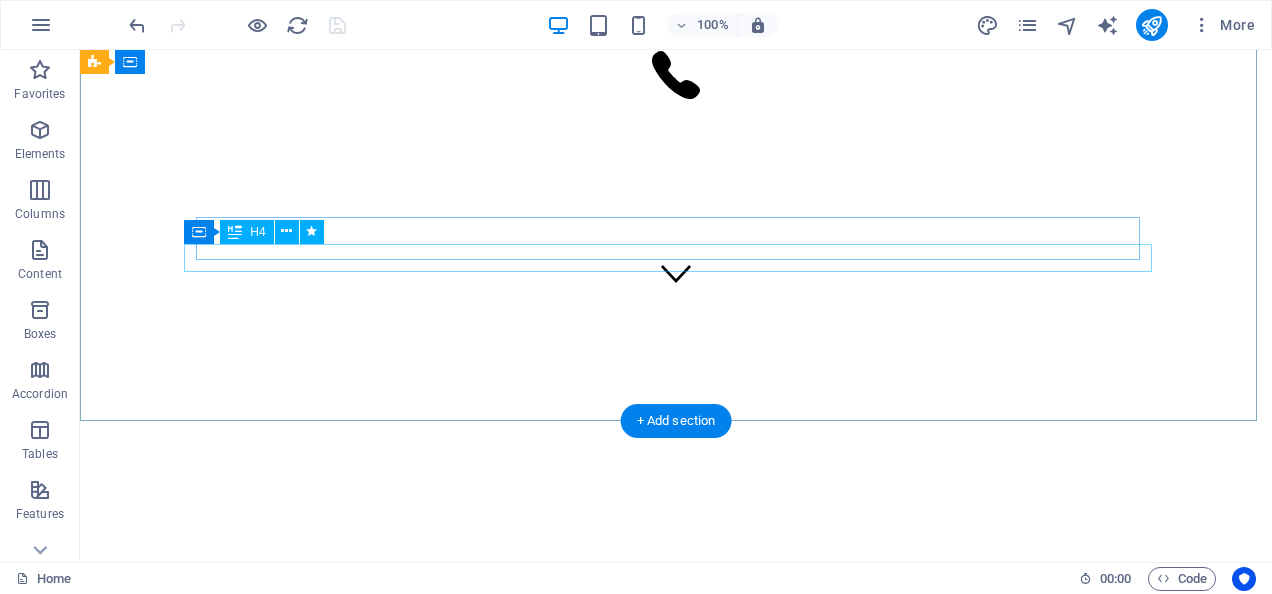 click on "Individual and tailored care for your loved one" at bounding box center [676, 5374] 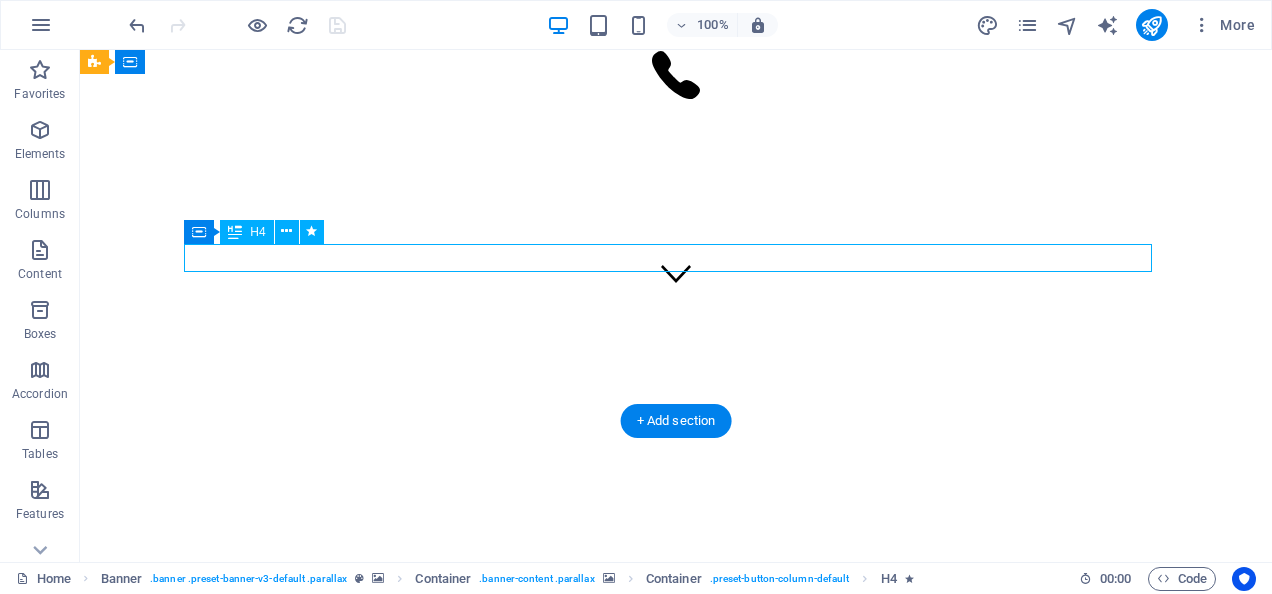 click on "Individual and tailored care for your loved one" at bounding box center [676, 5374] 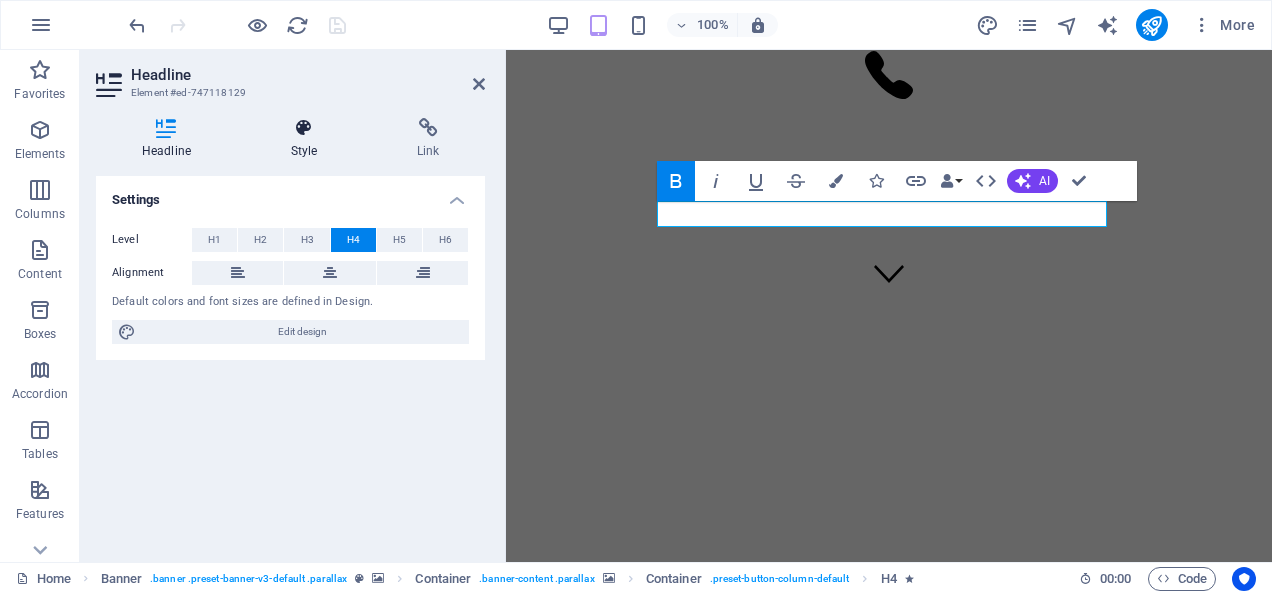 click at bounding box center (304, 128) 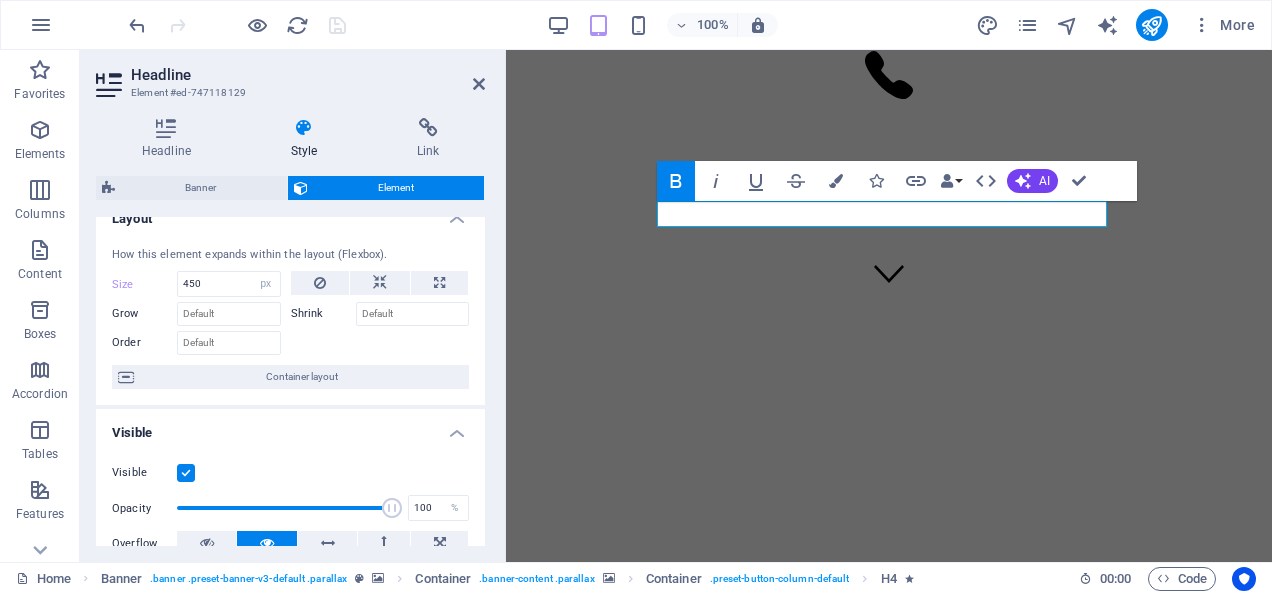 scroll, scrollTop: 24, scrollLeft: 0, axis: vertical 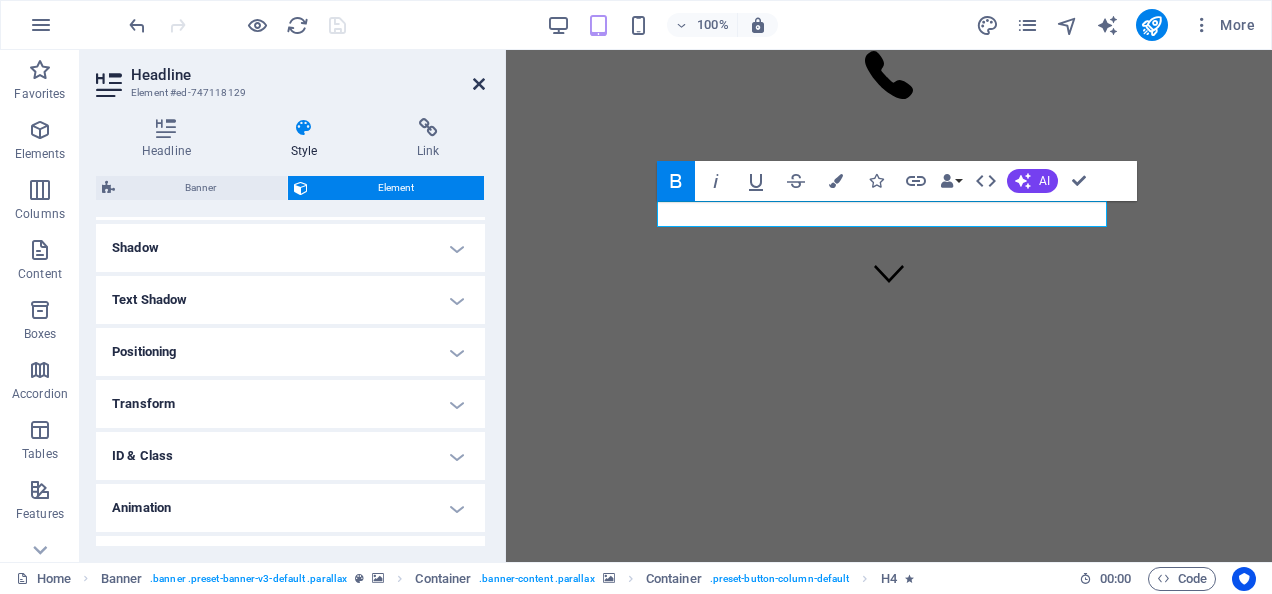 click at bounding box center [479, 84] 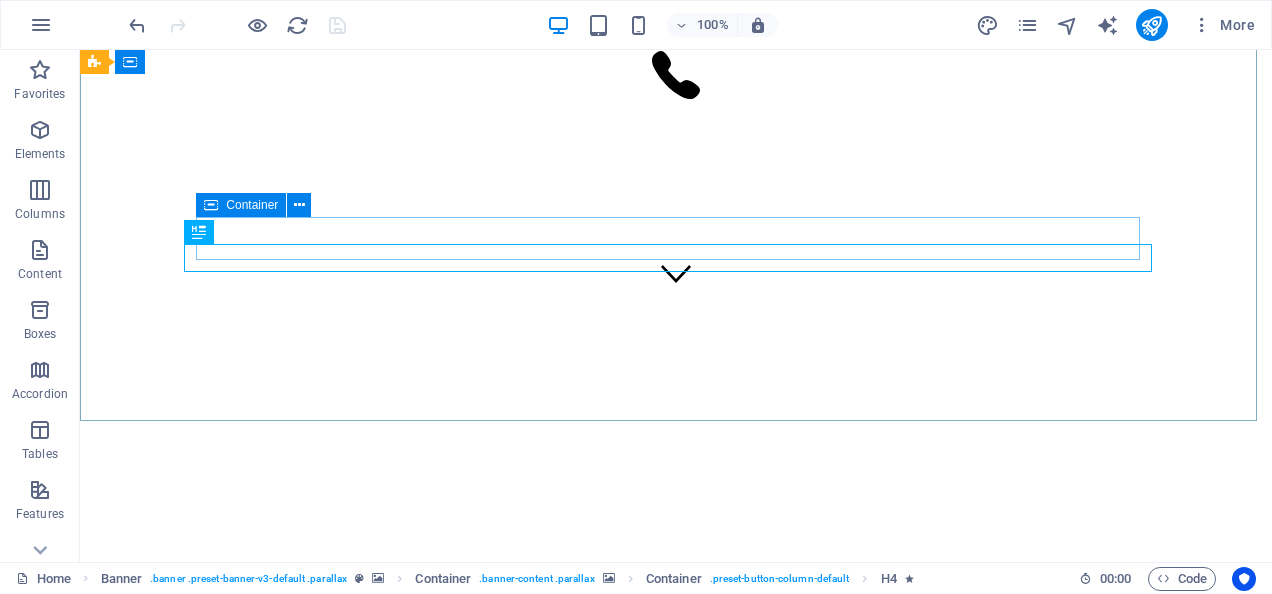 click on "Container" at bounding box center [241, 205] 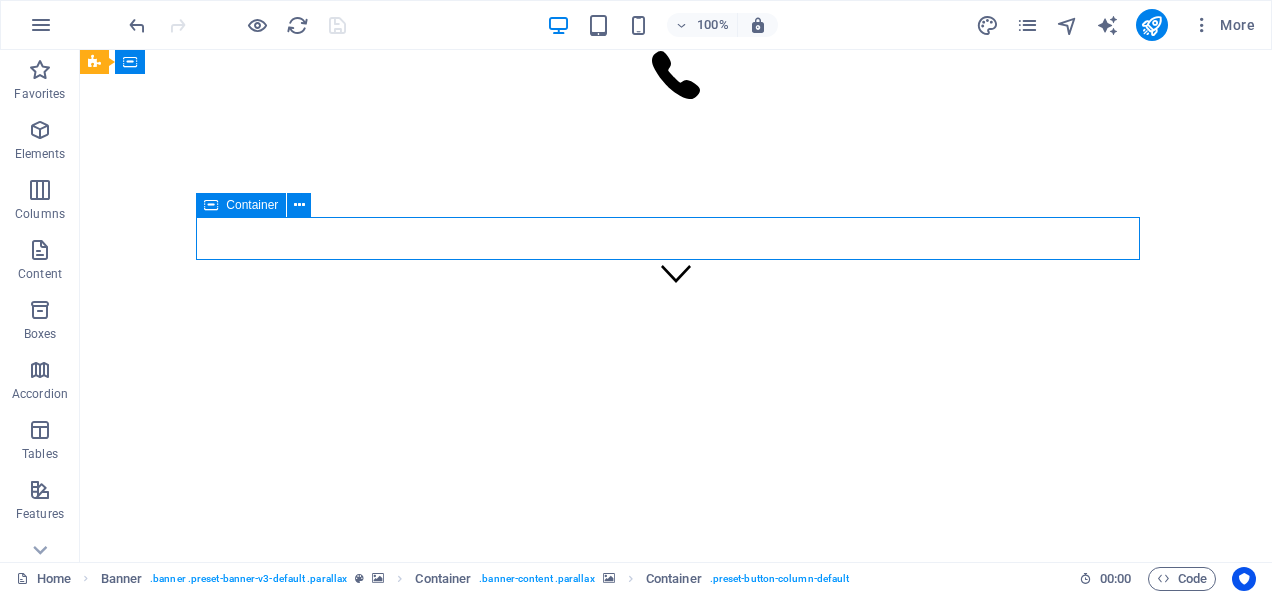 click on "Container" at bounding box center [241, 205] 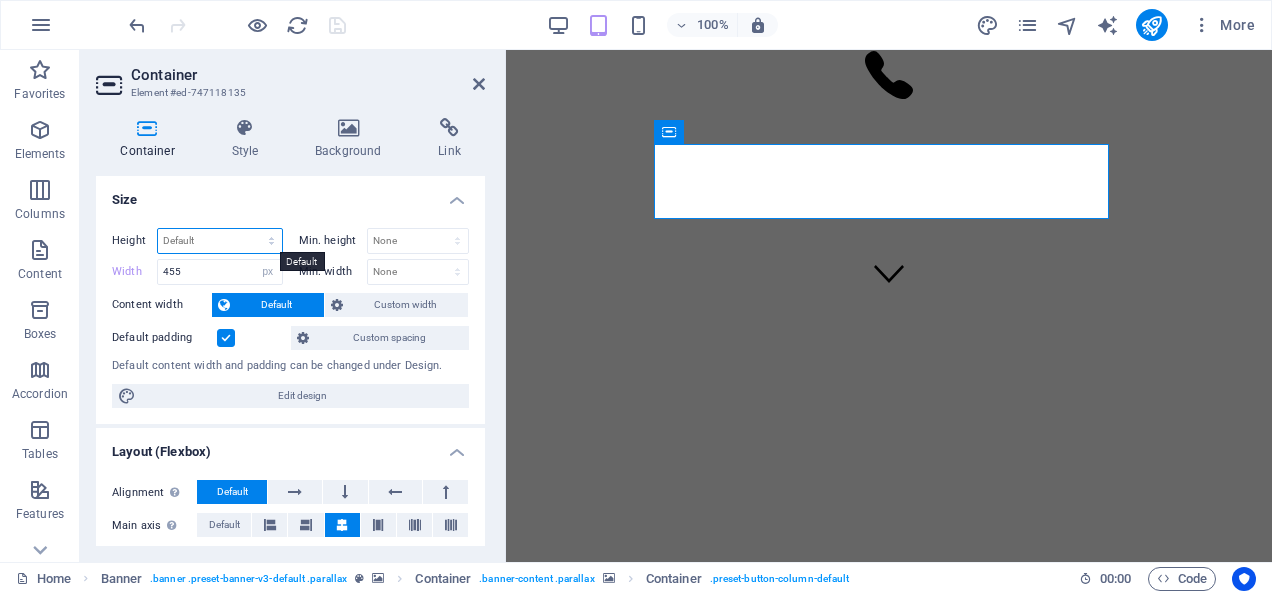click on "Default px rem % vh vw" at bounding box center (220, 241) 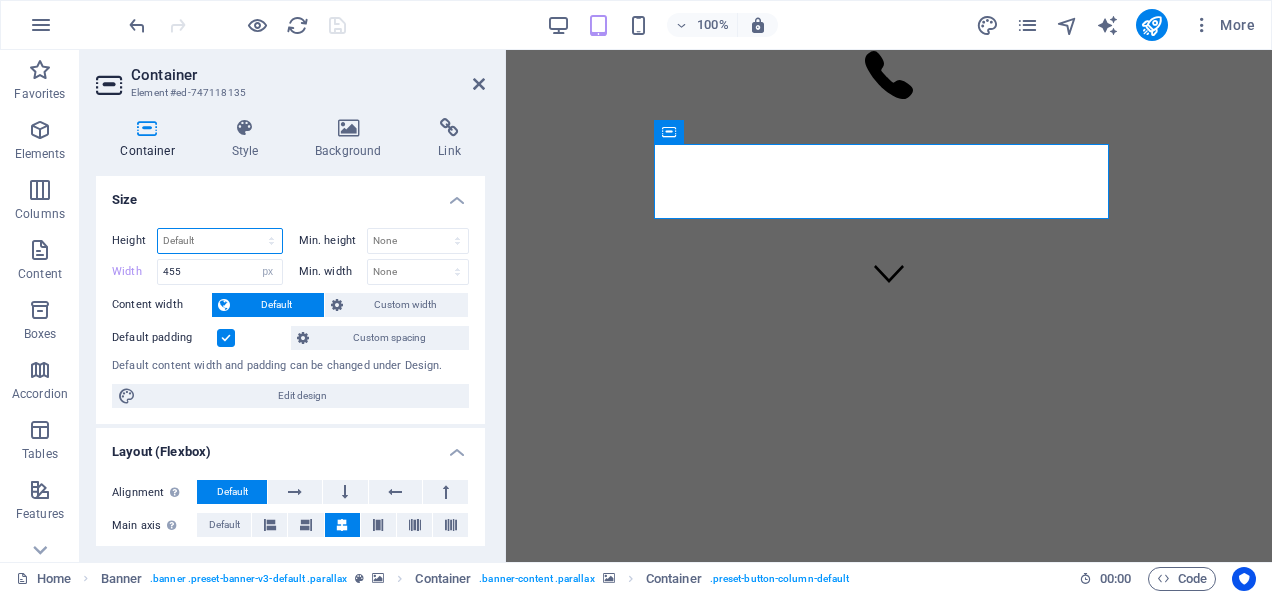 select on "px" 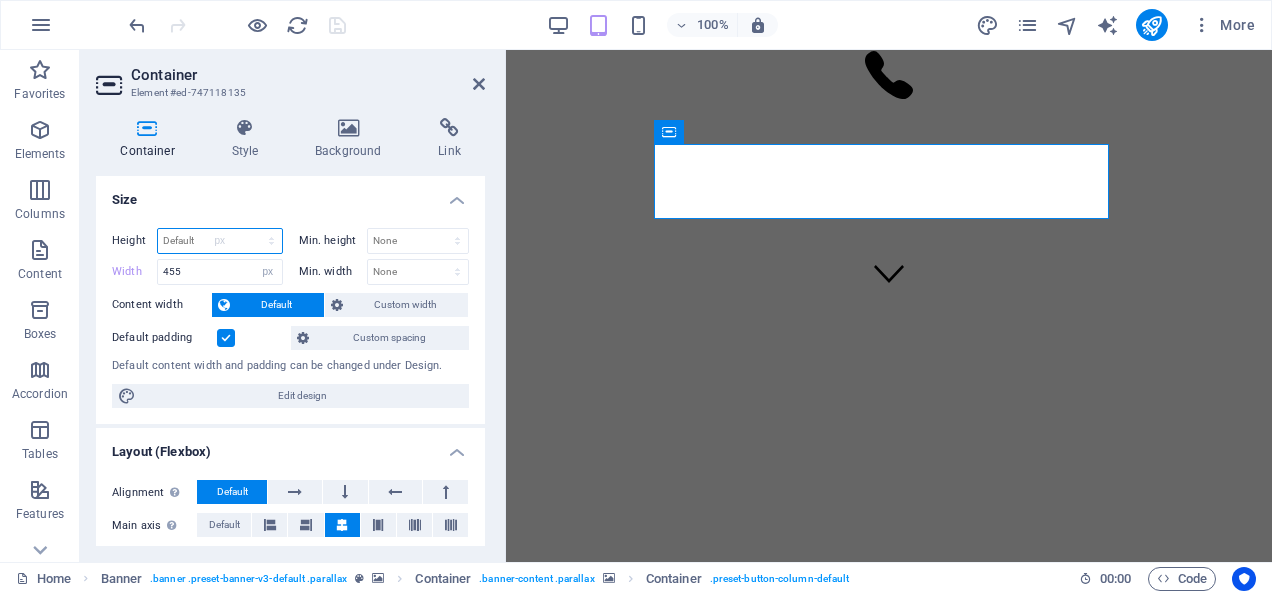 click on "Default px rem % vh vw" at bounding box center [220, 241] 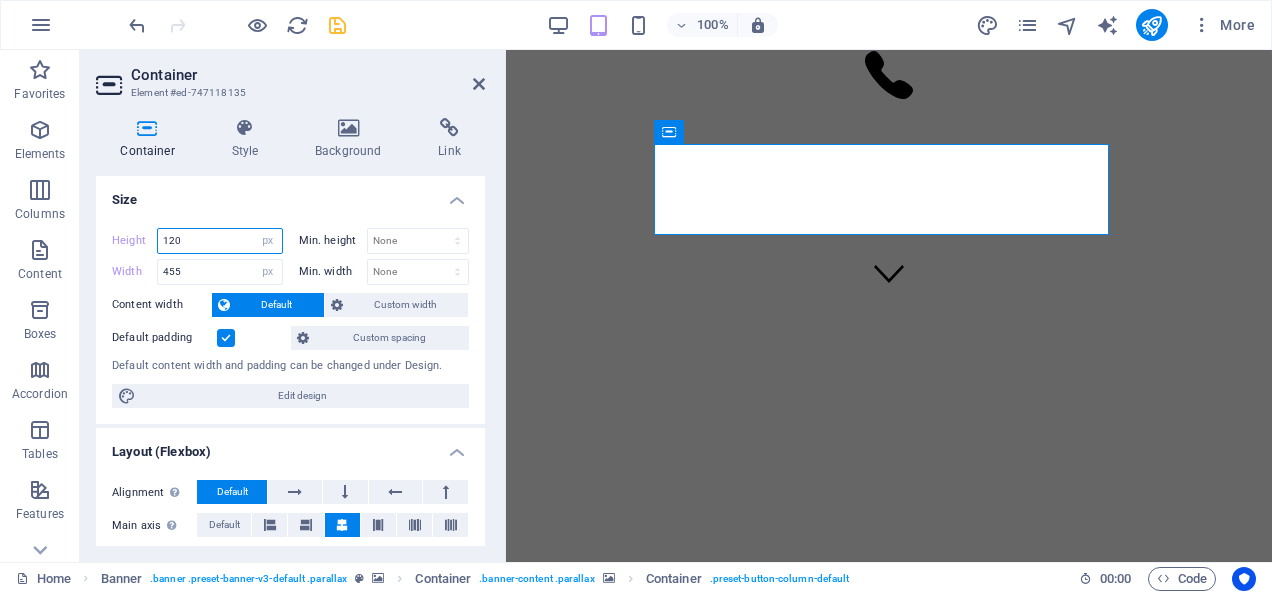 type on "120" 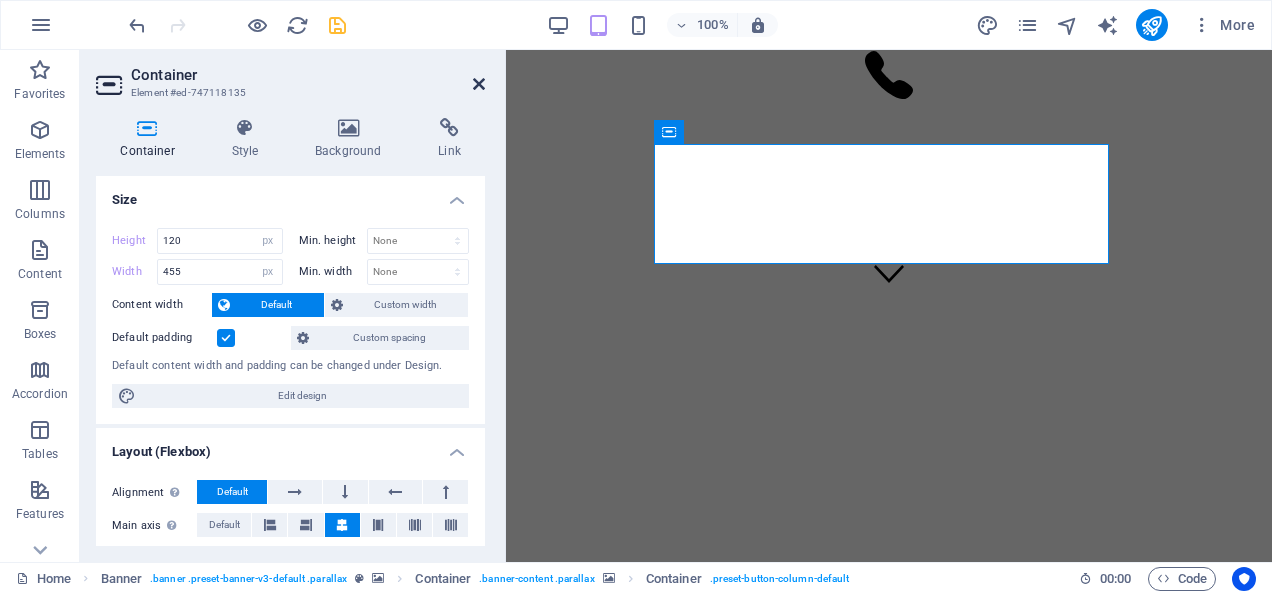 click at bounding box center [479, 84] 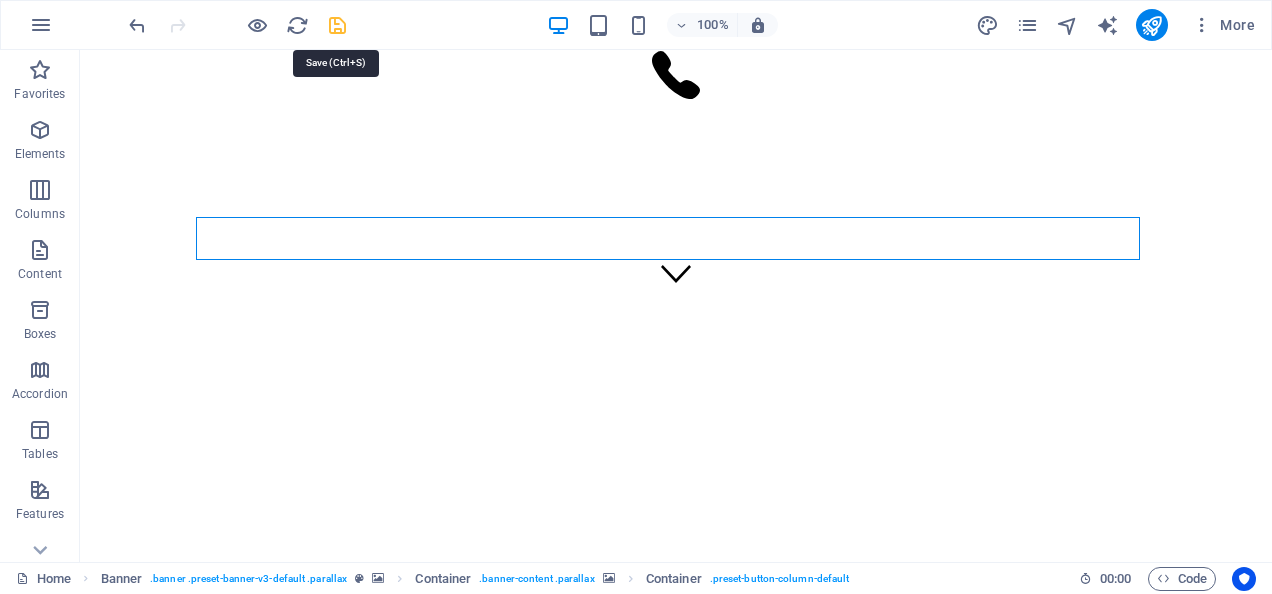 click at bounding box center (337, 25) 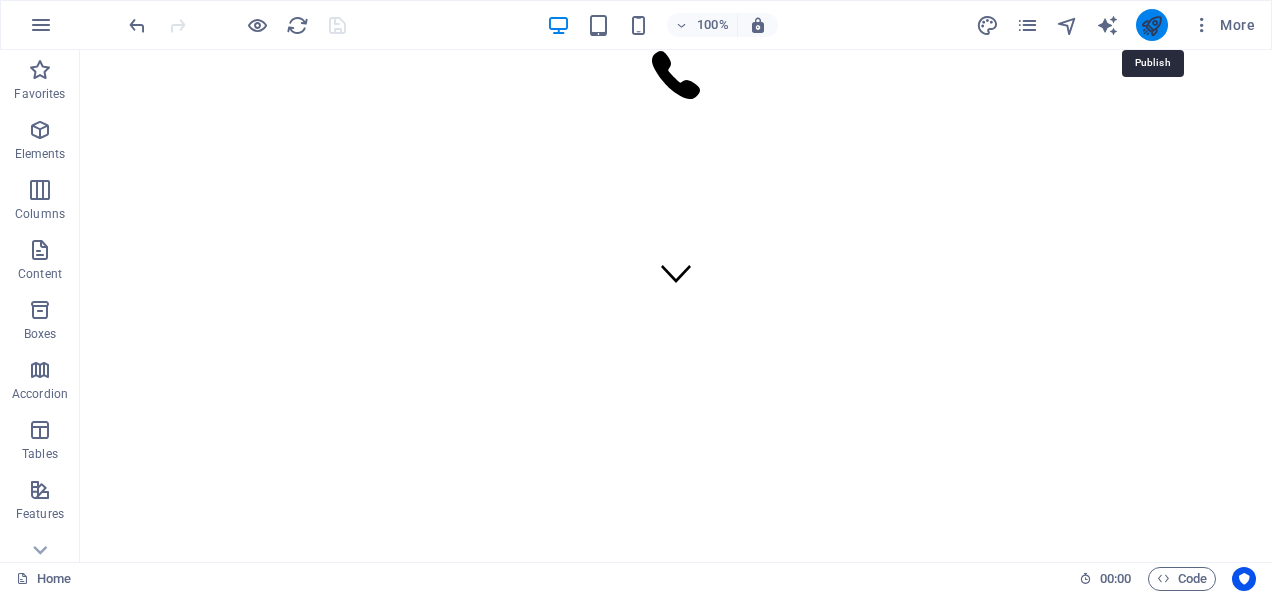 click at bounding box center (1151, 25) 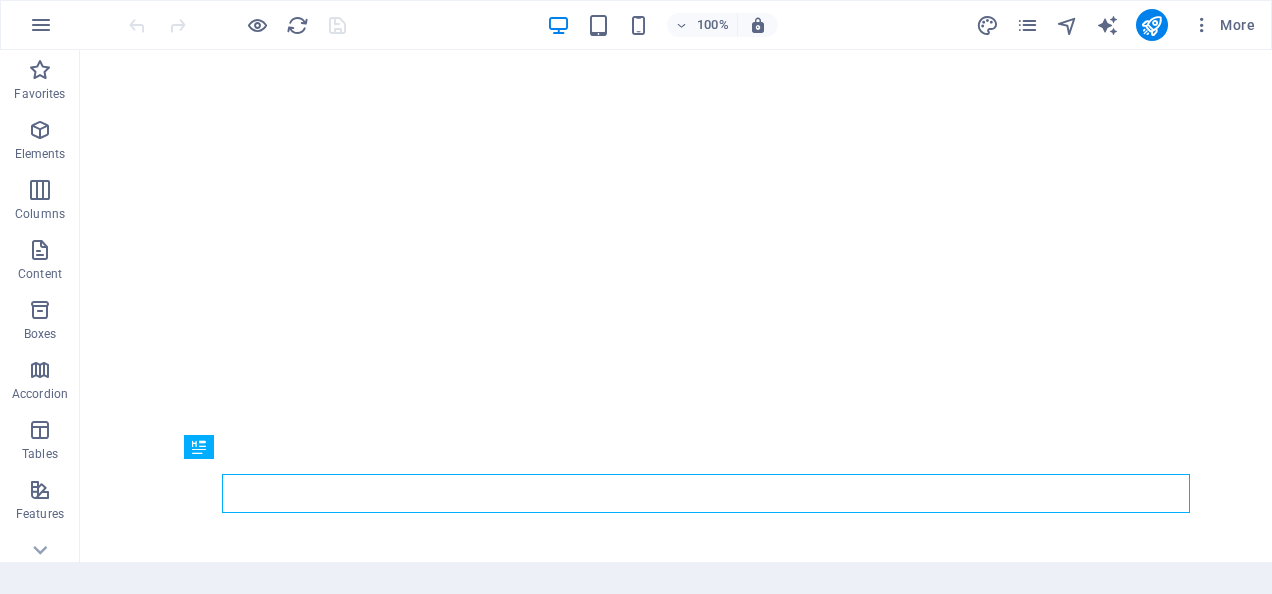 scroll, scrollTop: 0, scrollLeft: 0, axis: both 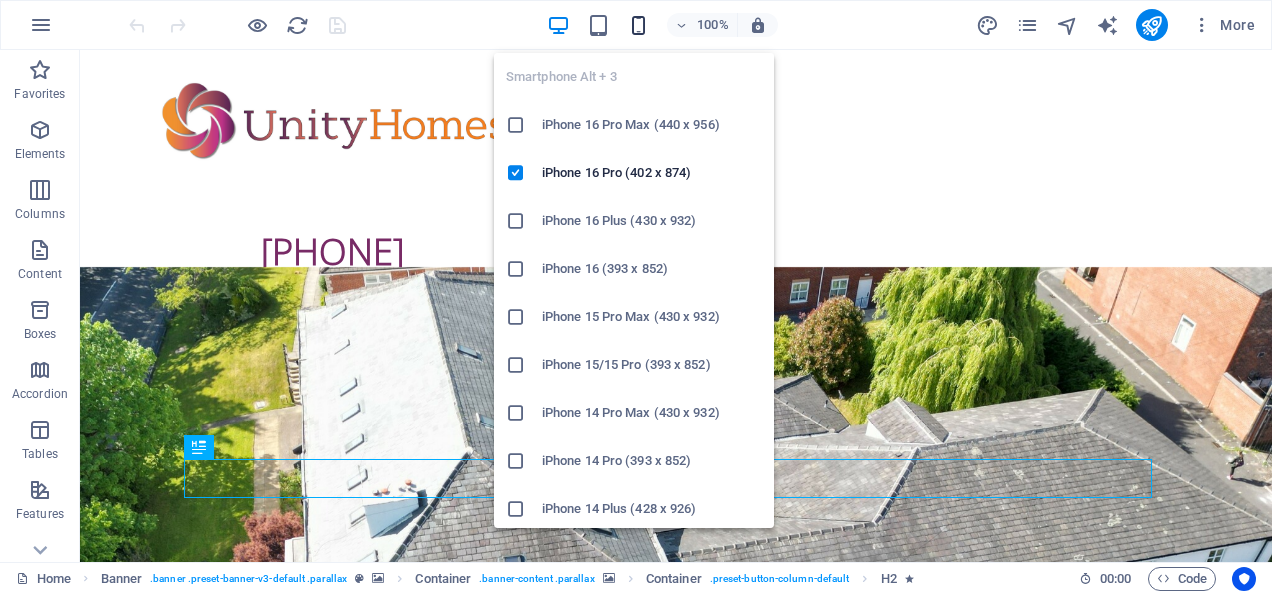 click at bounding box center (638, 25) 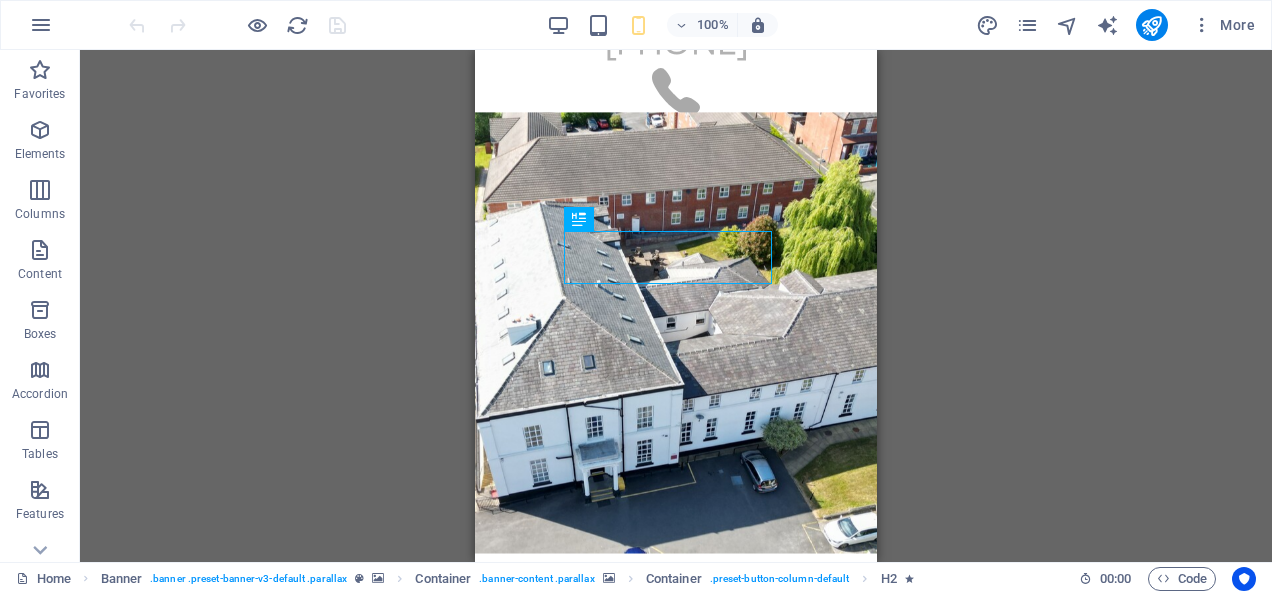 scroll, scrollTop: 198, scrollLeft: 0, axis: vertical 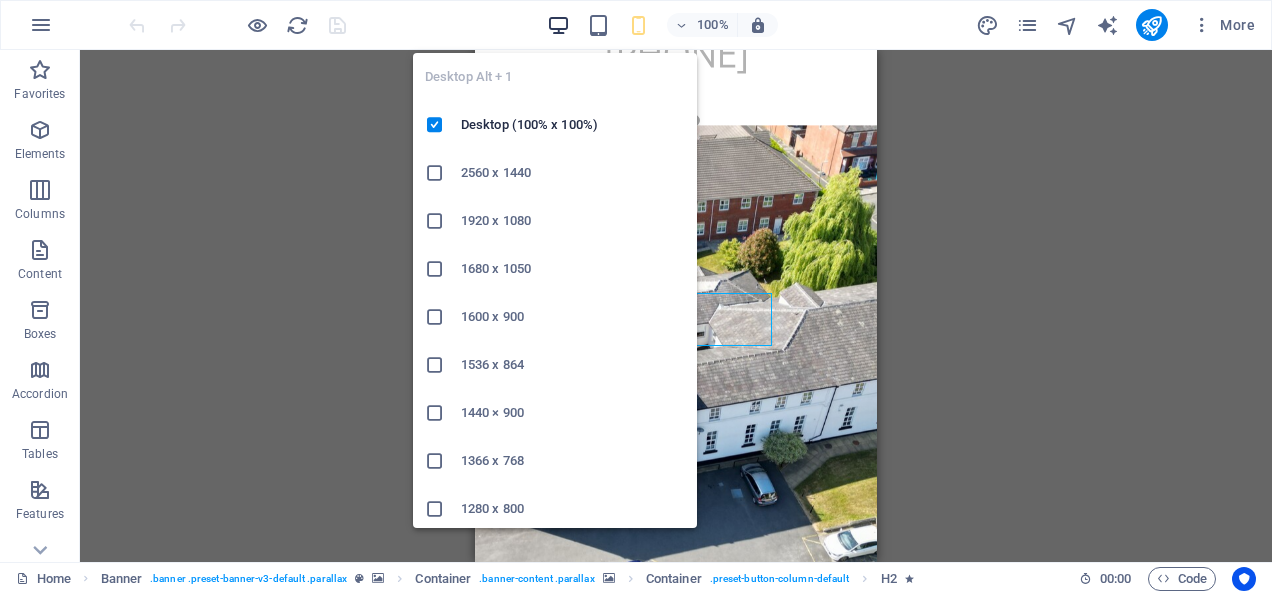 click at bounding box center [558, 25] 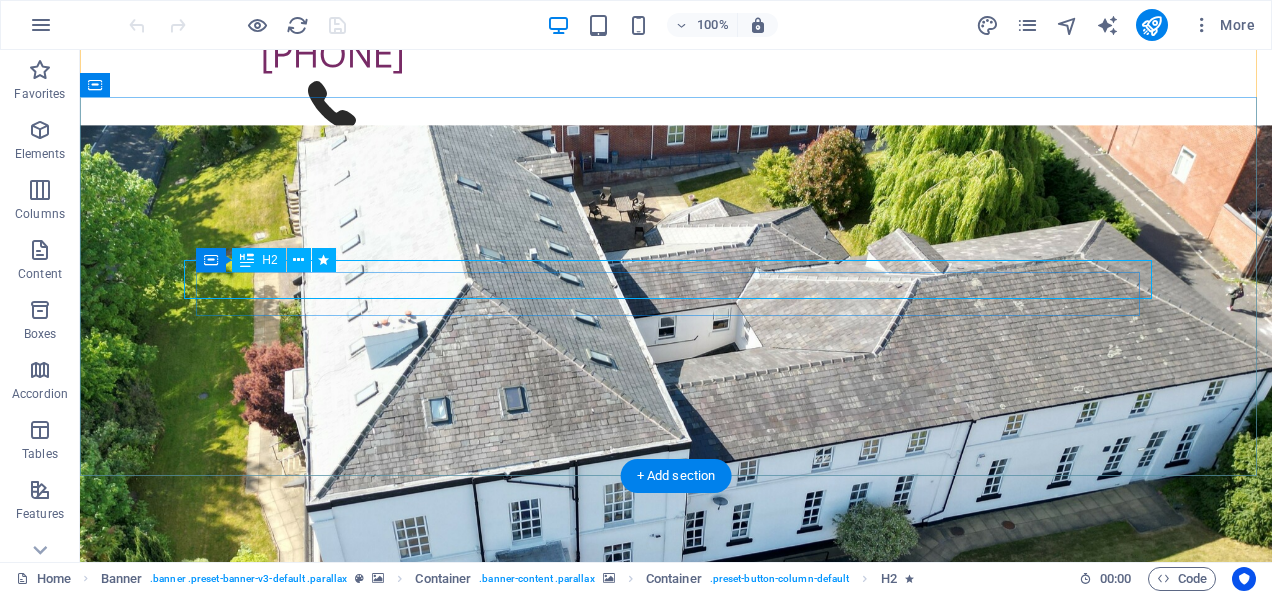 click on "Care without compromise" at bounding box center (676, 1147) 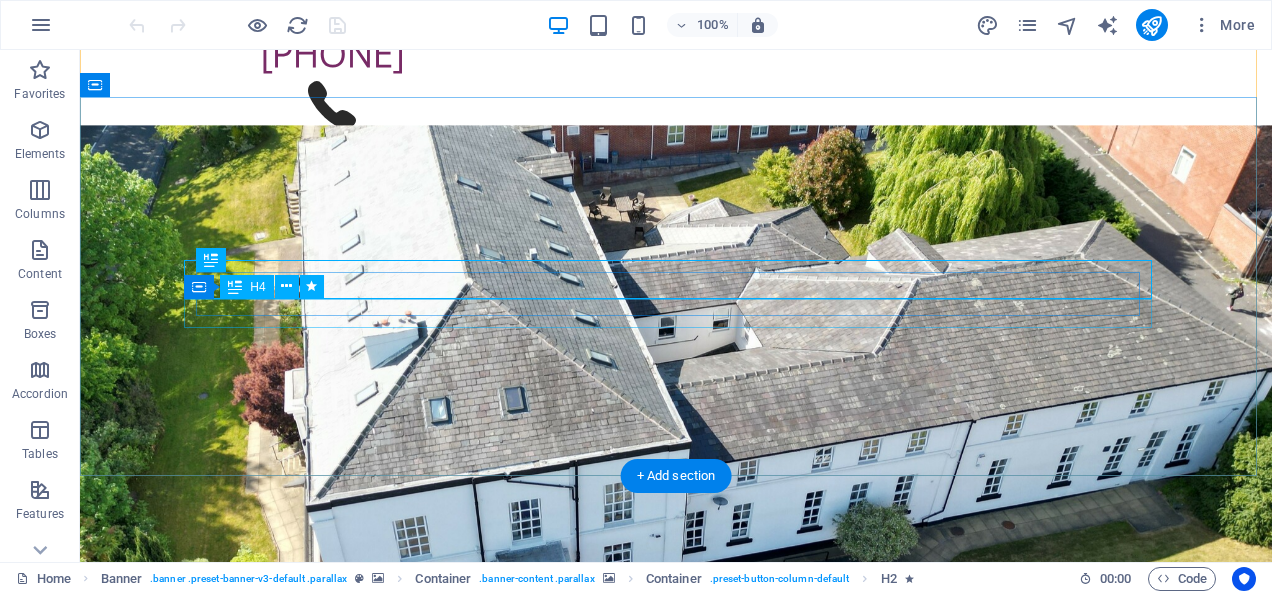 click on "Individual and tailored care for your loved one" at bounding box center [676, 1180] 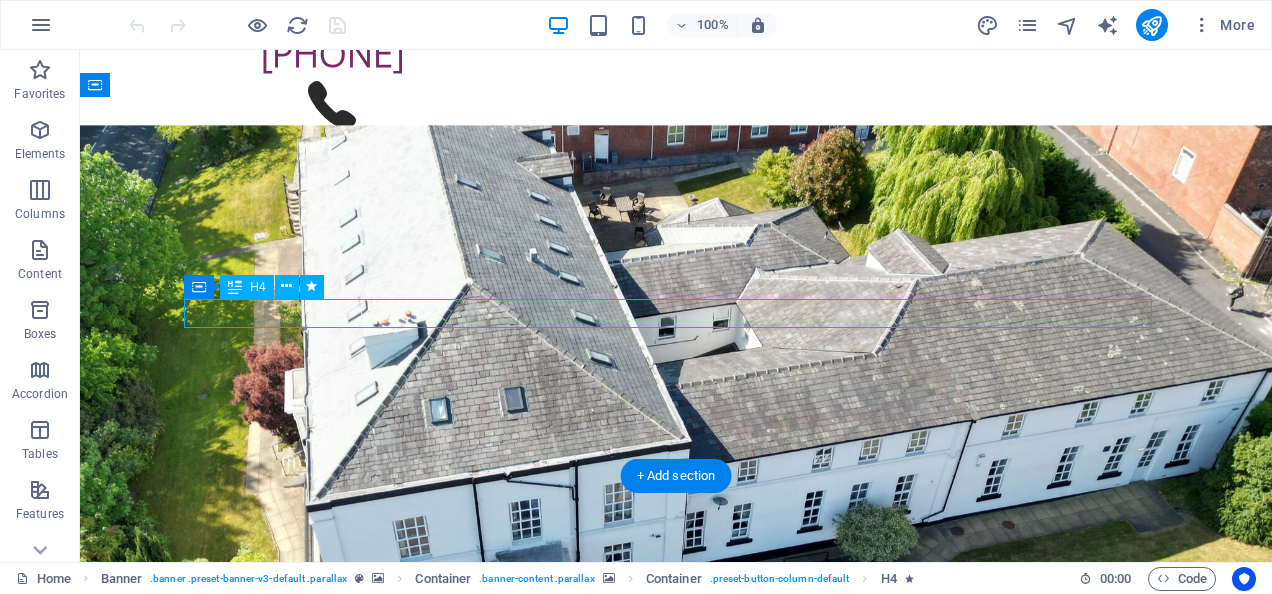 click on "Individual and tailored care for your loved one" at bounding box center (676, 1180) 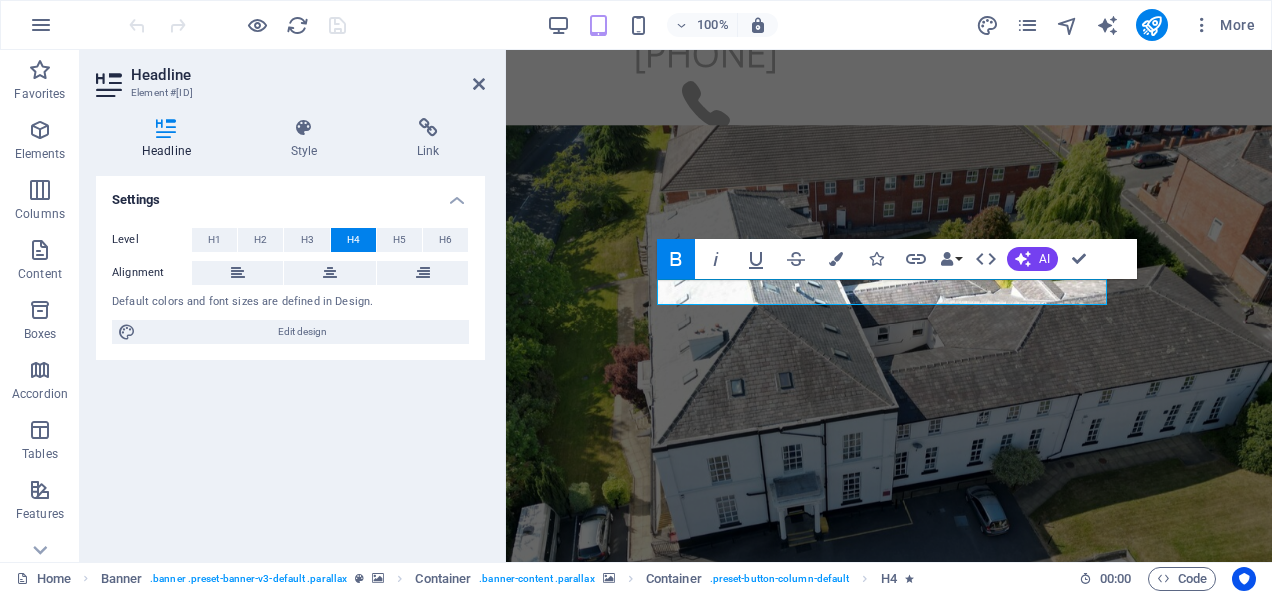 click on "Headline Element #ed-747118129 Headline Style Link Settings Level H1 H2 H3 H4 H5 H6 Alignment Default colors and font sizes are defined in Design. Edit design Banner Element Layout How this element expands within the layout (Flexbox). Size 450 Default auto px % 1/1 1/2 1/3 1/4 1/5 1/6 1/7 1/8 1/9 1/10 Grow Shrink Order Container layout Visible Visible Opacity 100 % Overflow Spacing Margin Default auto px % rem vw vh Custom Custom auto px % rem vw vh auto px % rem vw vh auto px % rem vw vh auto px % rem vw vh Padding Default px rem % vh vw Custom Custom px rem % vh vw px rem % vh vw px rem % vh vw px rem % vh vw Border Style              - Width 1 auto px rem % vh vw Custom Custom 1 auto px rem % vh vw 1 auto px rem % vh vw 1 auto px rem % vh vw 1 auto px rem % vh vw  - Color Round corners Default px rem % vh vw Custom Custom px rem % vh vw px rem % vh vw px rem % vh vw px rem % vh vw Shadow Default None Outside Inside Color X offset 0 px rem vh vw Y offset 0 px rem vh vw Blur 0 px rem % vh vw Spread" at bounding box center [293, 306] 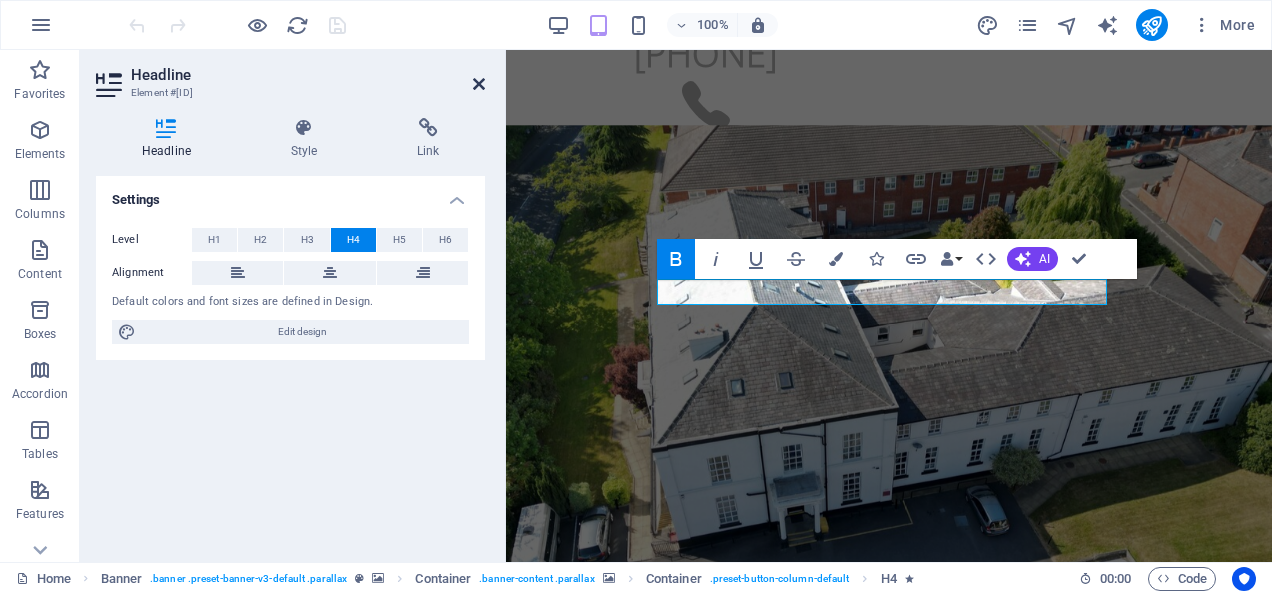 click at bounding box center (479, 84) 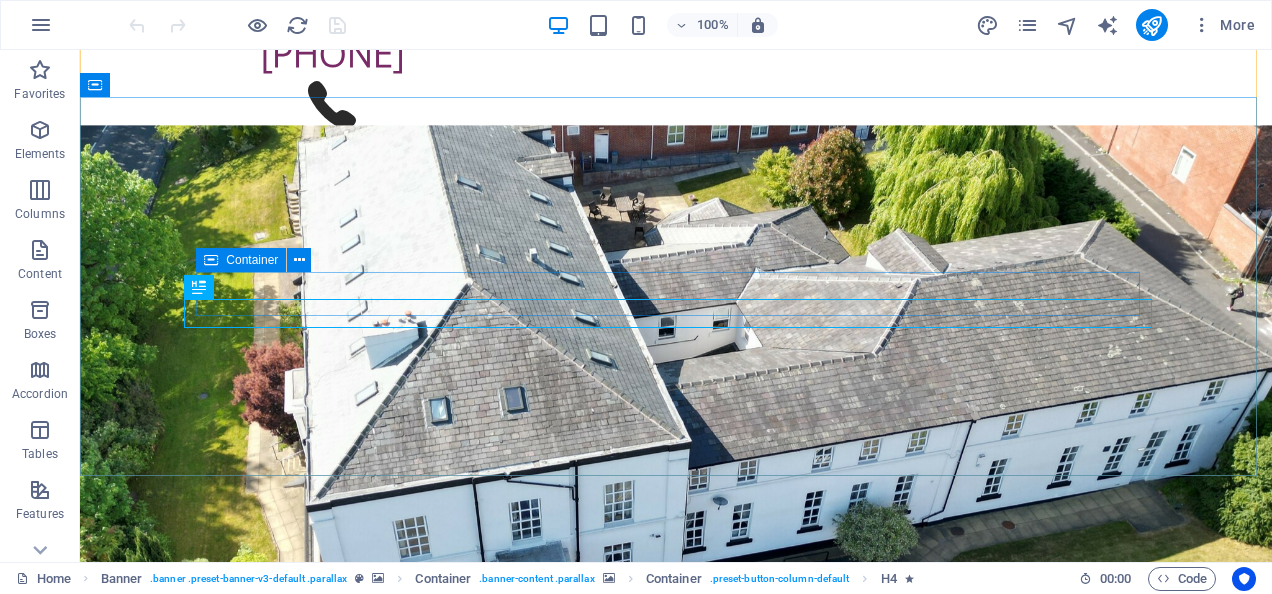 click at bounding box center [211, 260] 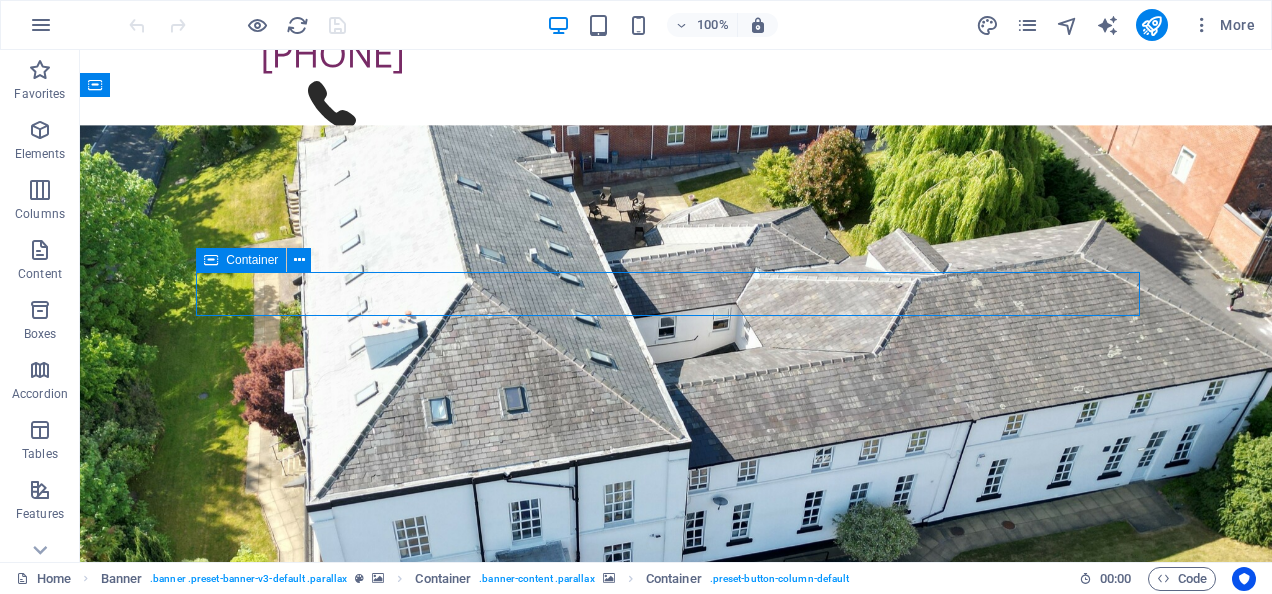 click at bounding box center [211, 260] 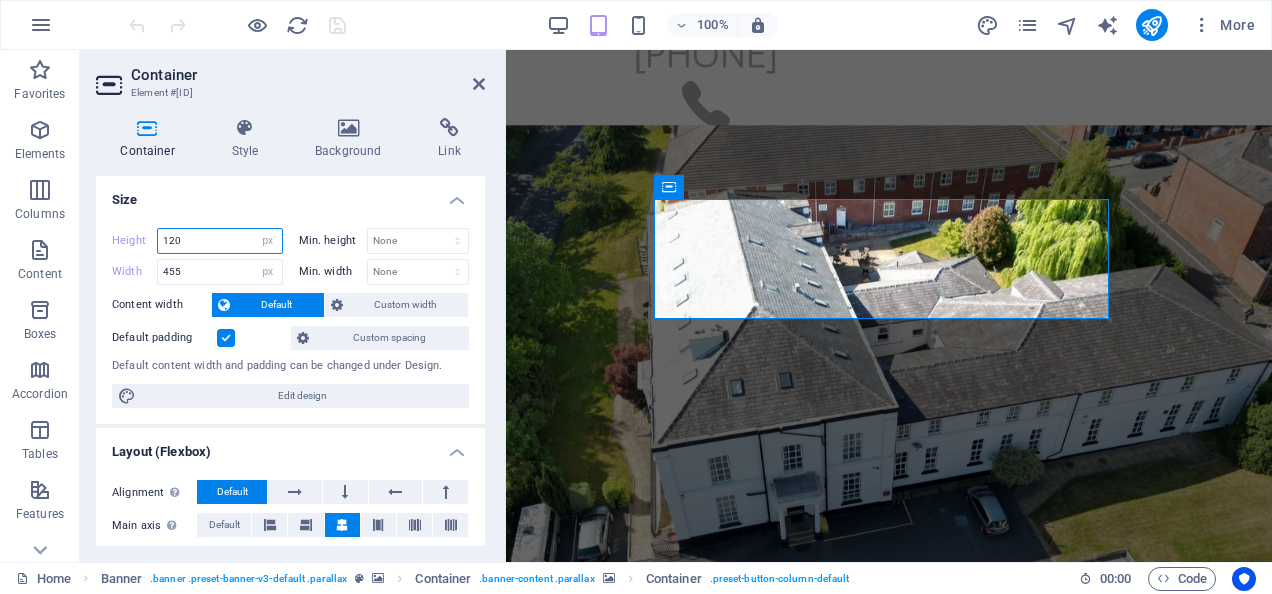 click on "120" at bounding box center [220, 241] 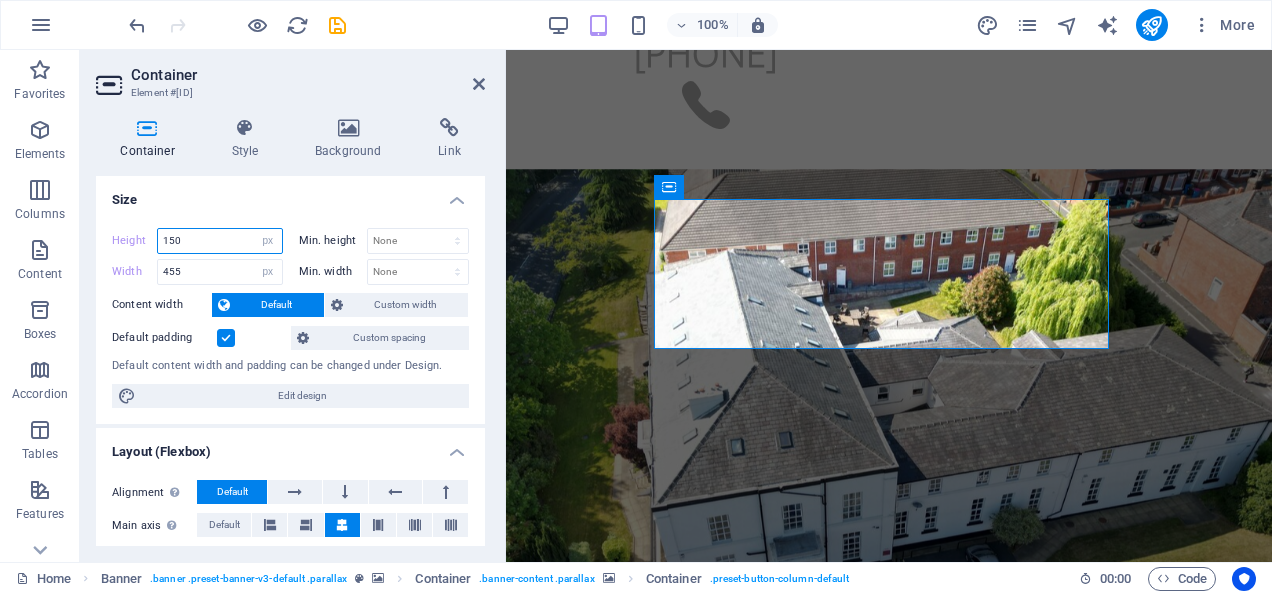 click on "150" at bounding box center (220, 241) 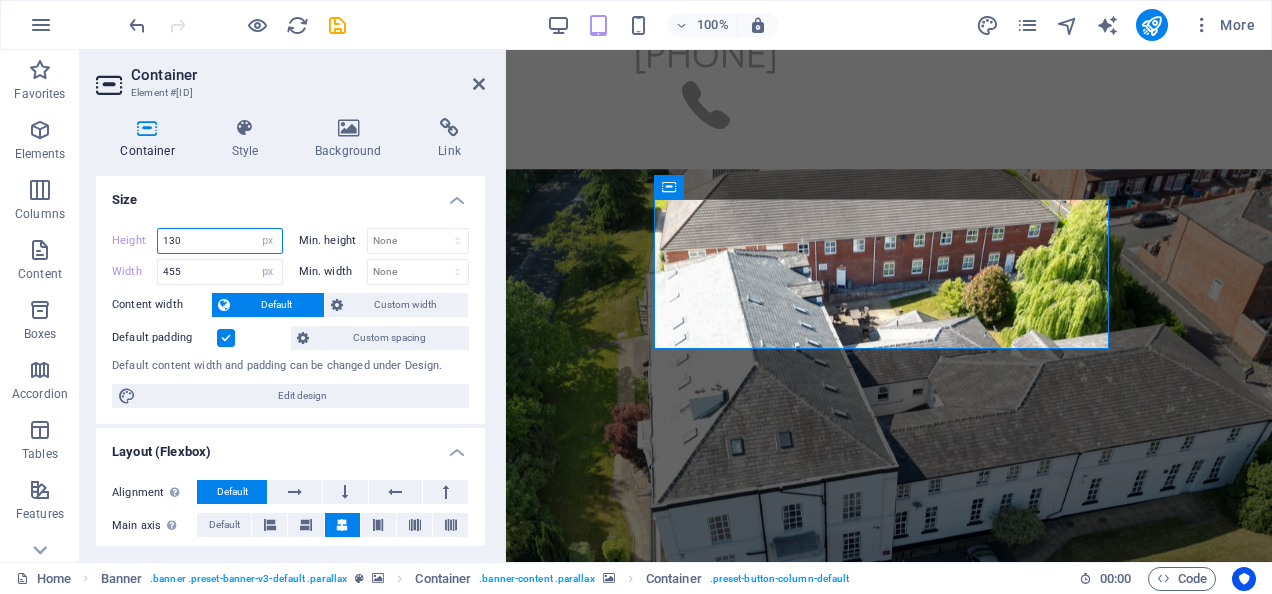 type on "130" 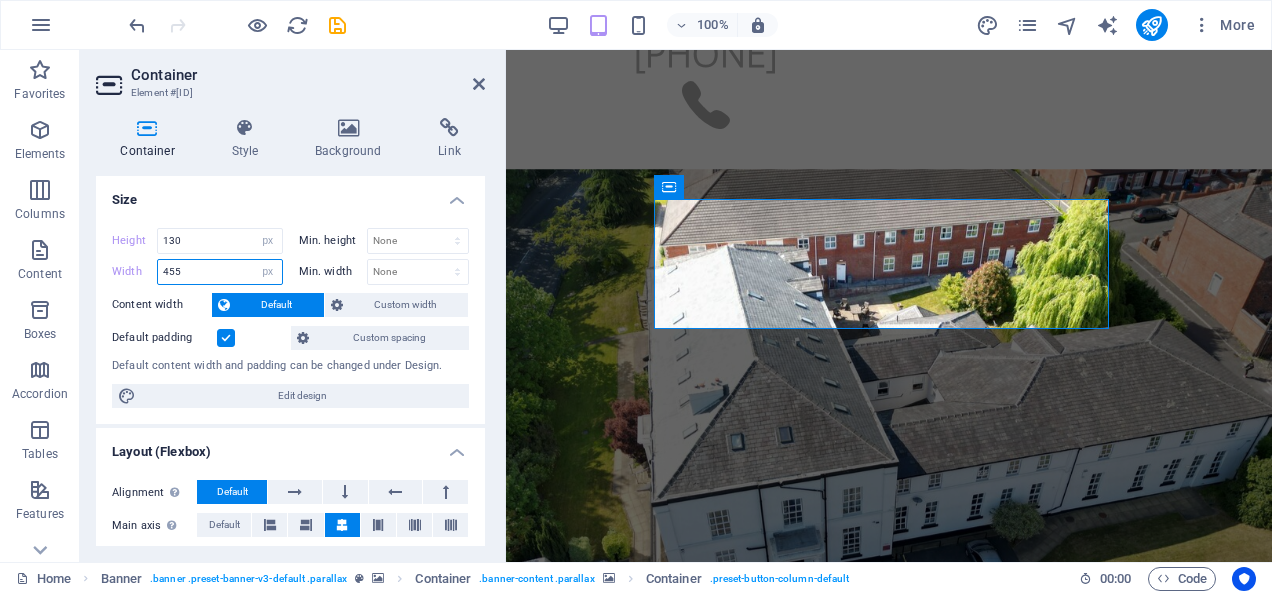click on "455" at bounding box center [220, 272] 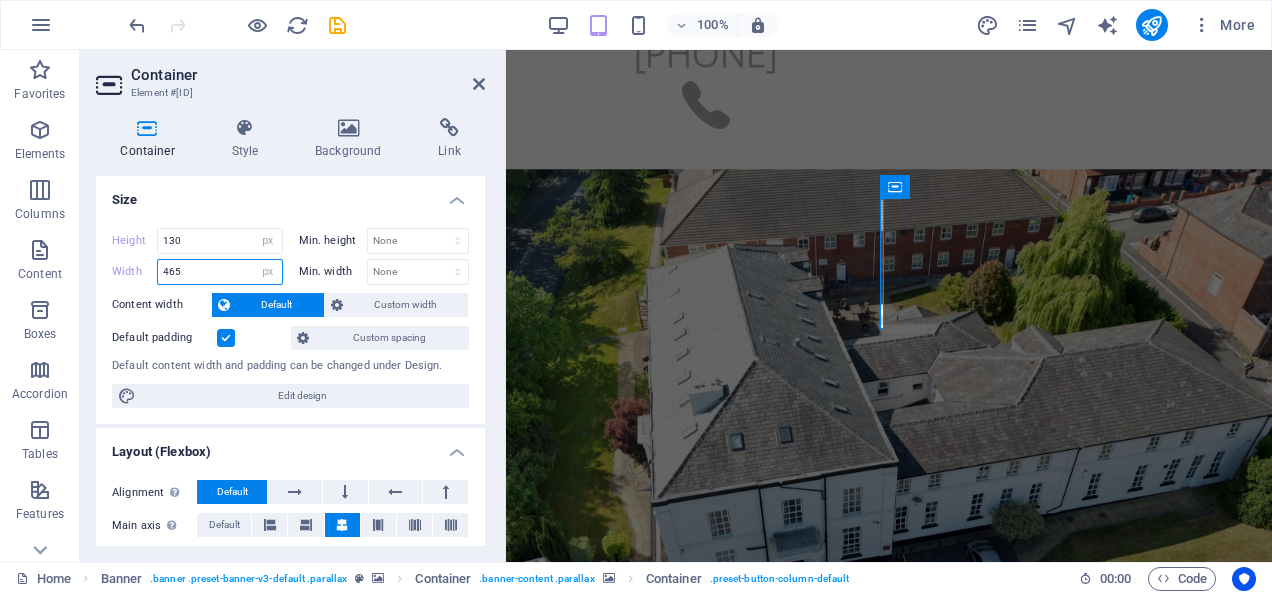 type on "465" 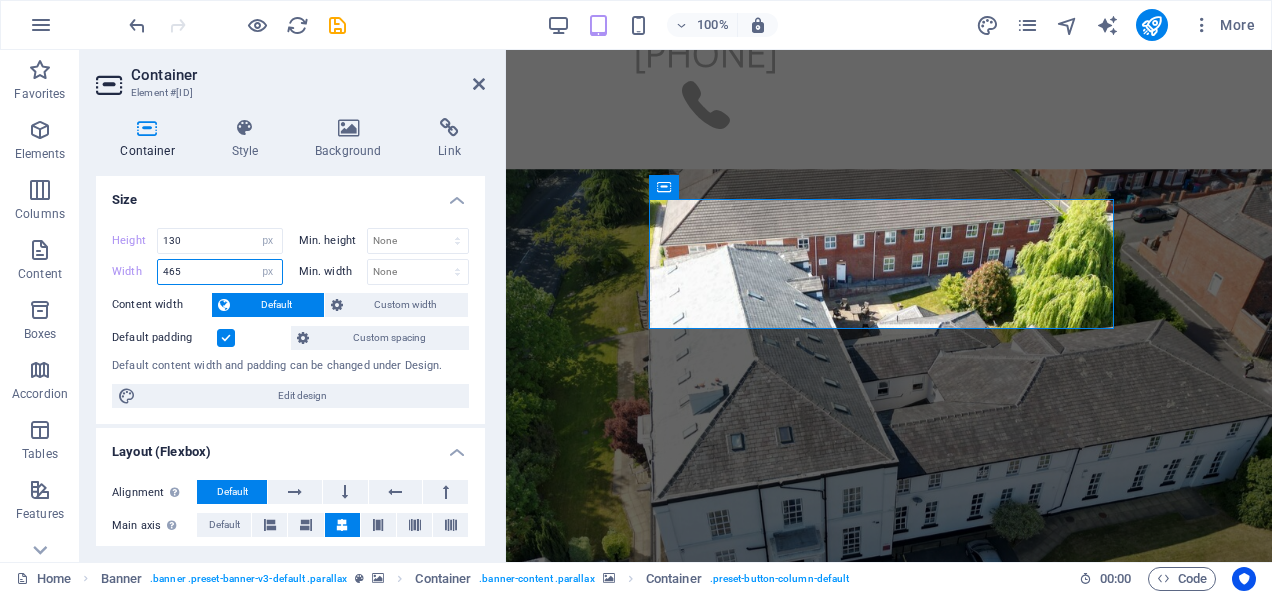 click on "465" at bounding box center [220, 272] 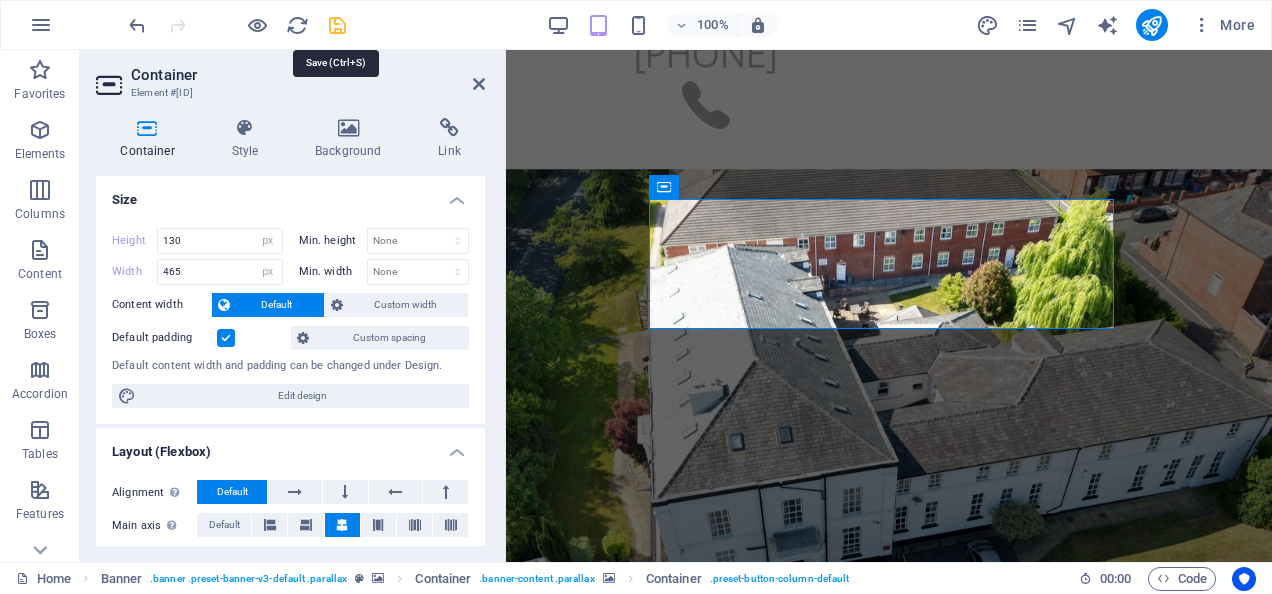 click at bounding box center (337, 25) 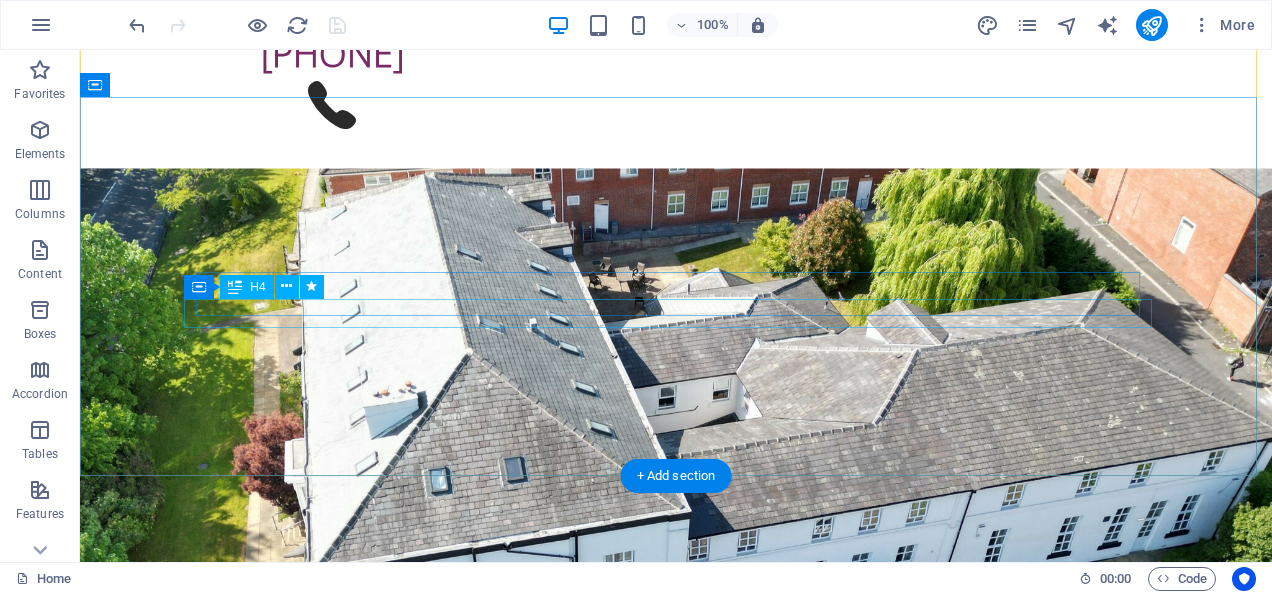 click on "Individual and tailored care for your loved one" at bounding box center [676, 1298] 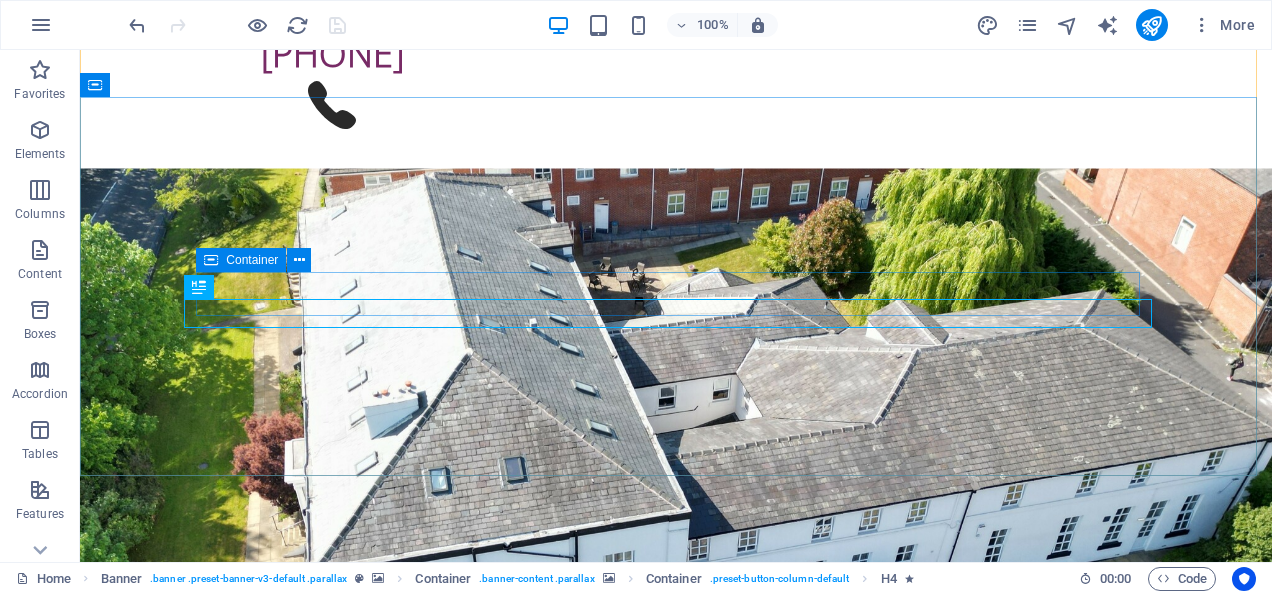 click at bounding box center (211, 260) 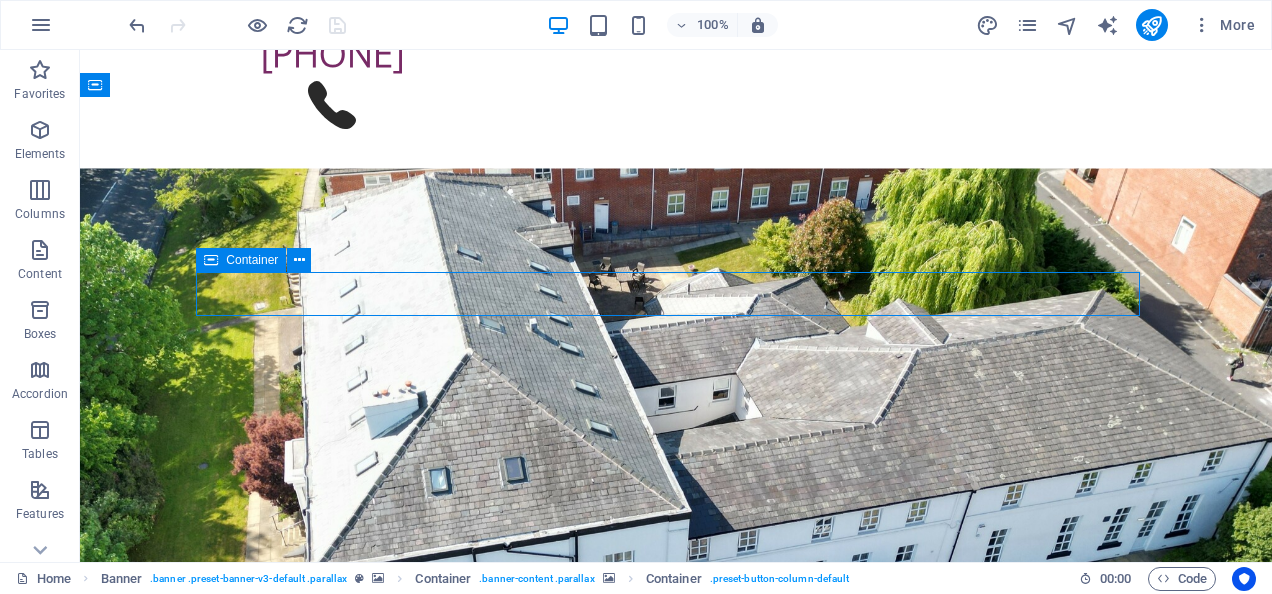 click at bounding box center (211, 260) 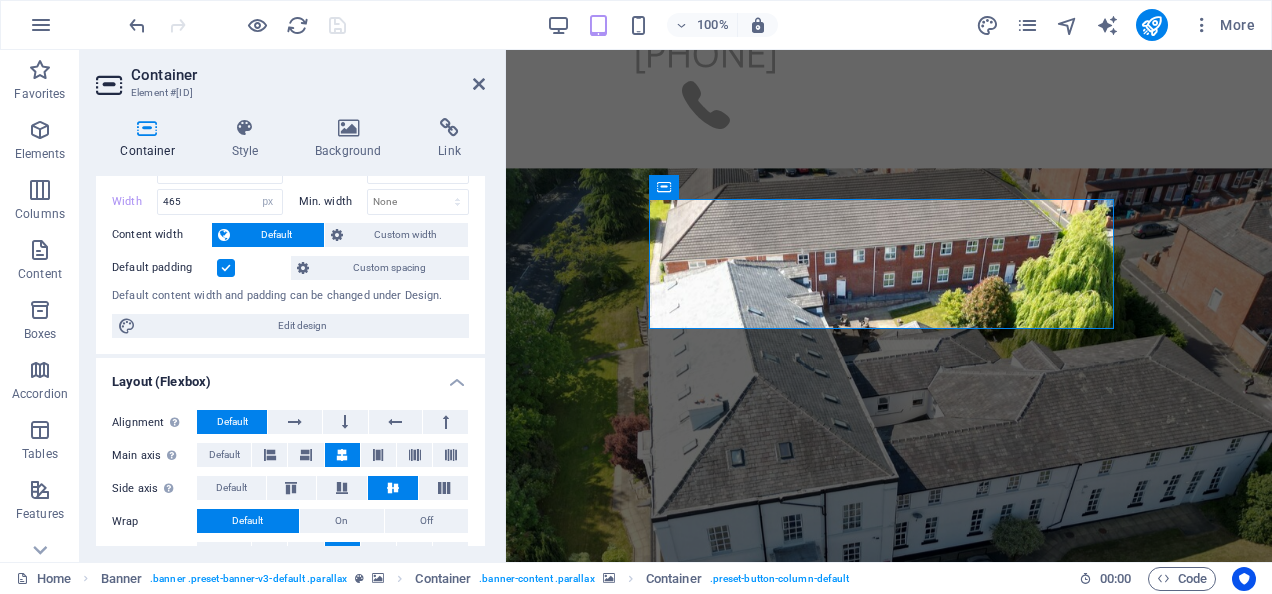 scroll, scrollTop: 74, scrollLeft: 0, axis: vertical 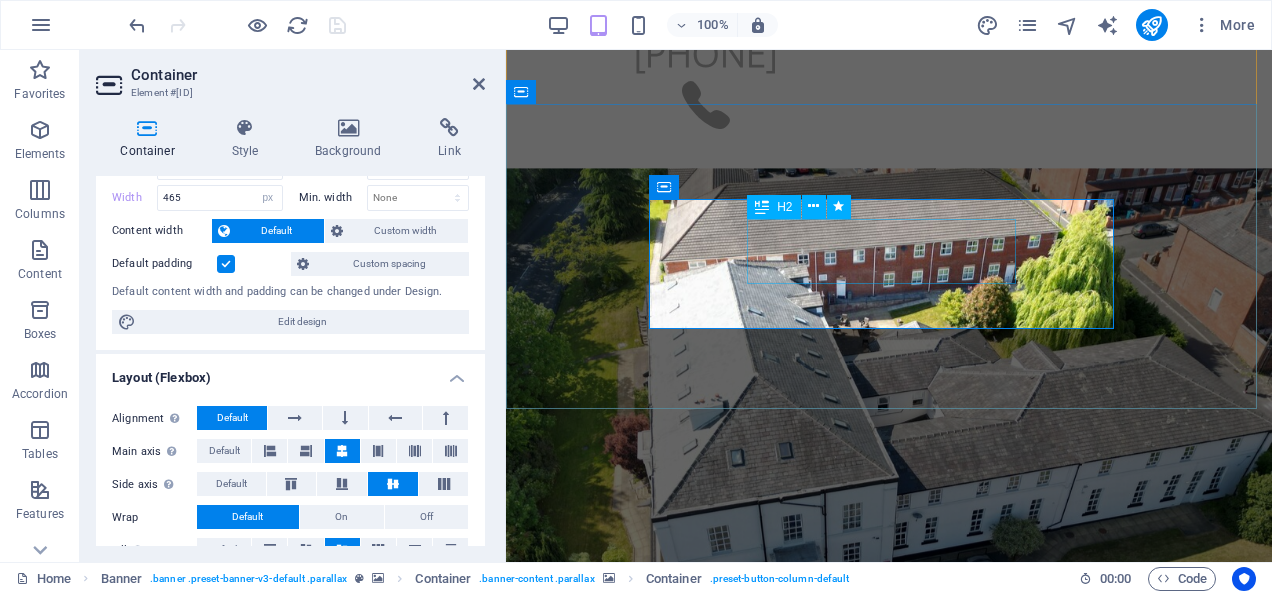 click on "Care without compromise" at bounding box center [758, 1393] 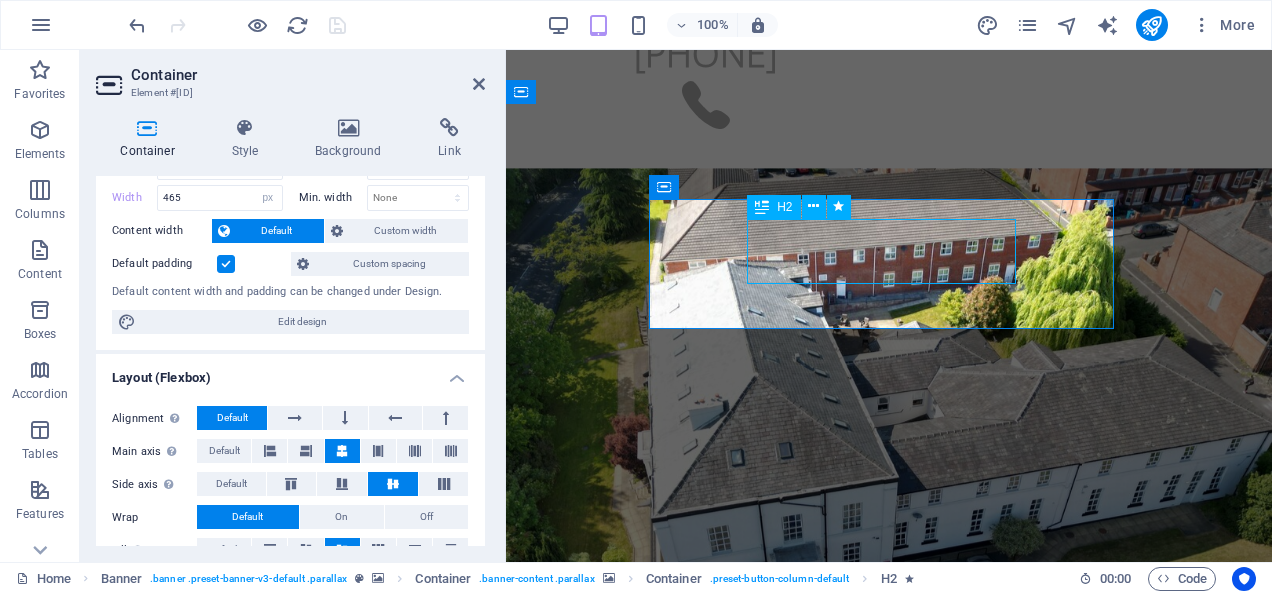 click on "Care without compromise" at bounding box center [758, 1393] 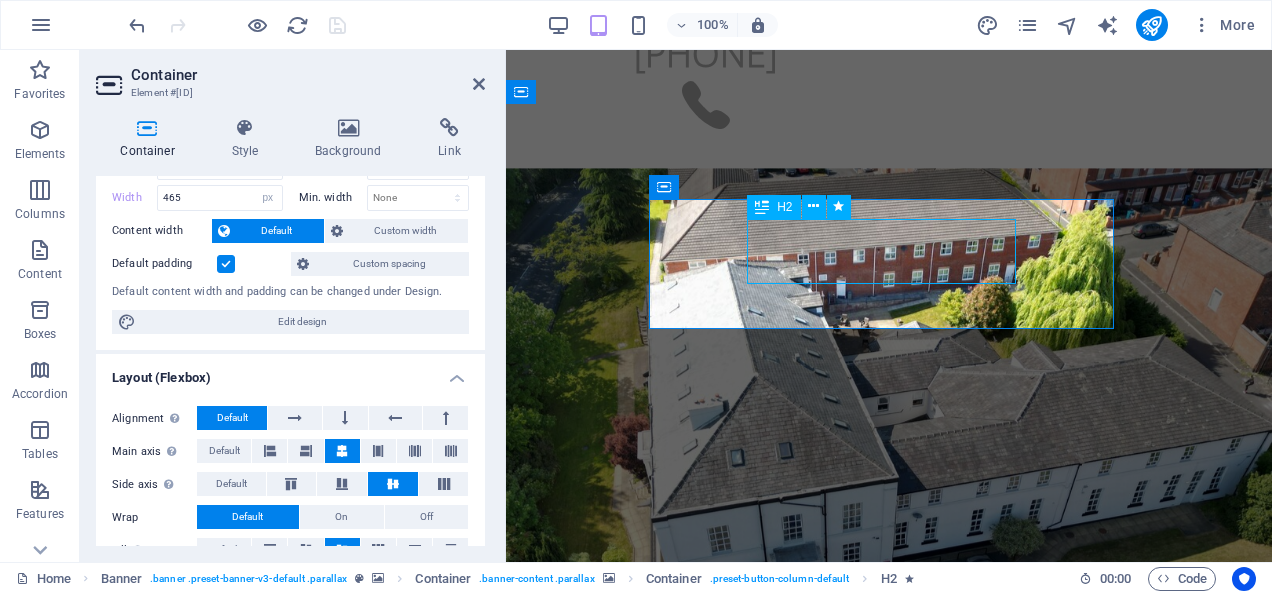 select on "%" 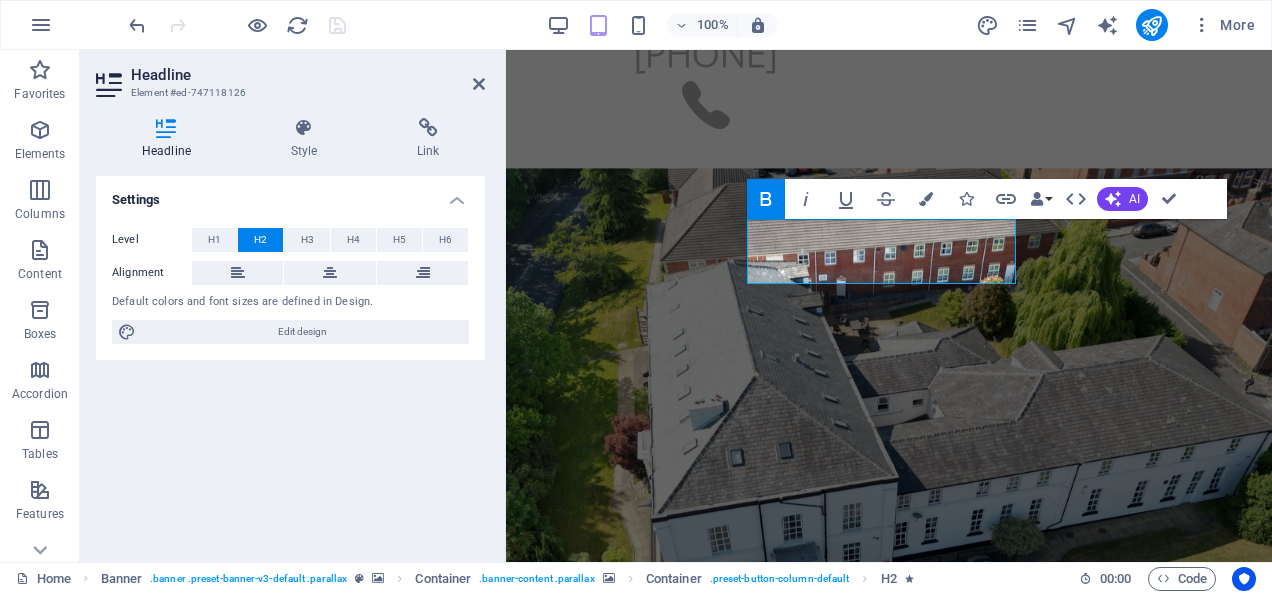 click on "Headline Style Link Settings Level H1 H2 H3 H4 H5 H6 Alignment Default colors and font sizes are defined in Design. Edit design Banner Element Layout How this element expands within the layout (Flexbox). Size 55 Default auto px % 1/1 1/2 1/3 1/4 1/5 1/6 1/7 1/8 1/9 1/10 Grow Shrink Order Container layout Visible Visible Opacity 100 % Overflow Spacing Margin Default auto px % rem vw vh Custom Custom auto px % rem vw vh auto px % rem vw vh auto px % rem vw vh auto px % rem vw vh Padding Default px rem % vh vw Custom Custom px rem % vh vw px rem % vh vw px rem % vh vw px rem % vh vw Border Style              - Width 0 auto px rem % vh vw Custom Custom 0 auto px rem % vh vw 0 auto px rem % vh vw 0 auto px rem % vh vw 0 auto px rem % vh vw  - Color Round corners Default px rem % vh vw Custom Custom px rem % vh vw px rem % vh vw px rem % vh vw px rem % vh vw Shadow Default None Outside Inside Color X offset 0 px rem vh vw Y offset 0 px rem vh vw Blur 0 px rem % vh vw Spread 0 px rem vh vw Text Shadow None" at bounding box center [290, 332] 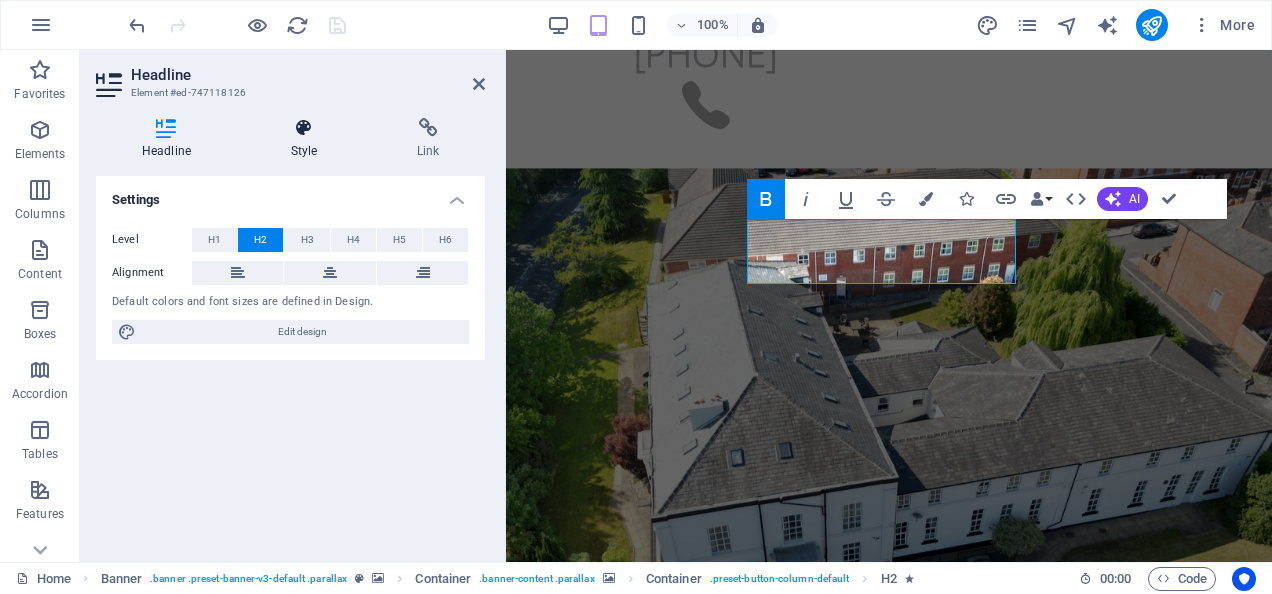 click on "Style" at bounding box center (308, 139) 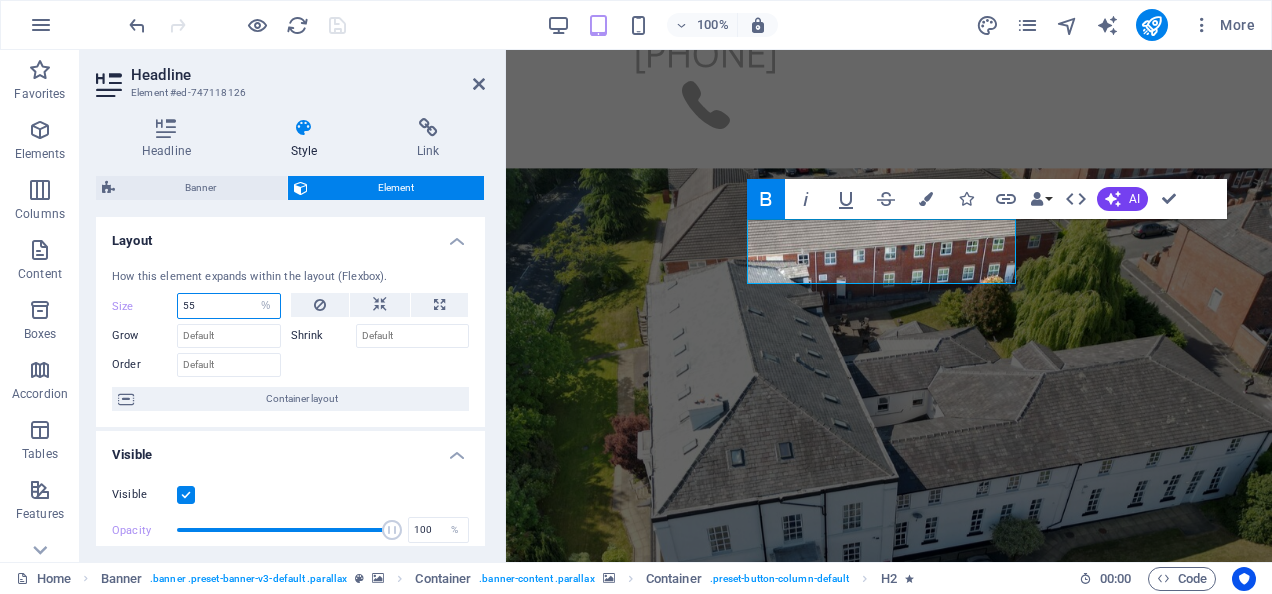 click on "55" at bounding box center (229, 306) 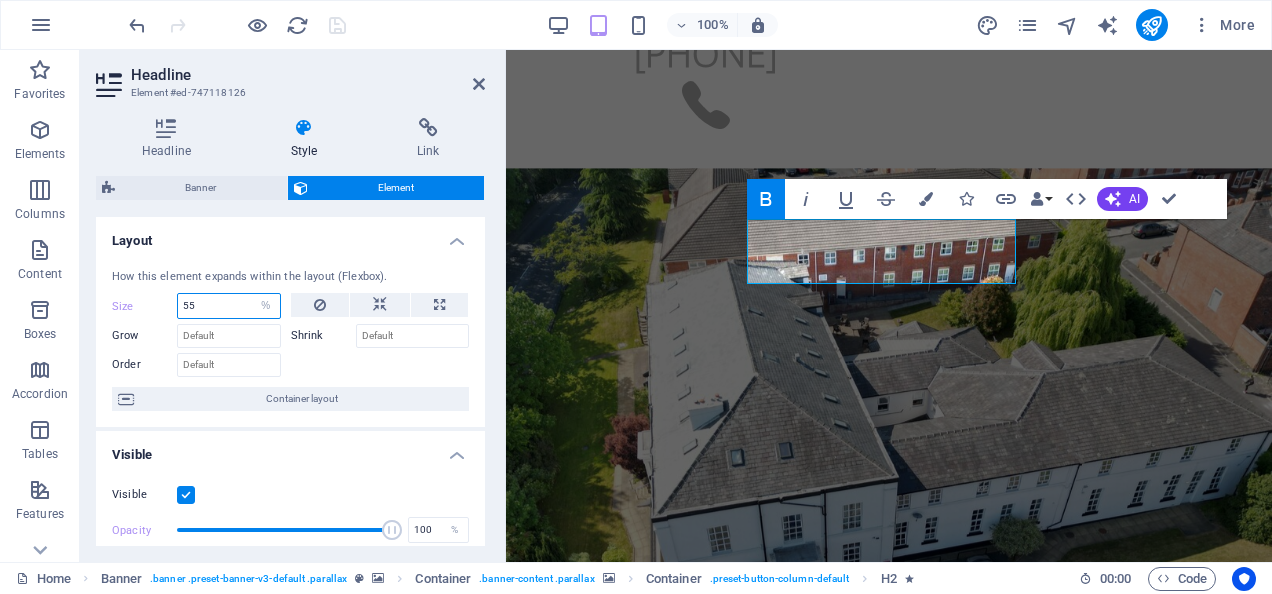 type on "5" 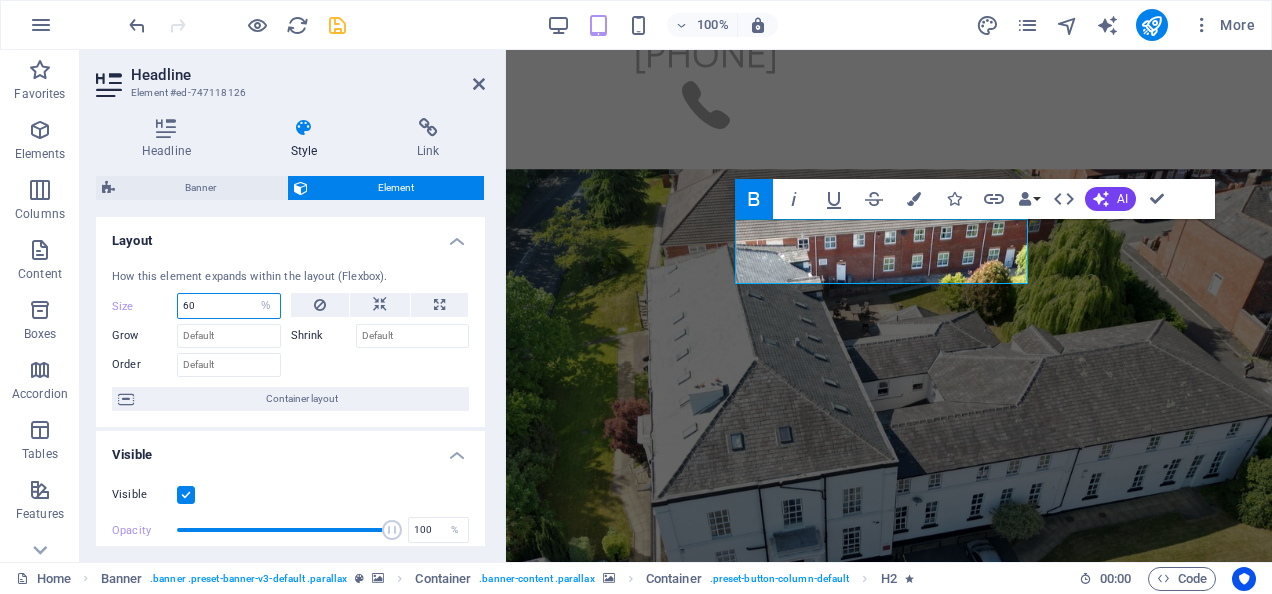 click on "60" at bounding box center [229, 306] 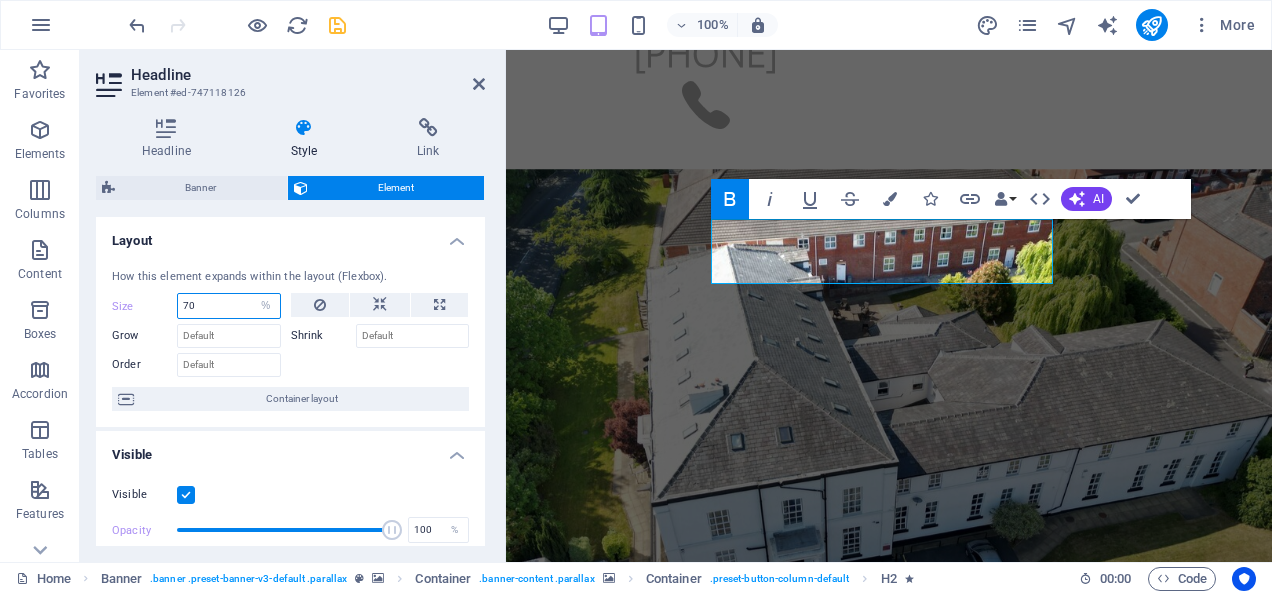 click on "70" at bounding box center (229, 306) 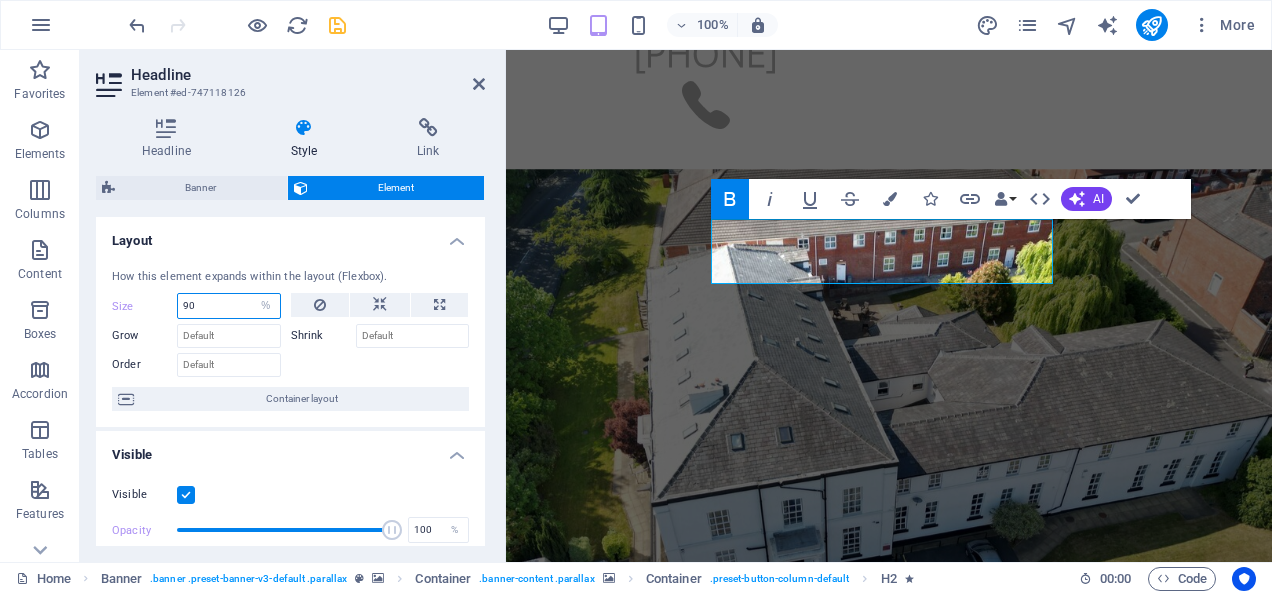 type on "90" 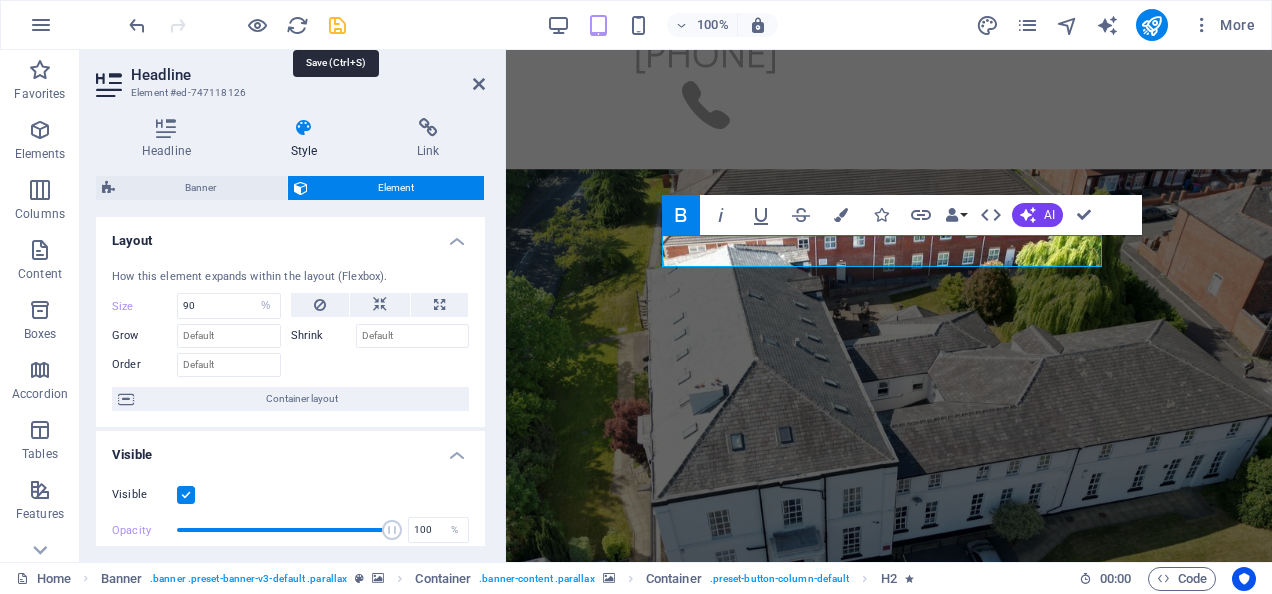 click at bounding box center [337, 25] 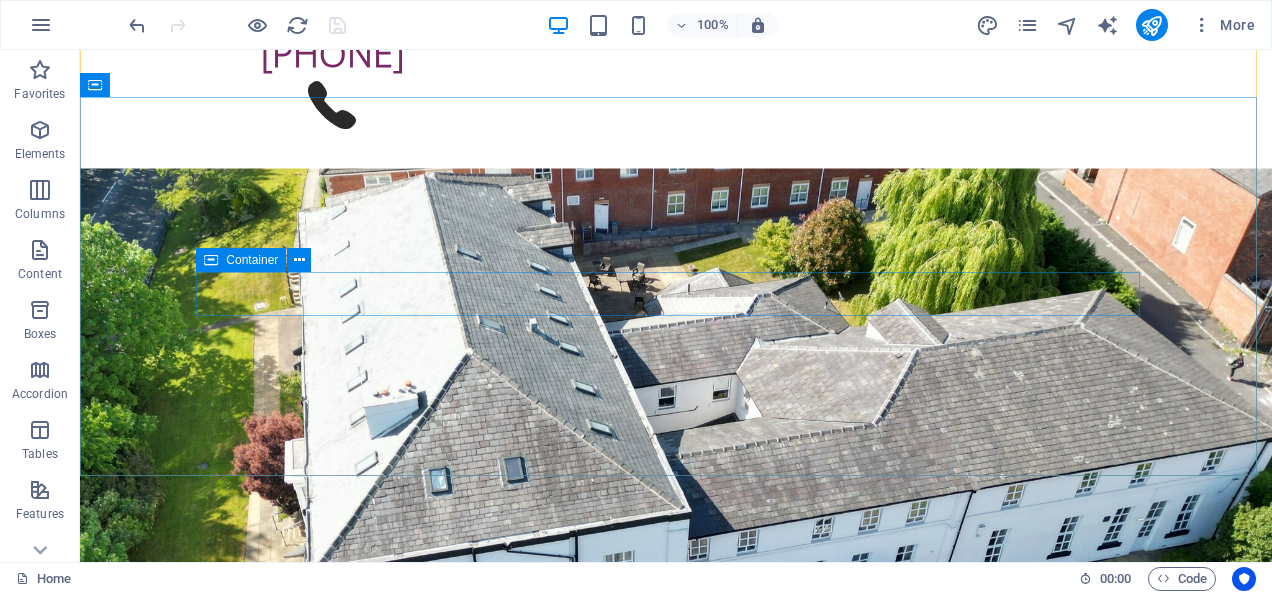click on "Container" at bounding box center [241, 260] 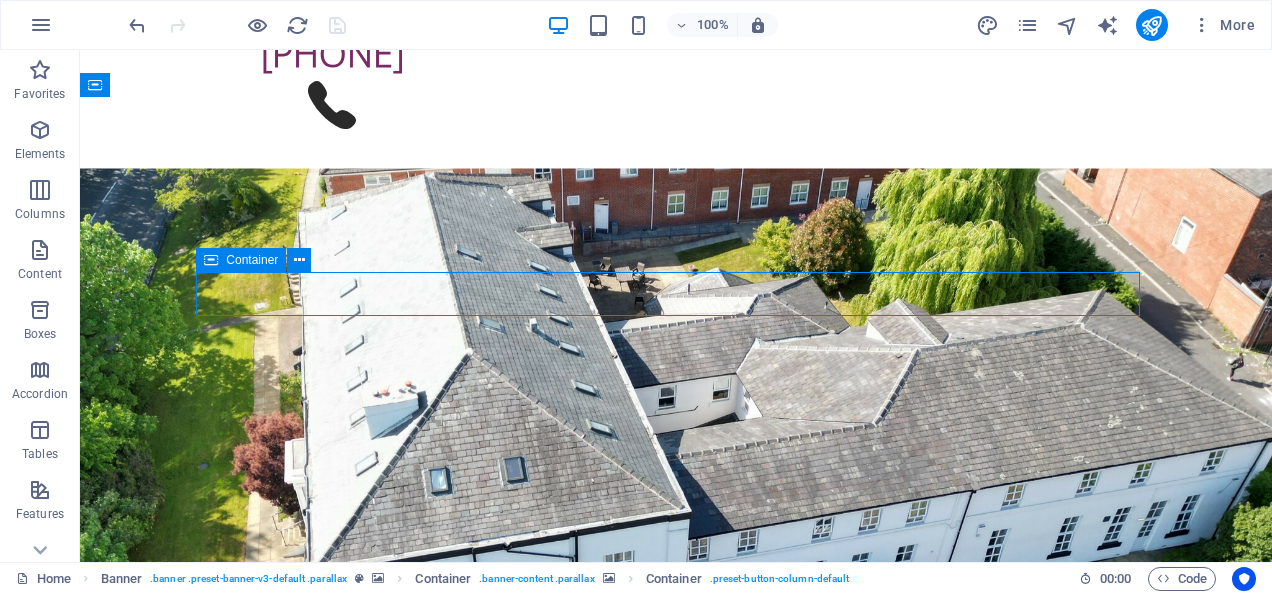 click on "Container" at bounding box center [241, 260] 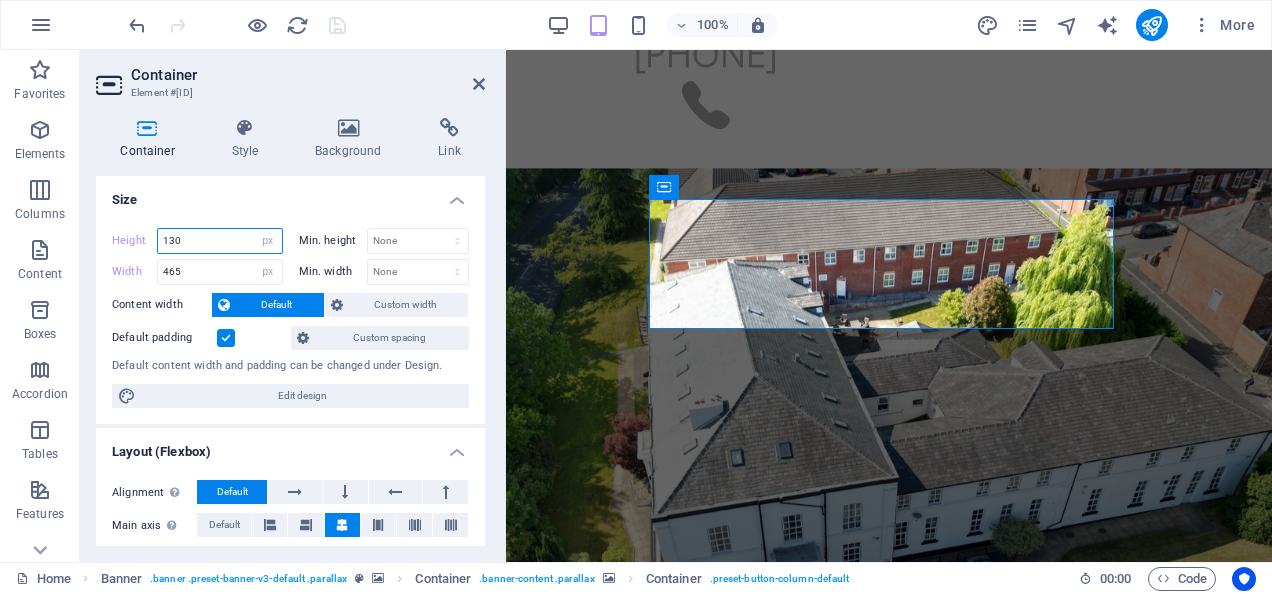 click on "130" at bounding box center [220, 241] 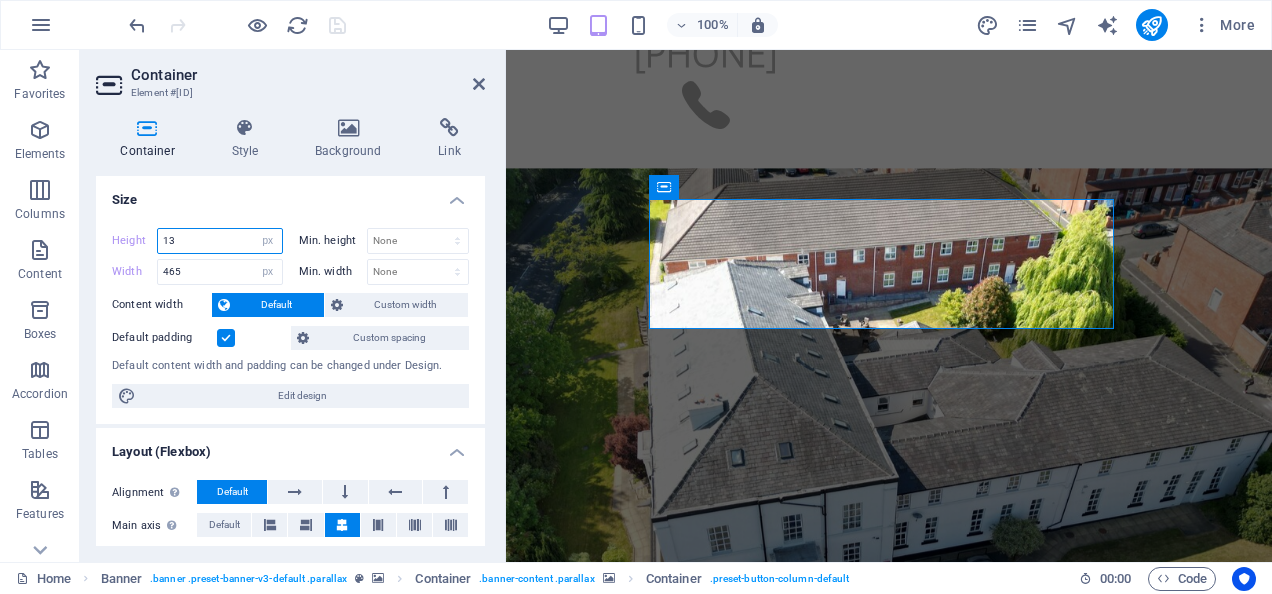 type on "1" 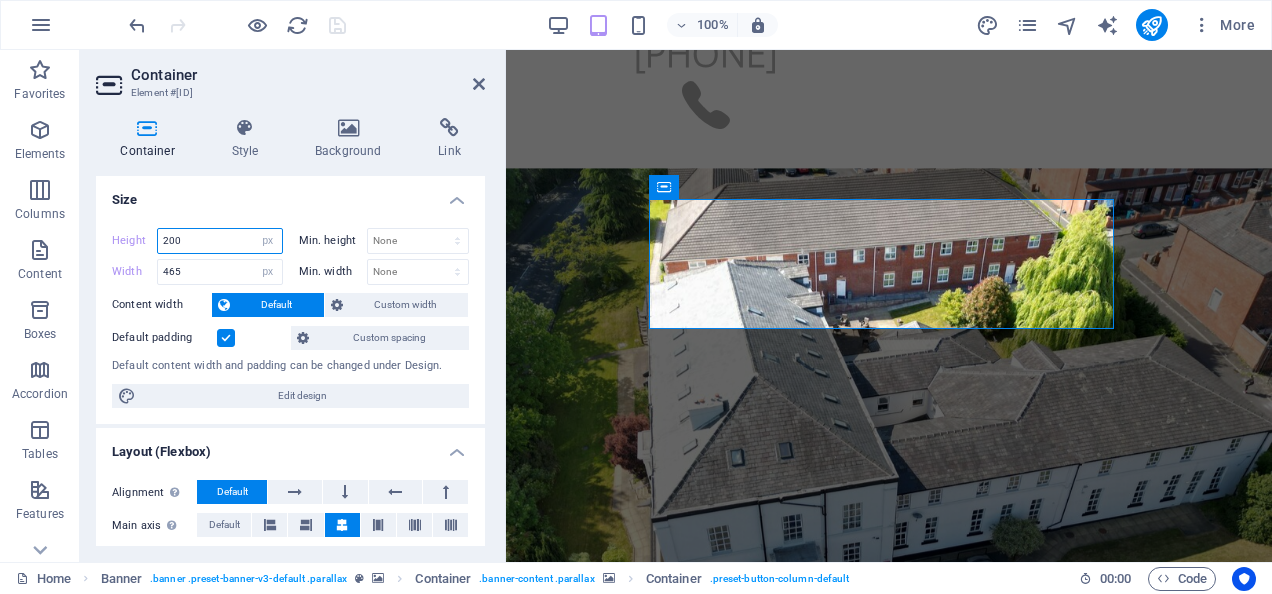 type on "200" 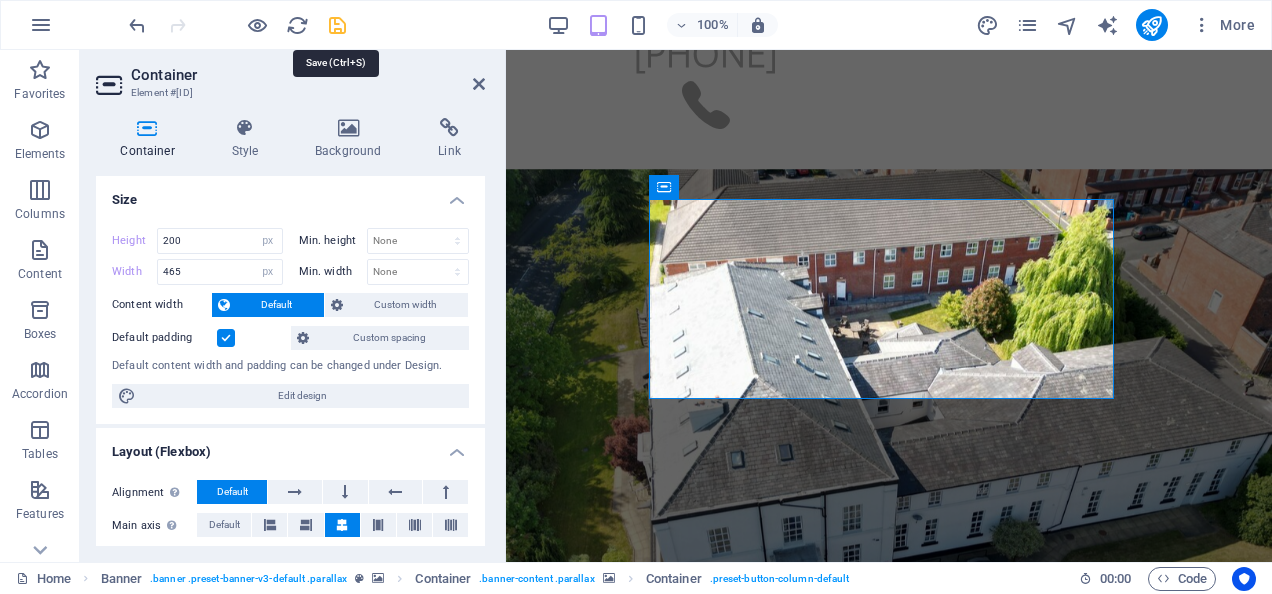 click at bounding box center (337, 25) 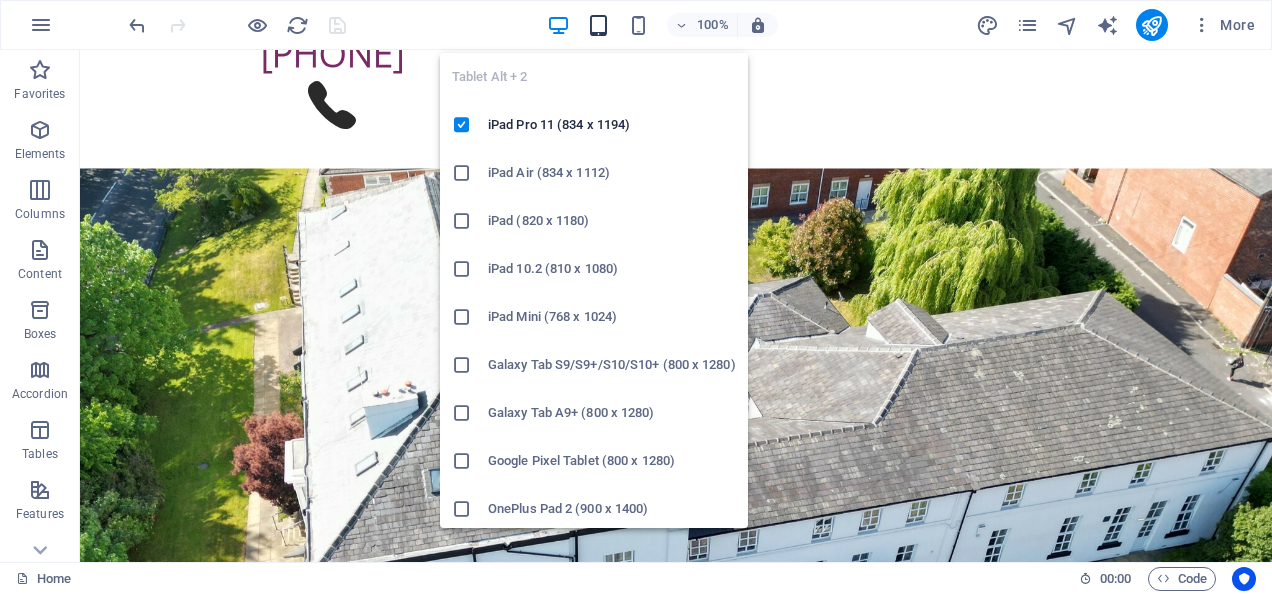 click at bounding box center (598, 25) 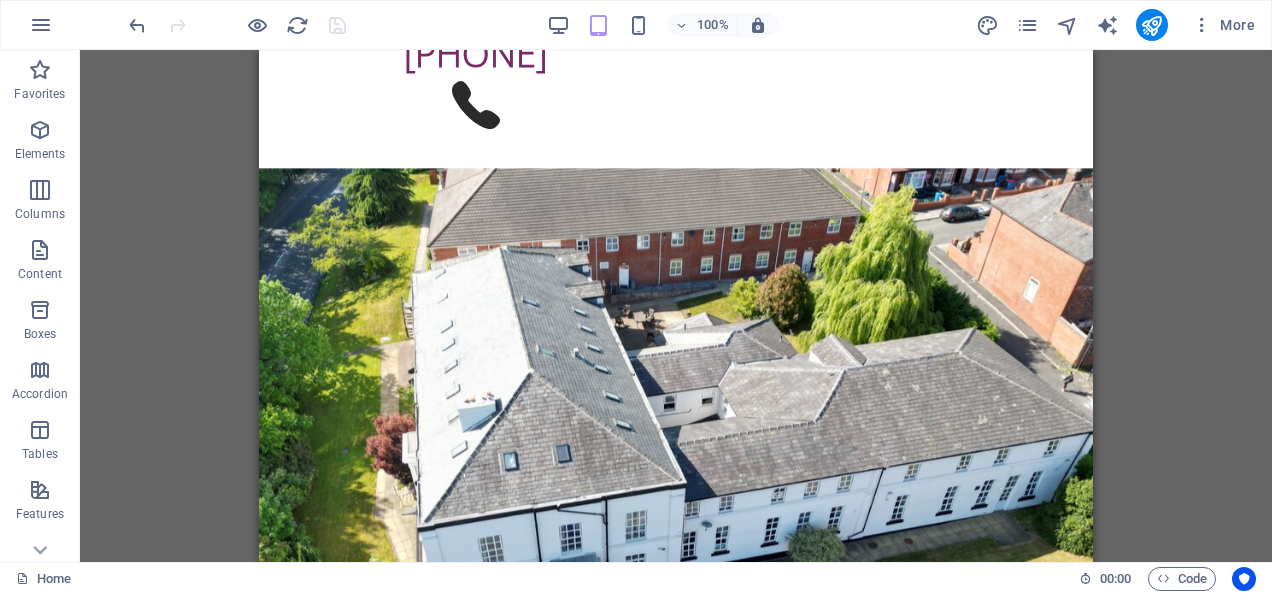 click on "100%" at bounding box center (662, 25) 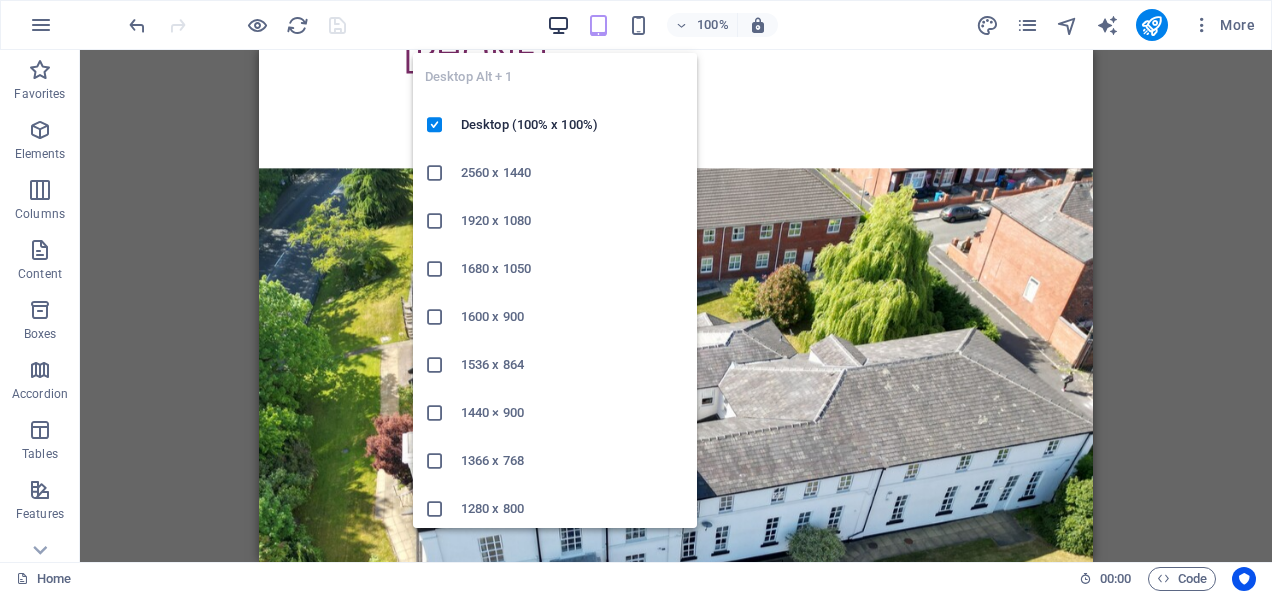 click at bounding box center [558, 25] 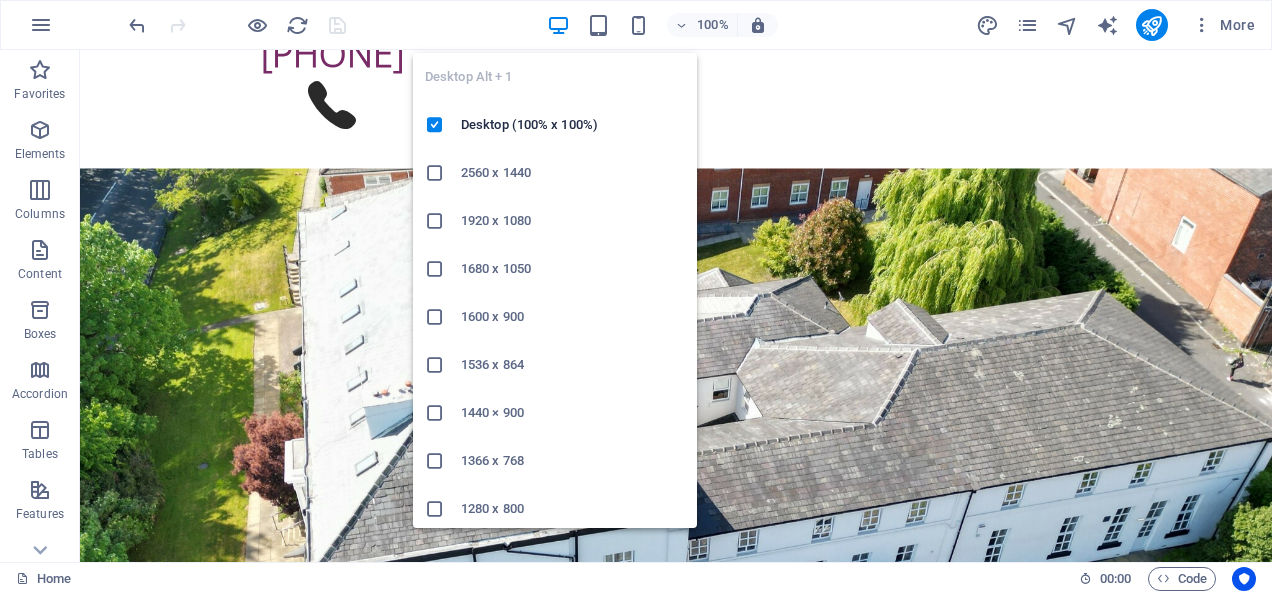 click on "1280 x 800" at bounding box center [573, 509] 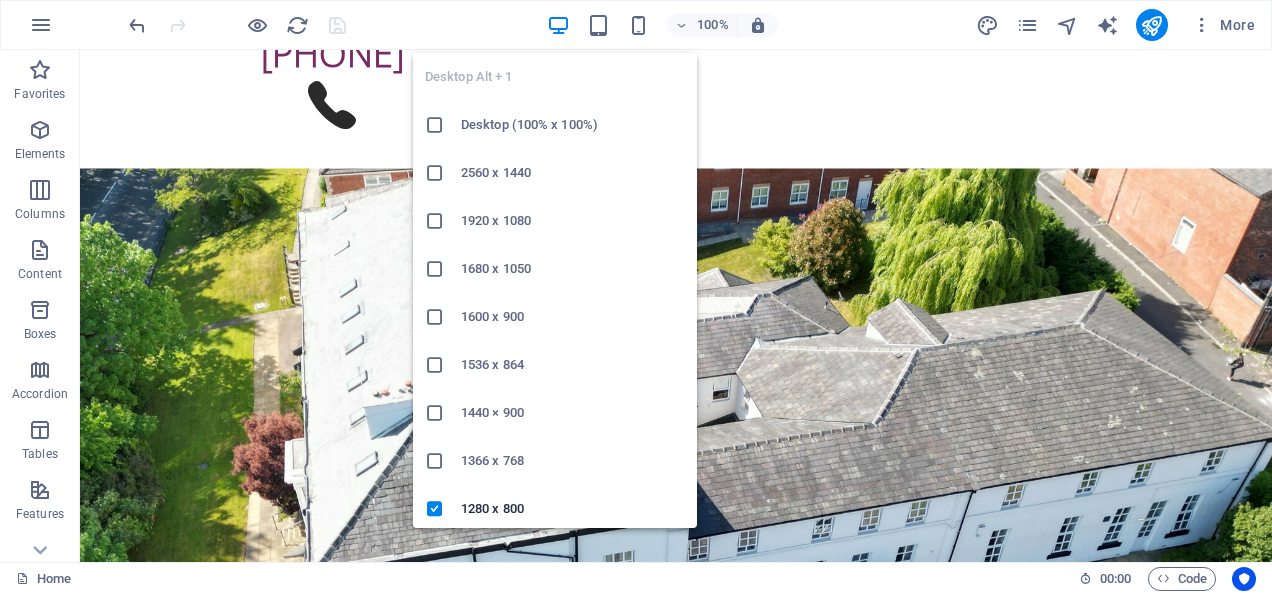 click at bounding box center (558, 25) 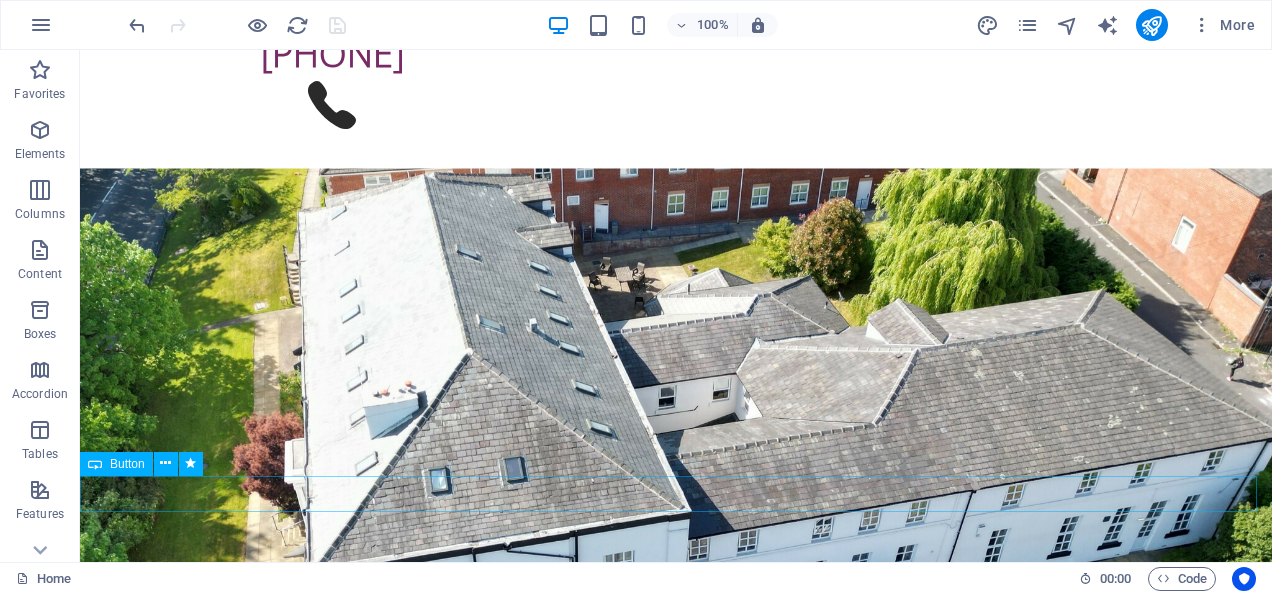 drag, startPoint x: 912, startPoint y: 290, endPoint x: 857, endPoint y: 488, distance: 205.49696 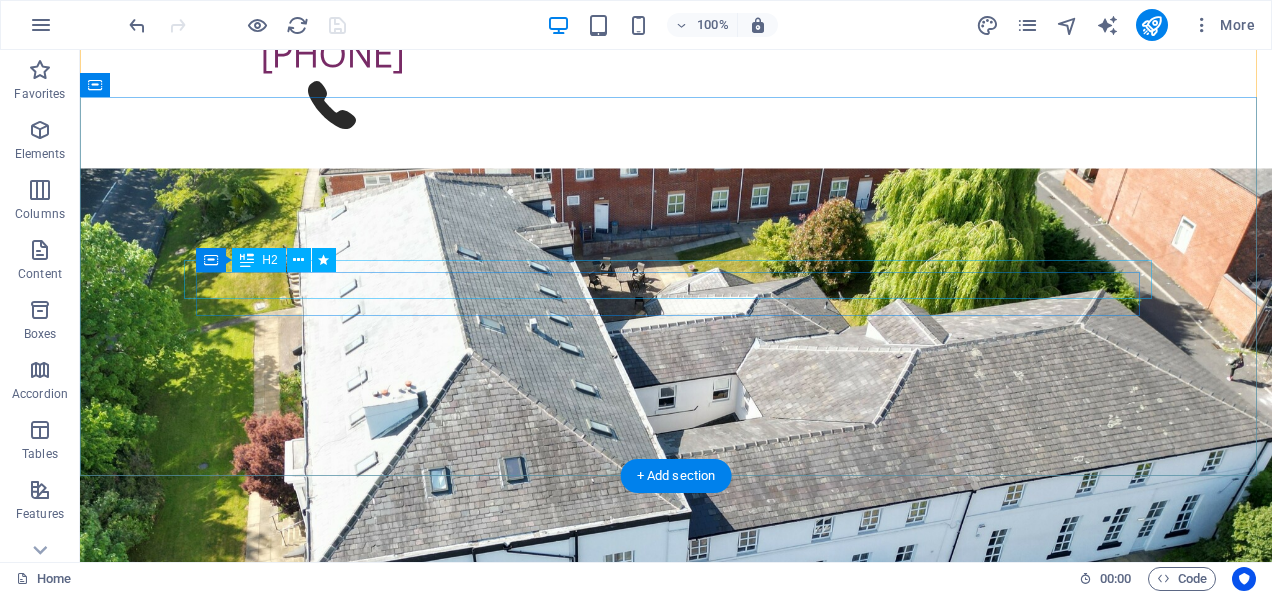 click on "Care without compromise" at bounding box center [676, 1265] 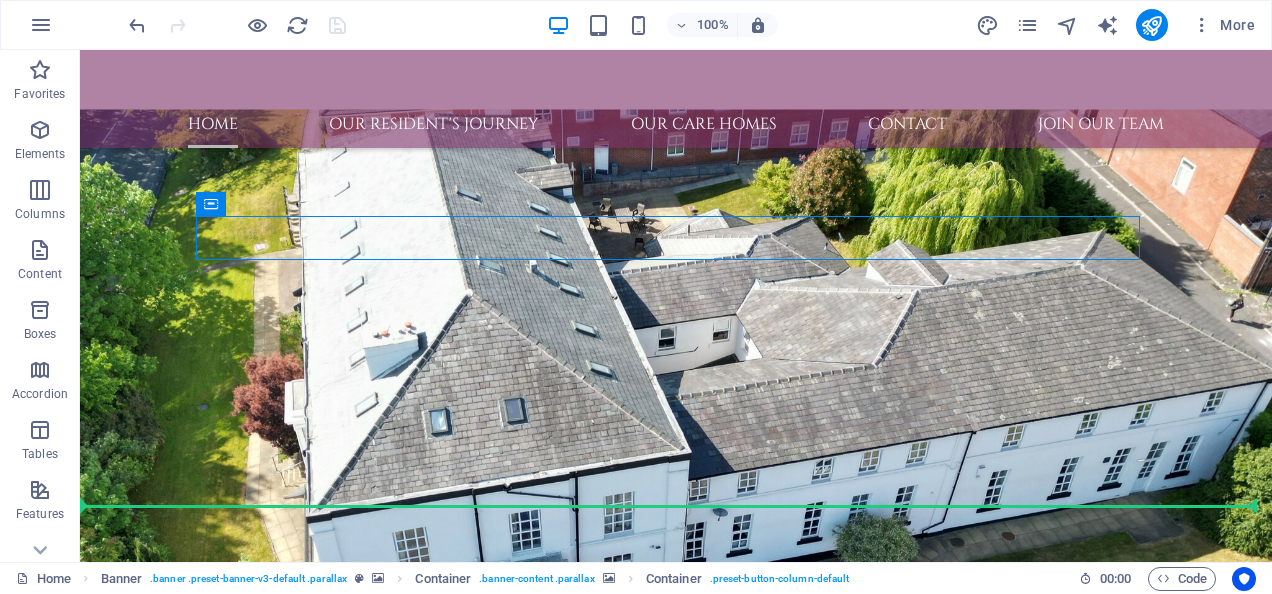 scroll, scrollTop: 373, scrollLeft: 0, axis: vertical 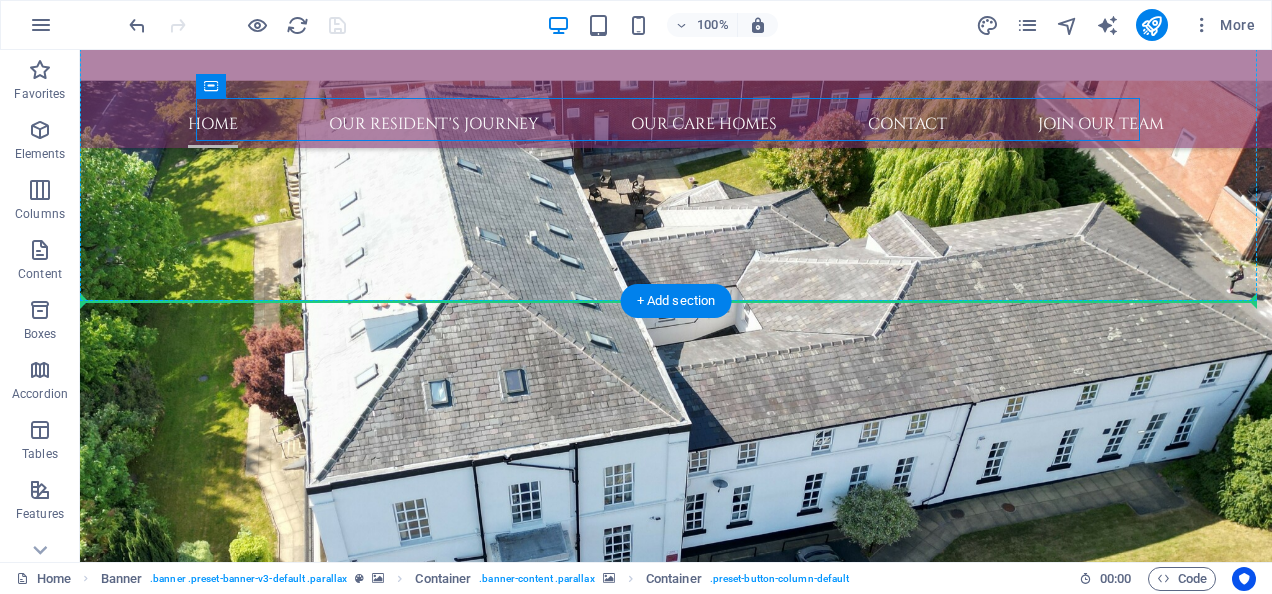drag, startPoint x: 311, startPoint y: 312, endPoint x: 344, endPoint y: 280, distance: 45.96738 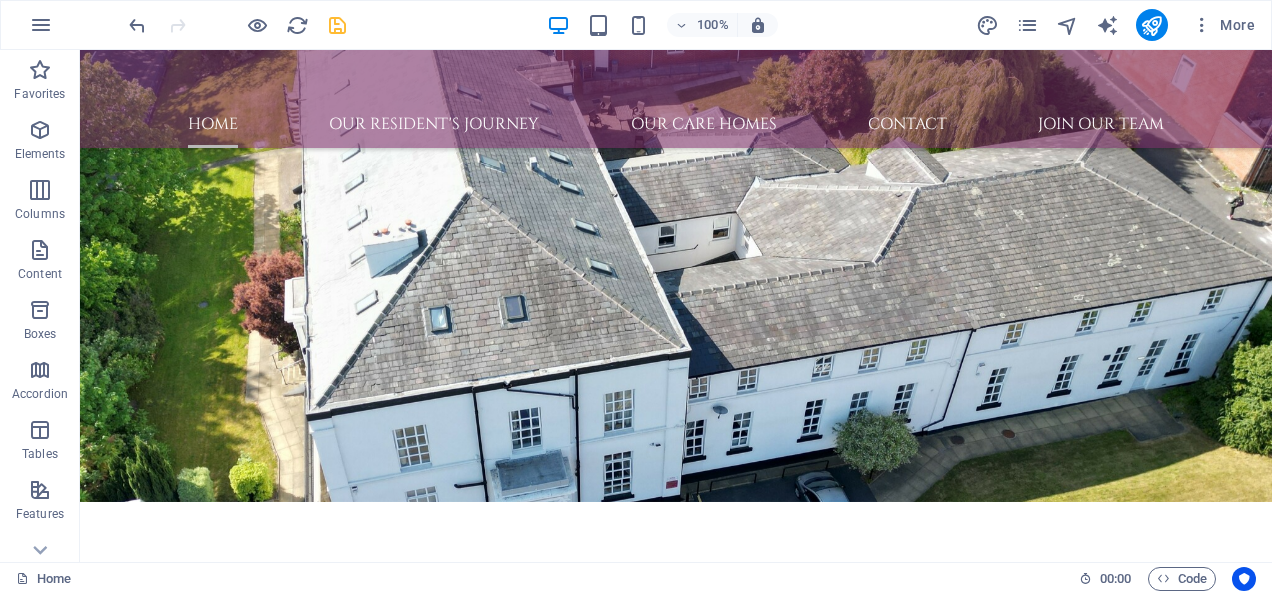 scroll, scrollTop: 448, scrollLeft: 0, axis: vertical 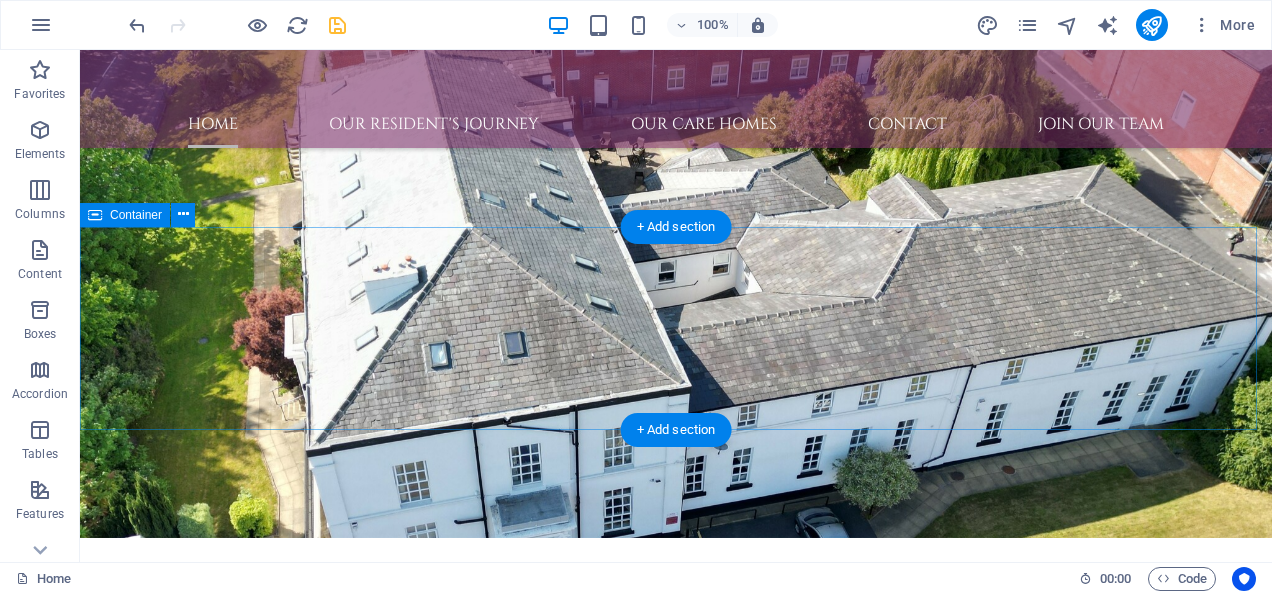 click on "Care without compromise Individual and tailored care for your loved one" at bounding box center [676, 1195] 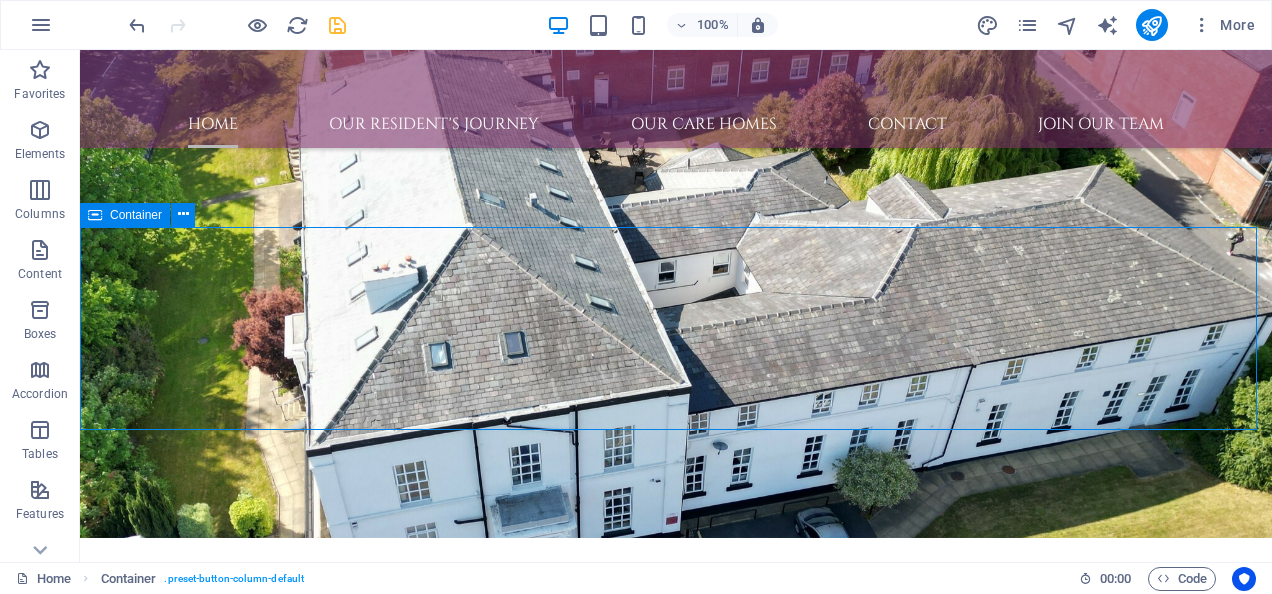 click on "Container" at bounding box center (125, 215) 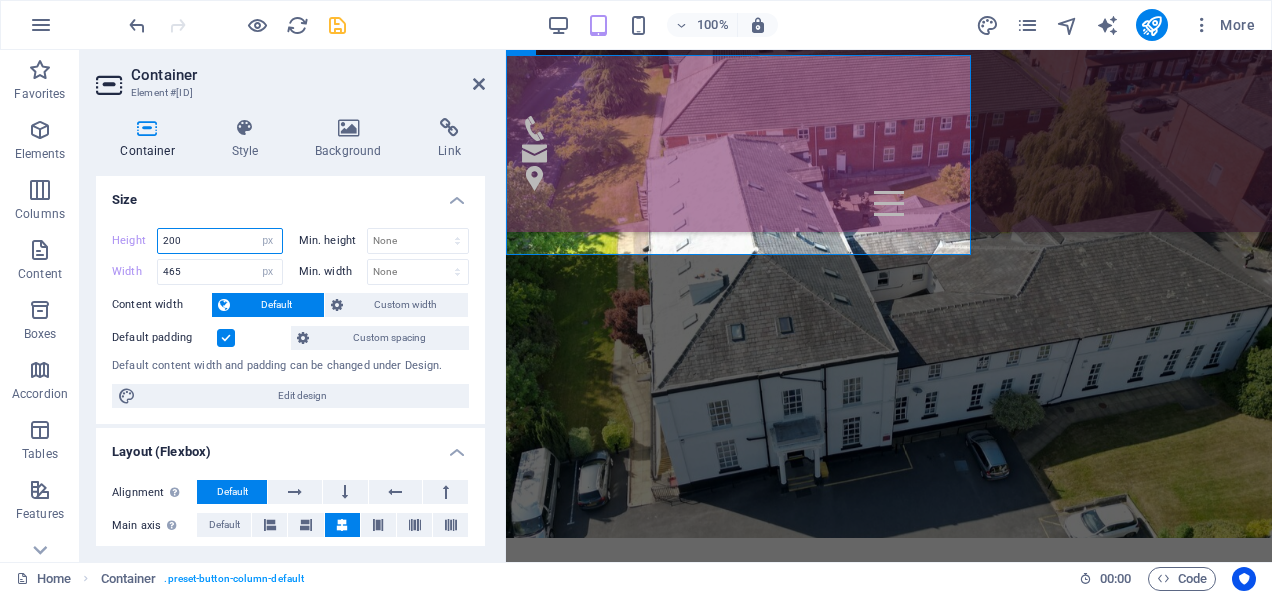 click on "200" at bounding box center [220, 241] 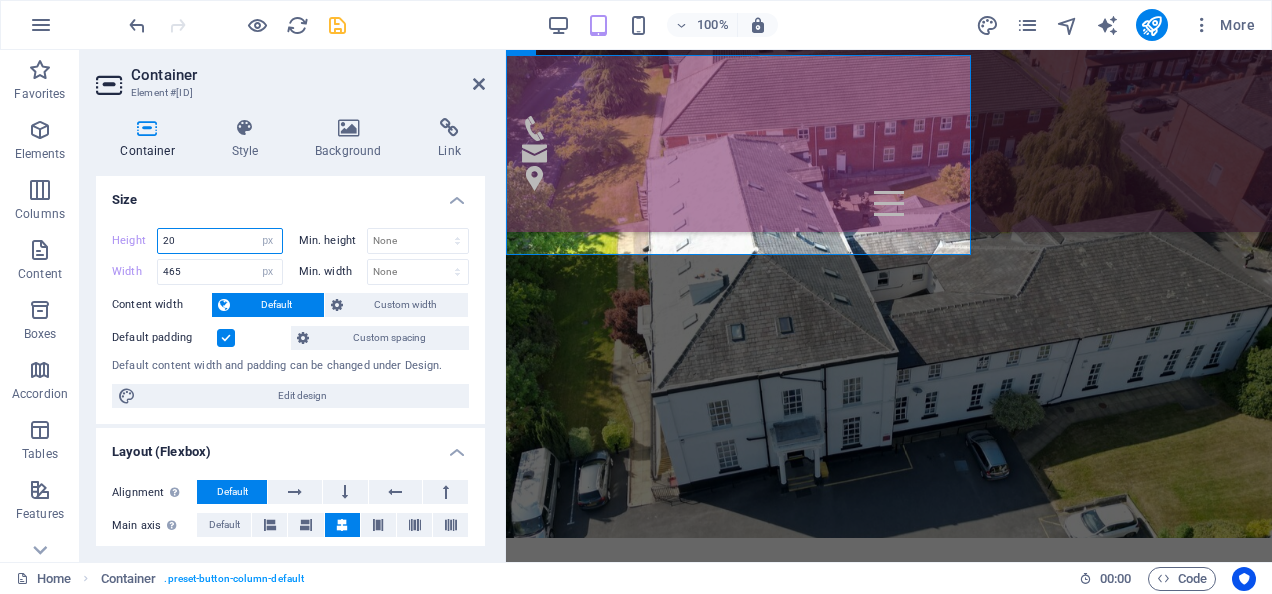 type on "2" 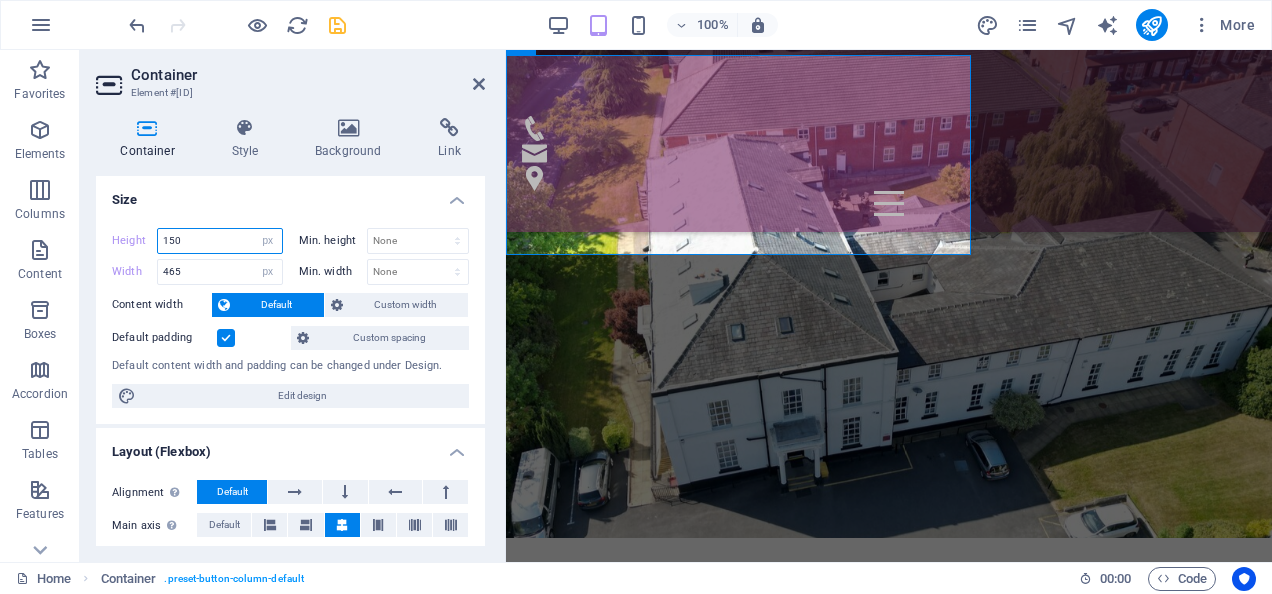 type on "150" 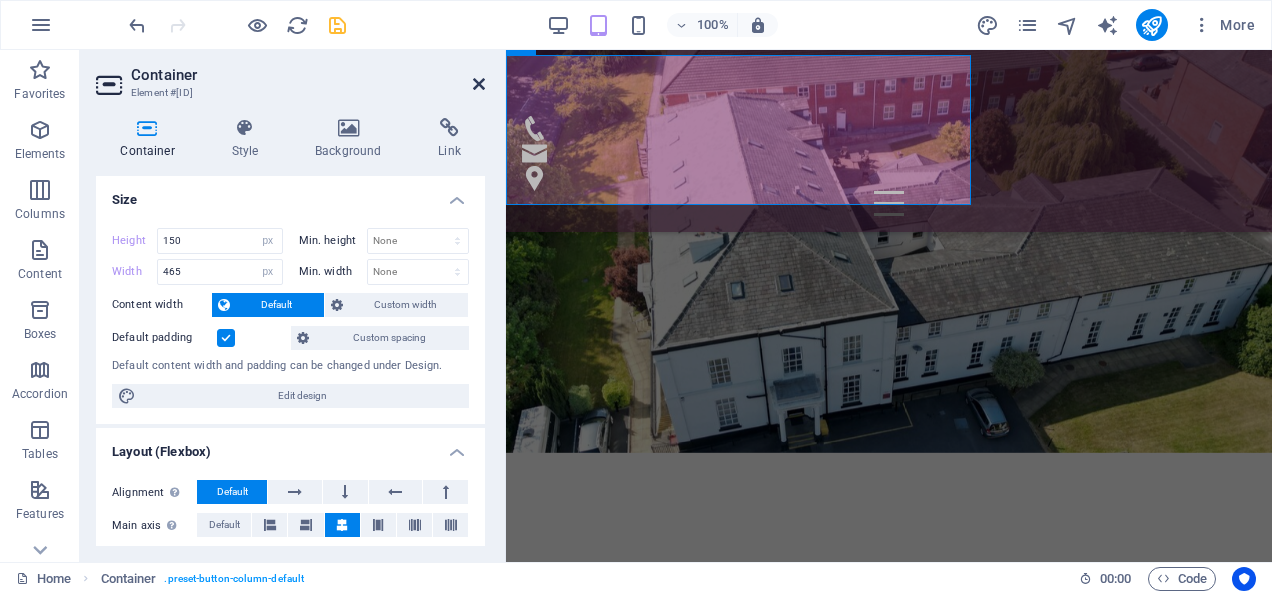 click at bounding box center [479, 84] 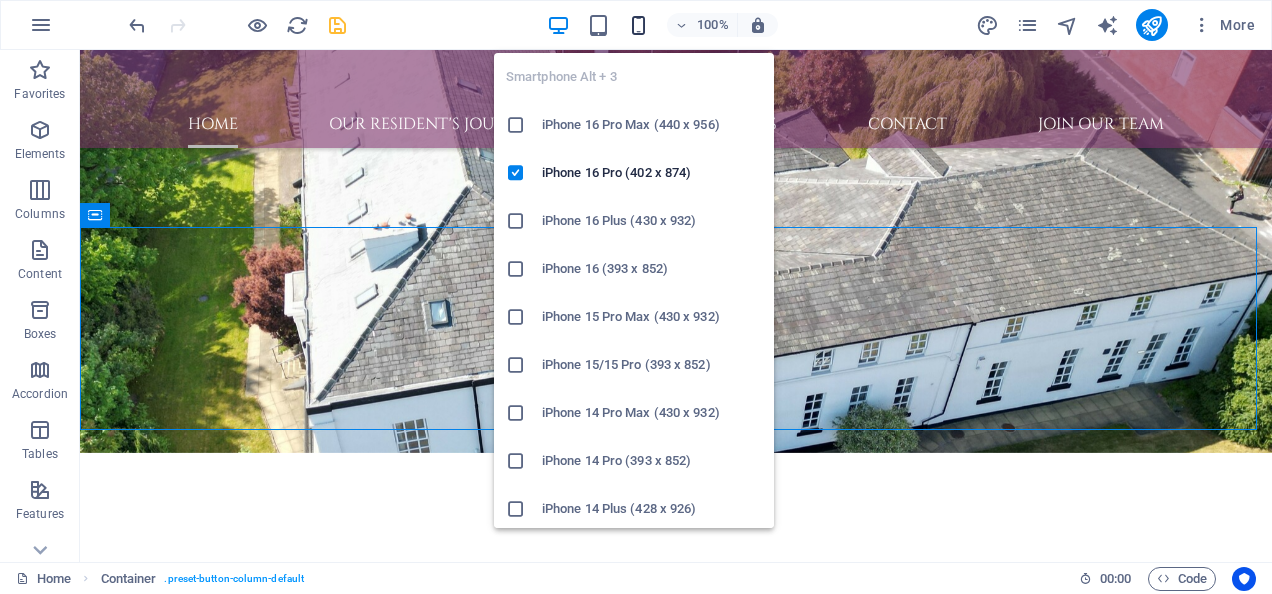 click at bounding box center [638, 25] 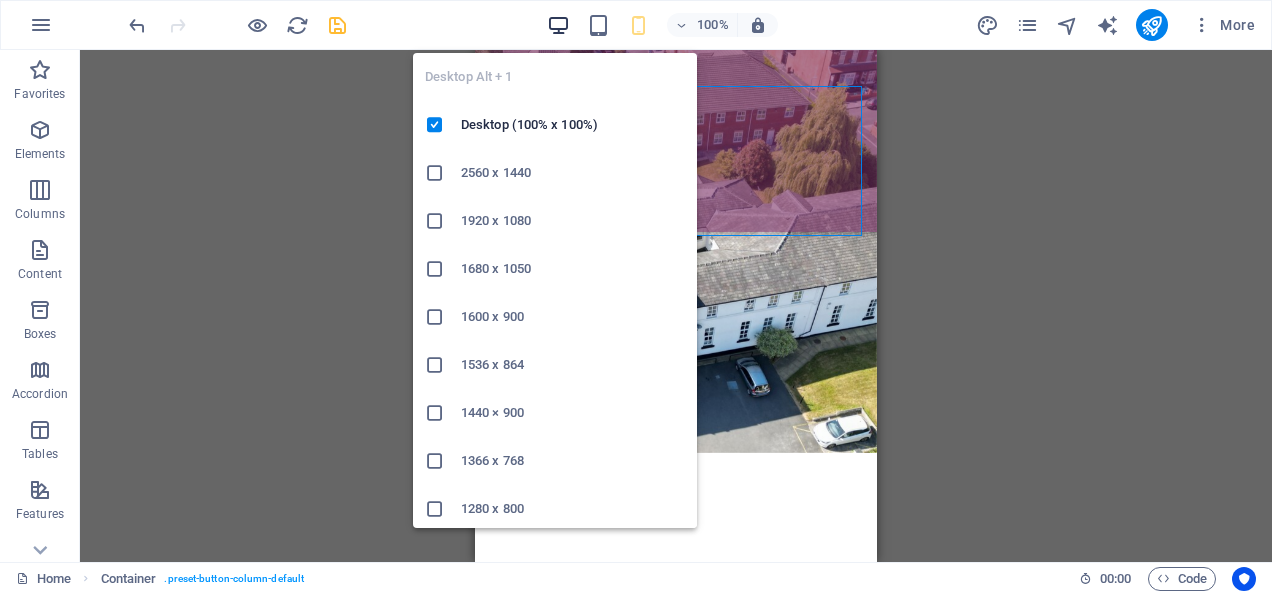 click at bounding box center (558, 25) 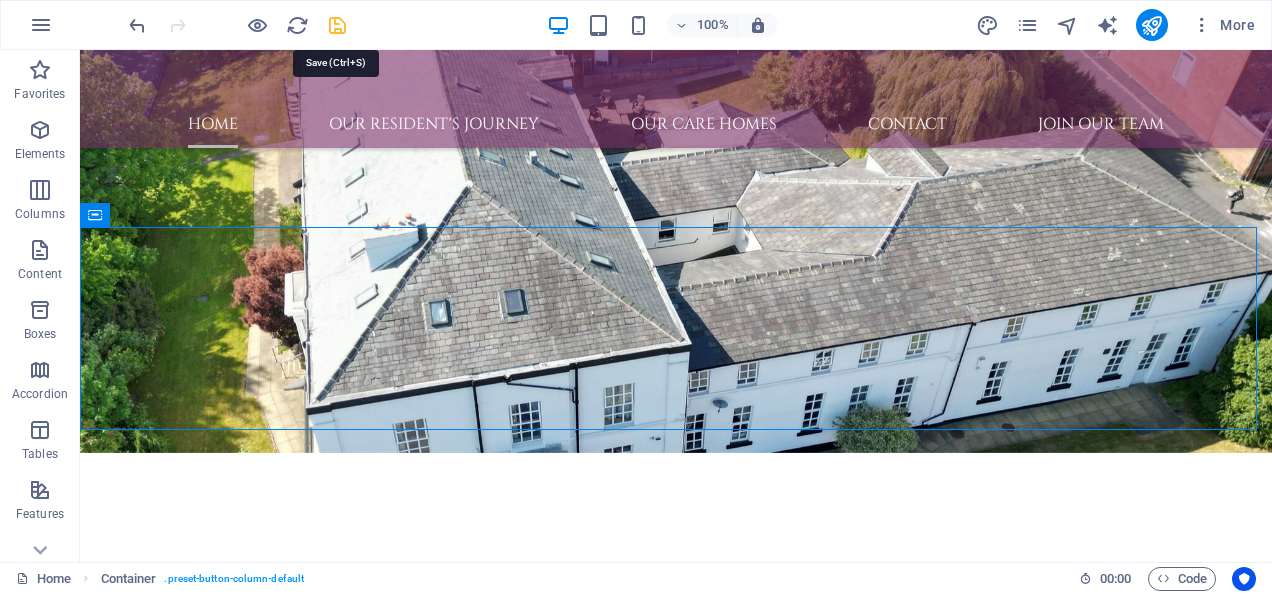 click at bounding box center [337, 25] 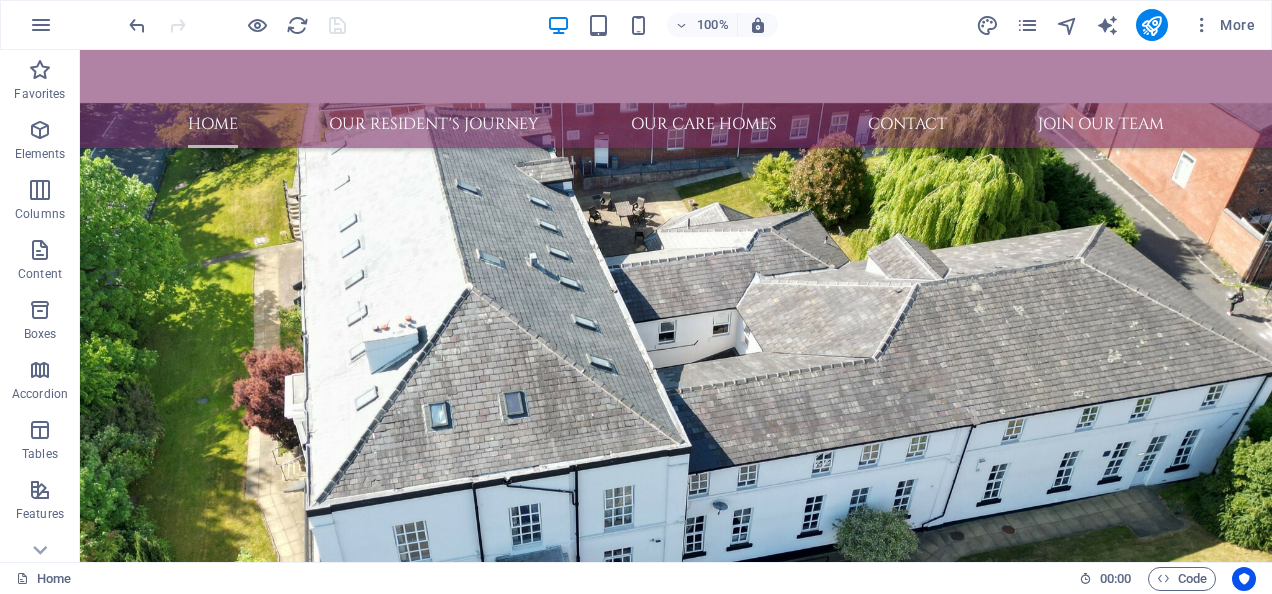 scroll, scrollTop: 496, scrollLeft: 0, axis: vertical 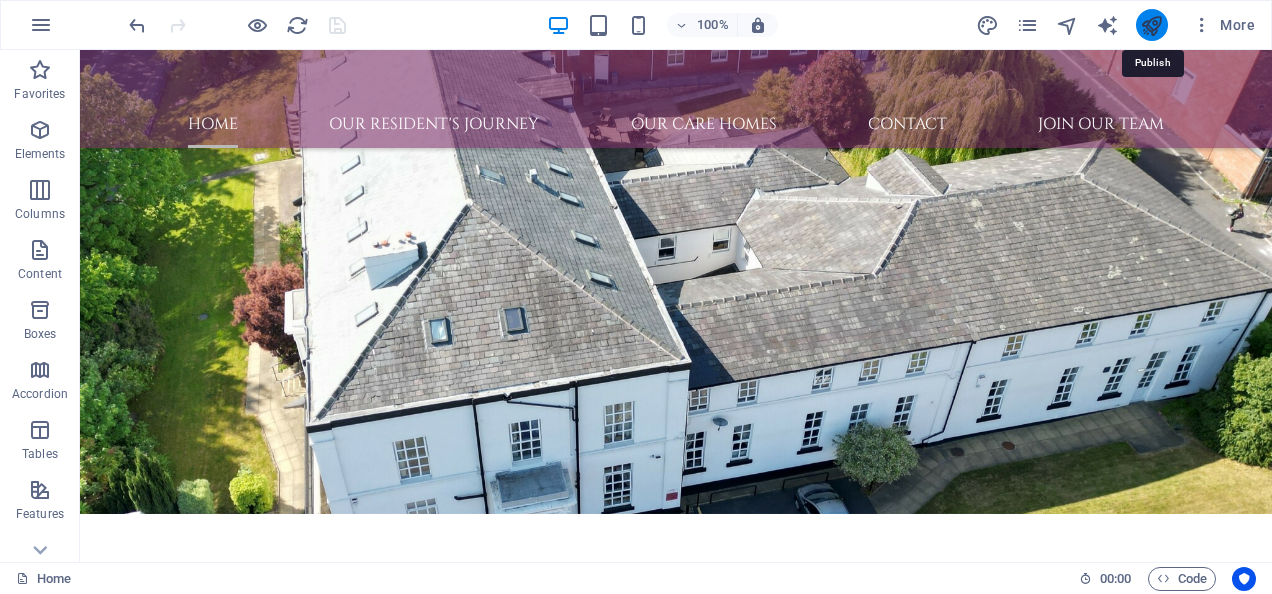 click at bounding box center [1151, 25] 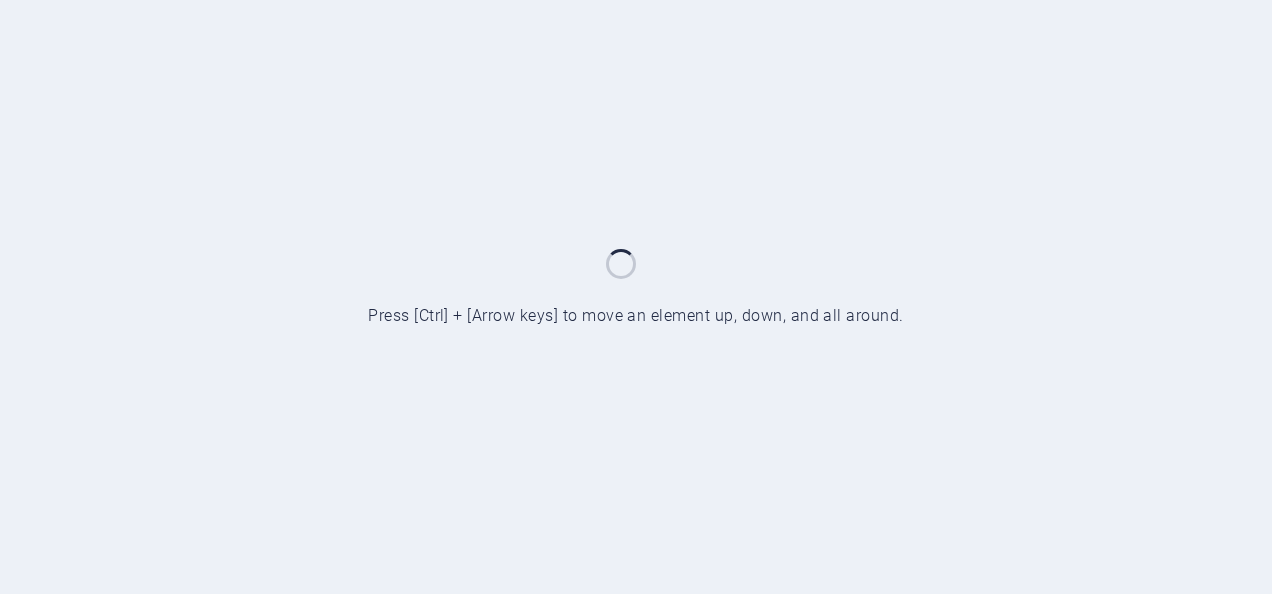 scroll, scrollTop: 0, scrollLeft: 0, axis: both 